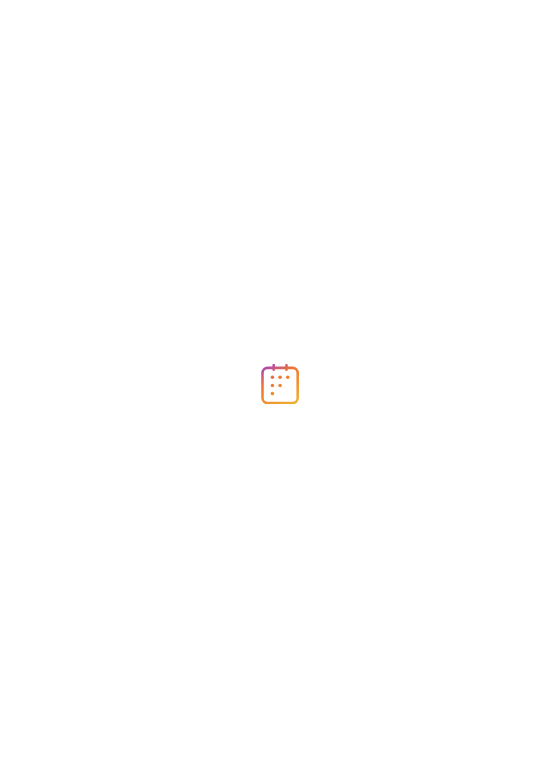 scroll, scrollTop: 0, scrollLeft: 0, axis: both 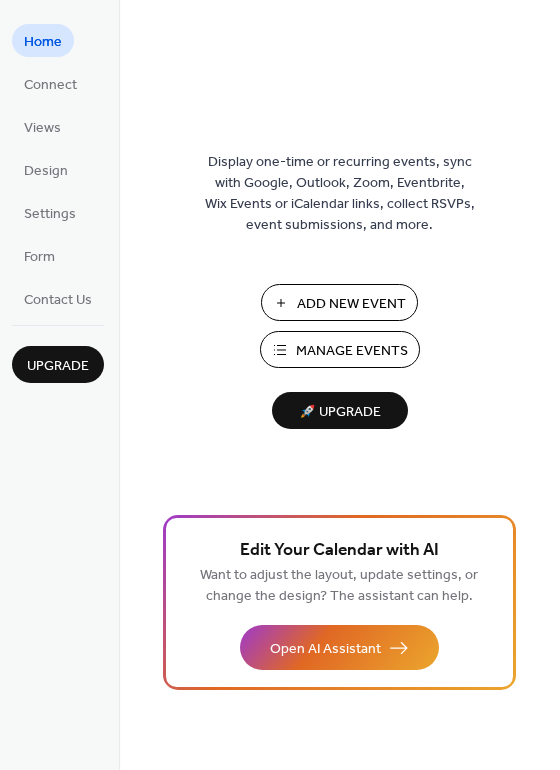 click on "Manage Events" at bounding box center (352, 351) 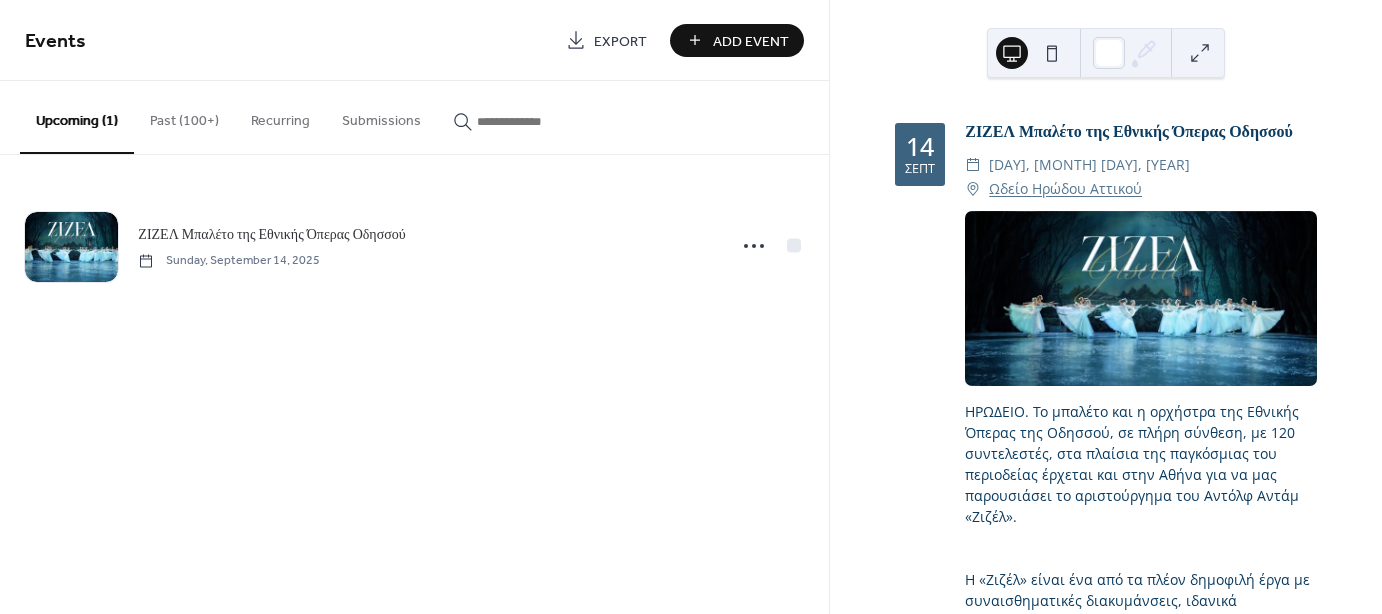 scroll, scrollTop: 0, scrollLeft: 0, axis: both 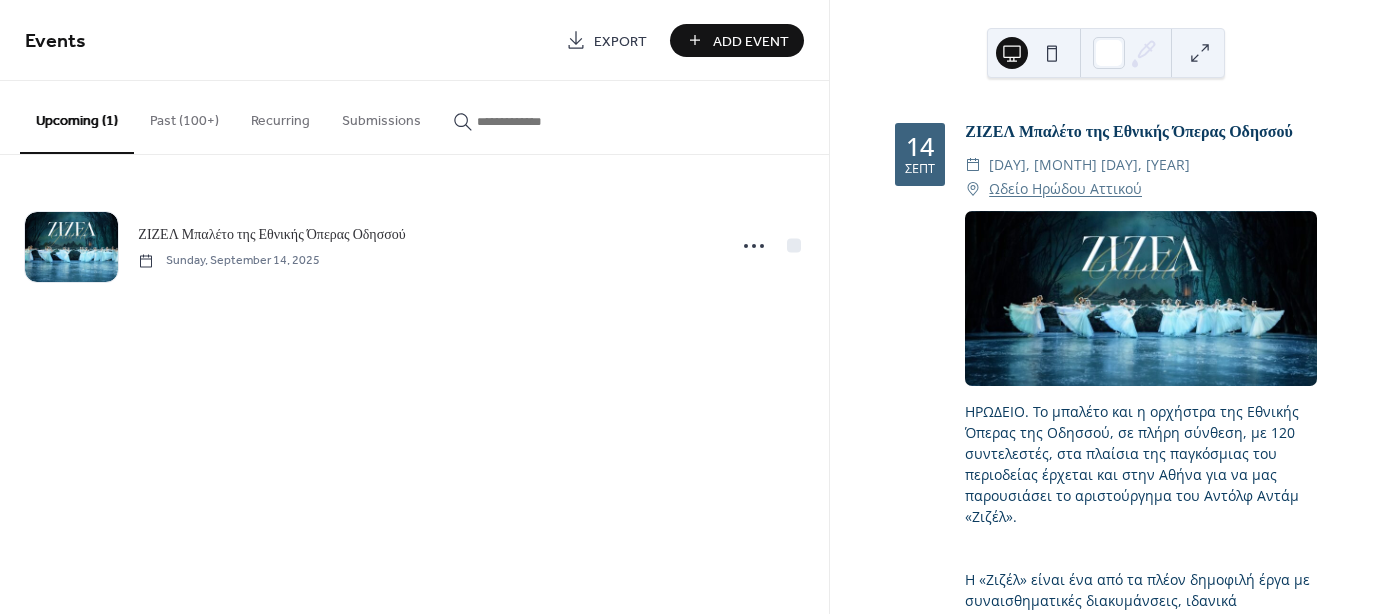 click on "Past (100+)" at bounding box center (184, 116) 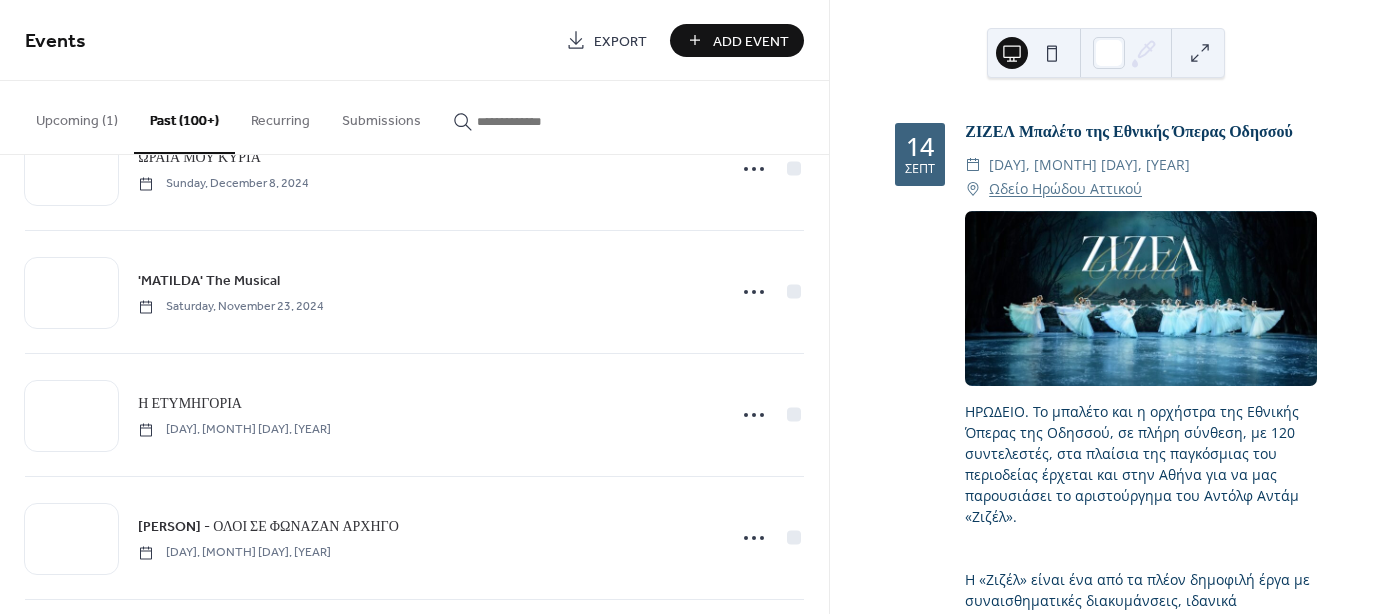 scroll, scrollTop: 1800, scrollLeft: 0, axis: vertical 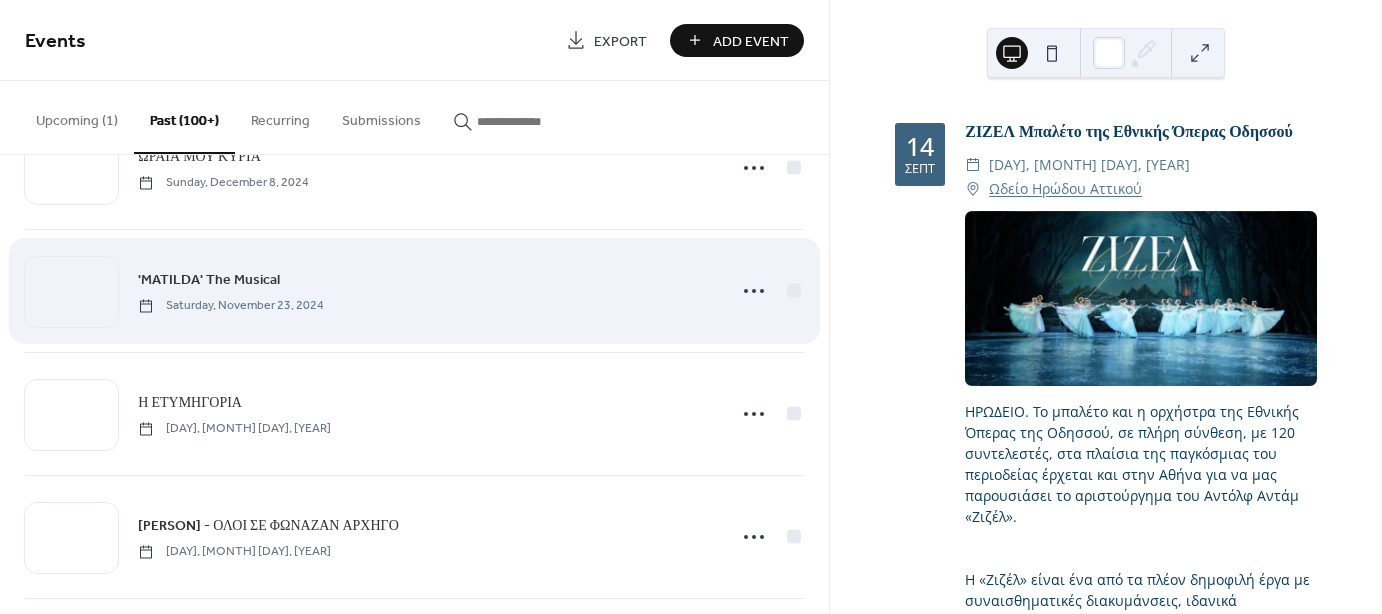 click on "'MATILDA' The Musical" at bounding box center (209, 280) 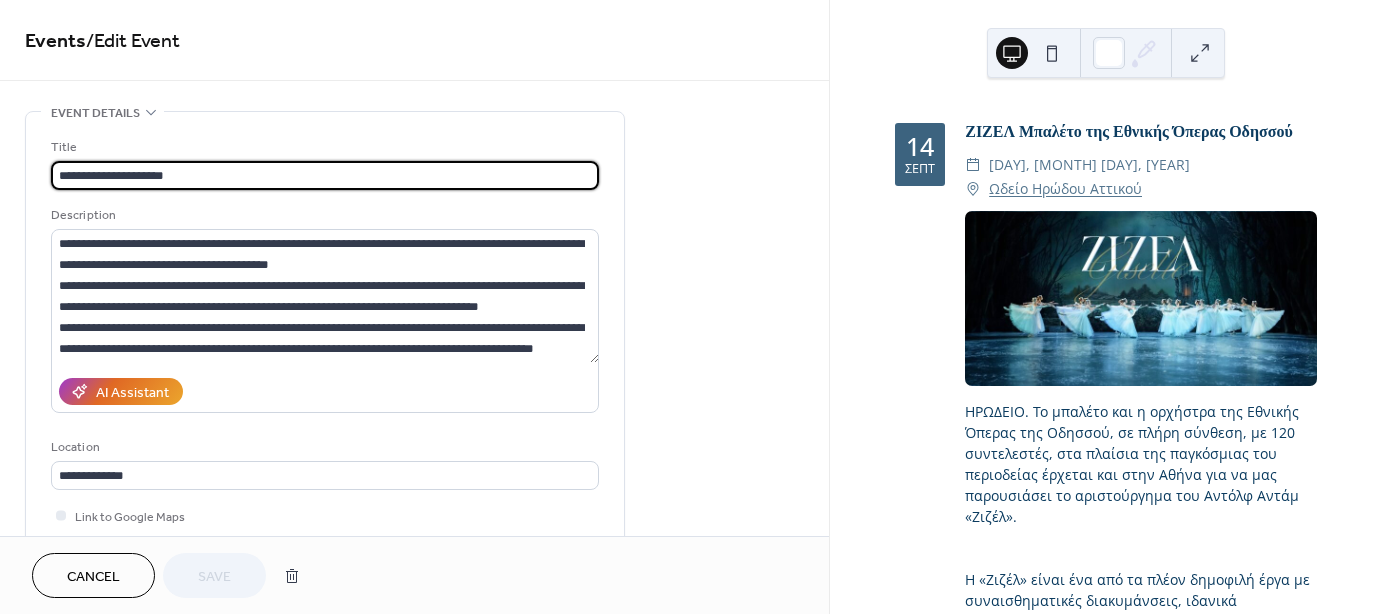 click on "Cancel" at bounding box center [93, 577] 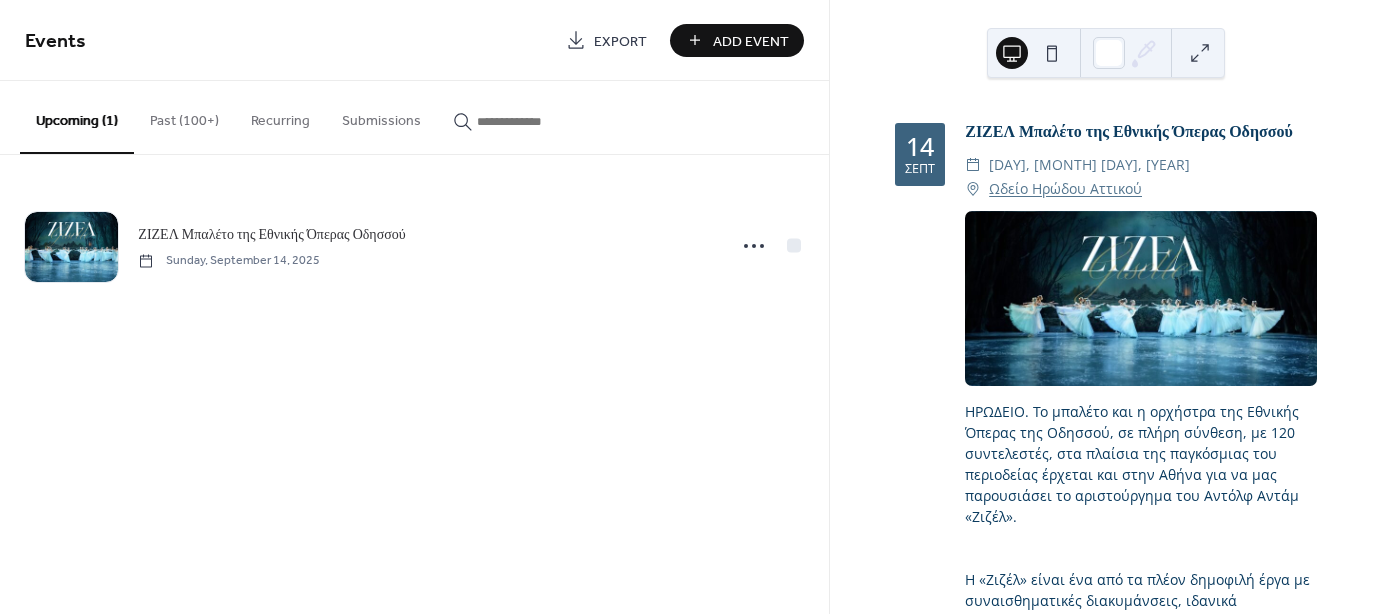 click on "Past (100+)" at bounding box center [184, 116] 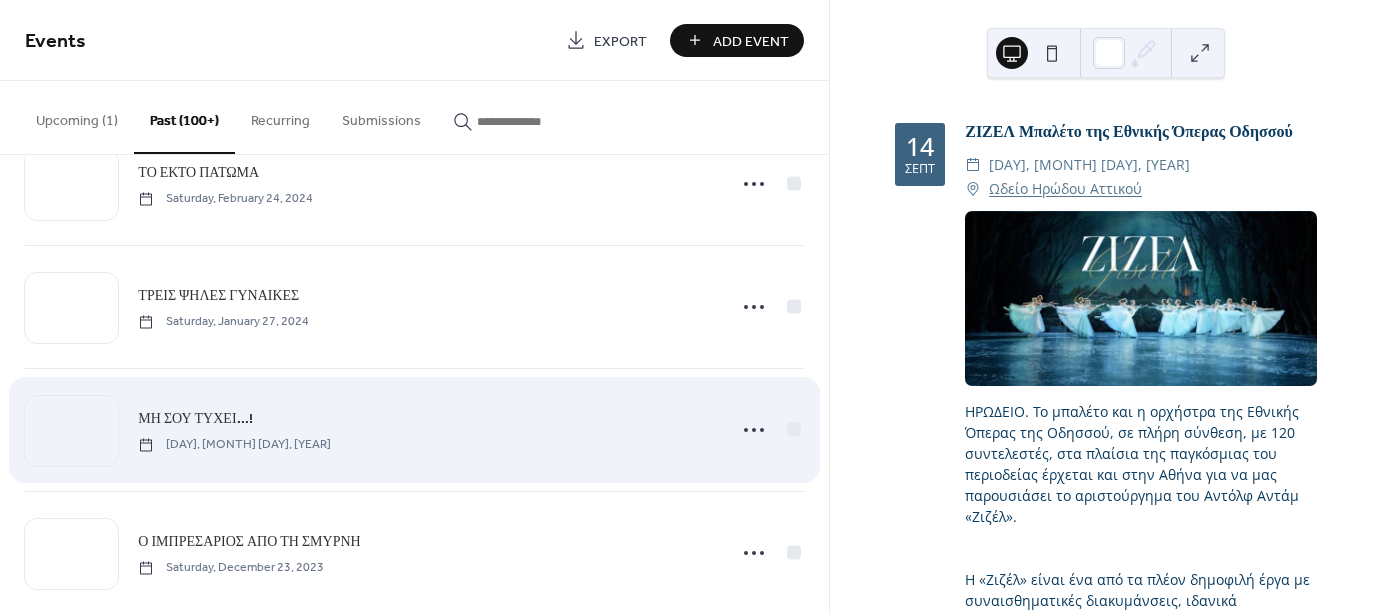 scroll, scrollTop: 3083, scrollLeft: 0, axis: vertical 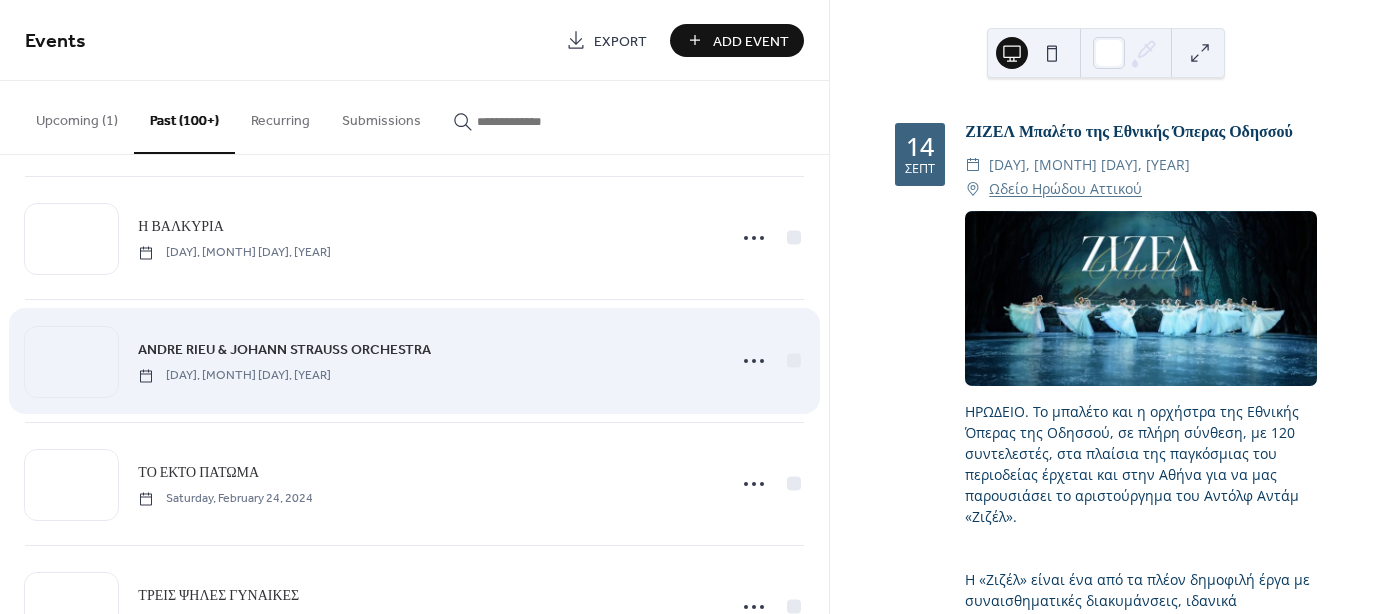 click on "ANDRE RIEU & JOHANN STRAUSS ORCHESTRA Wednesday, March 13, 2024" at bounding box center [426, 360] 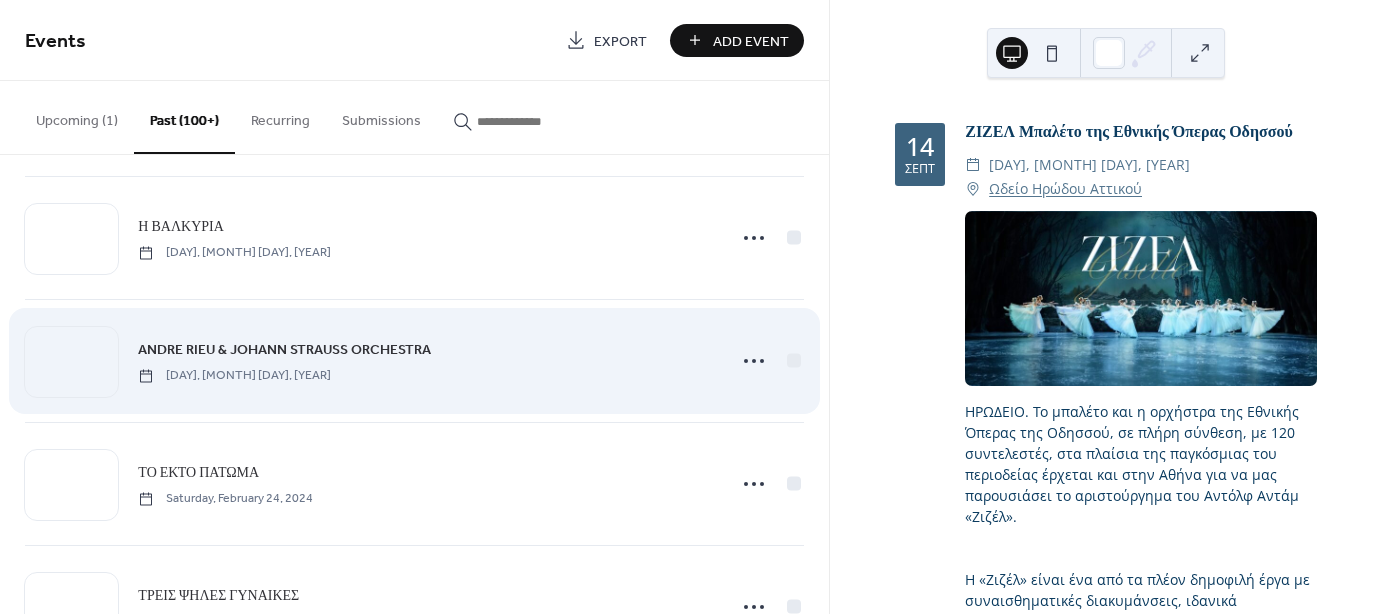 click on "Wednesday, March 13, 2024" at bounding box center [234, 376] 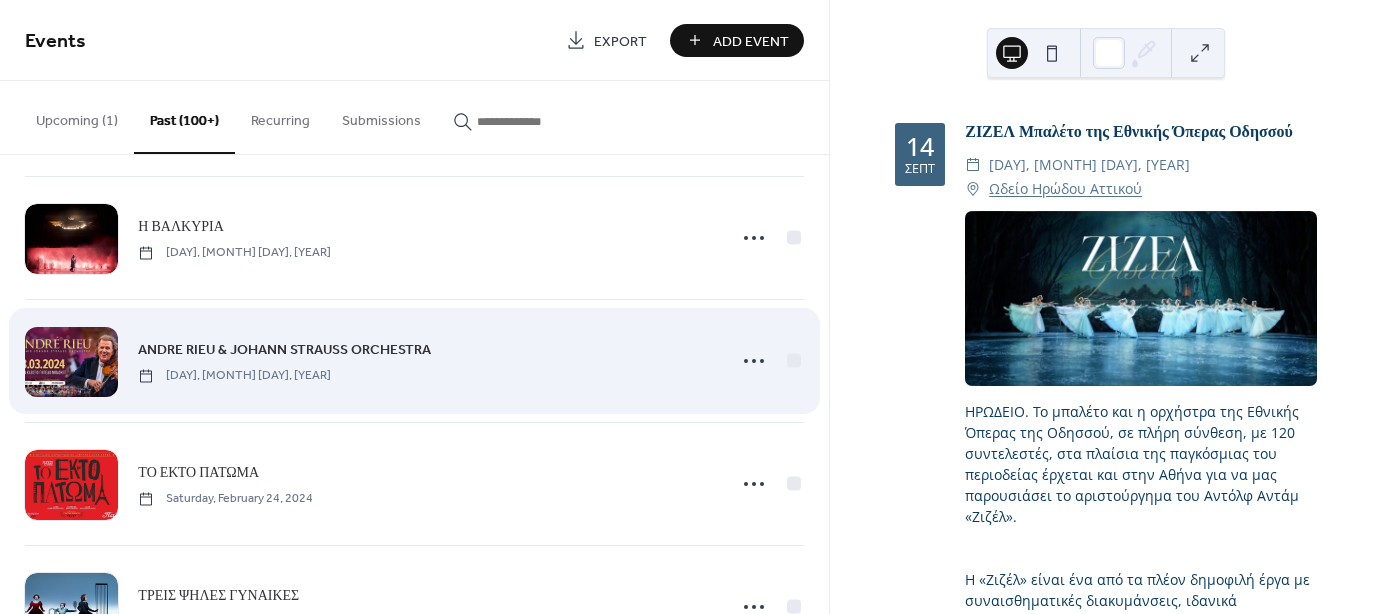 click at bounding box center (71, 362) 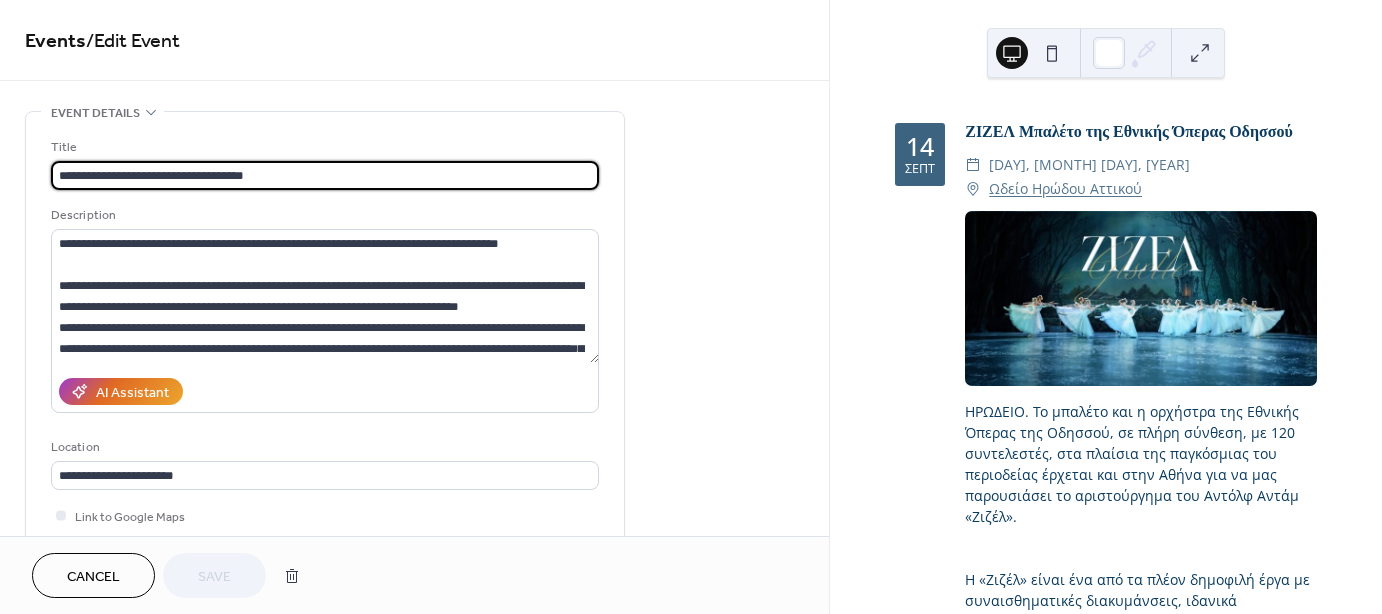 click on "Cancel" at bounding box center (93, 577) 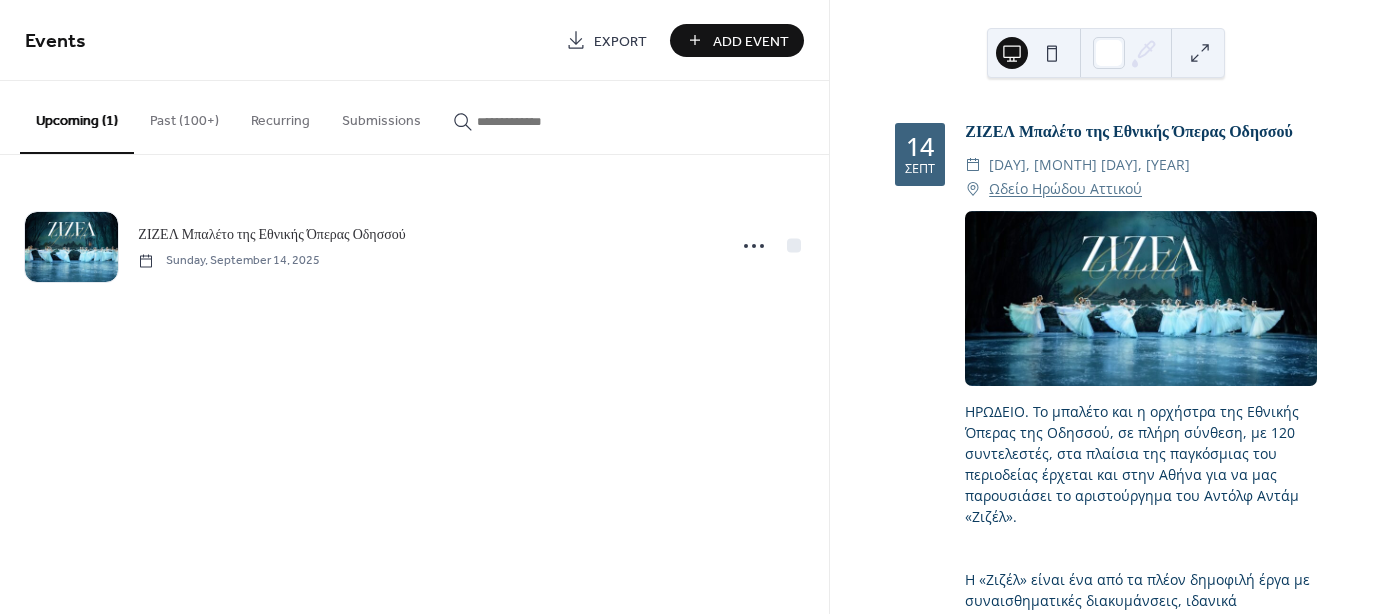 click on "Add Event" at bounding box center (751, 41) 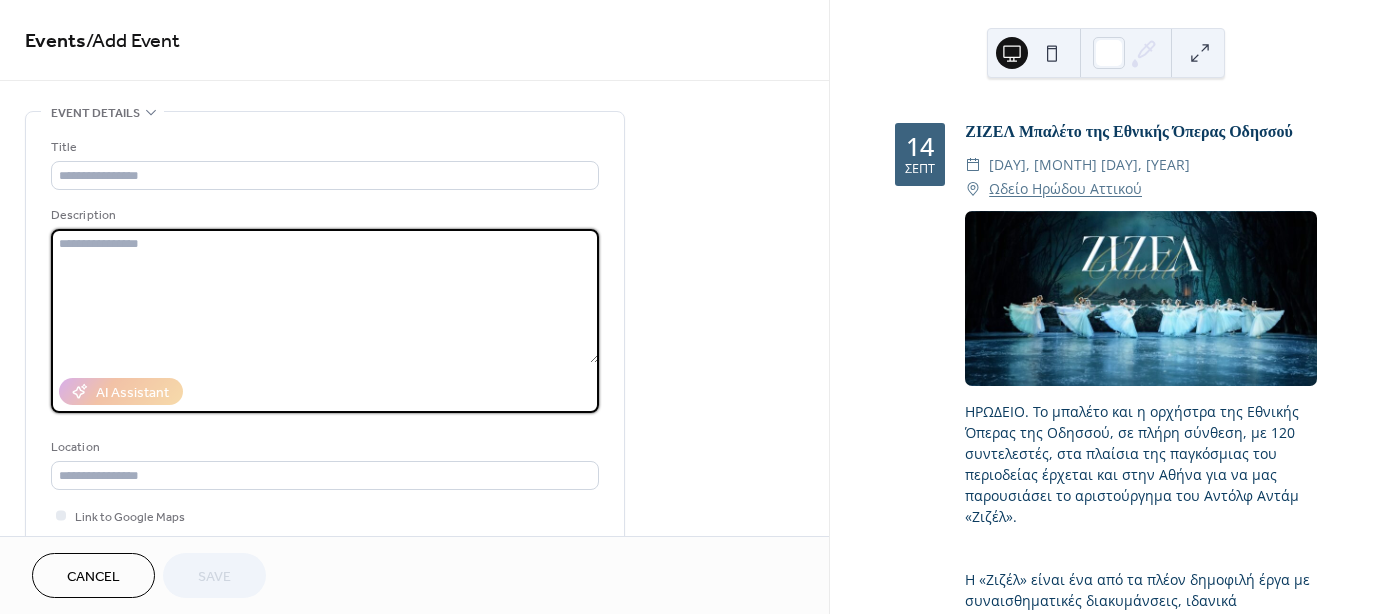 click at bounding box center [325, 296] 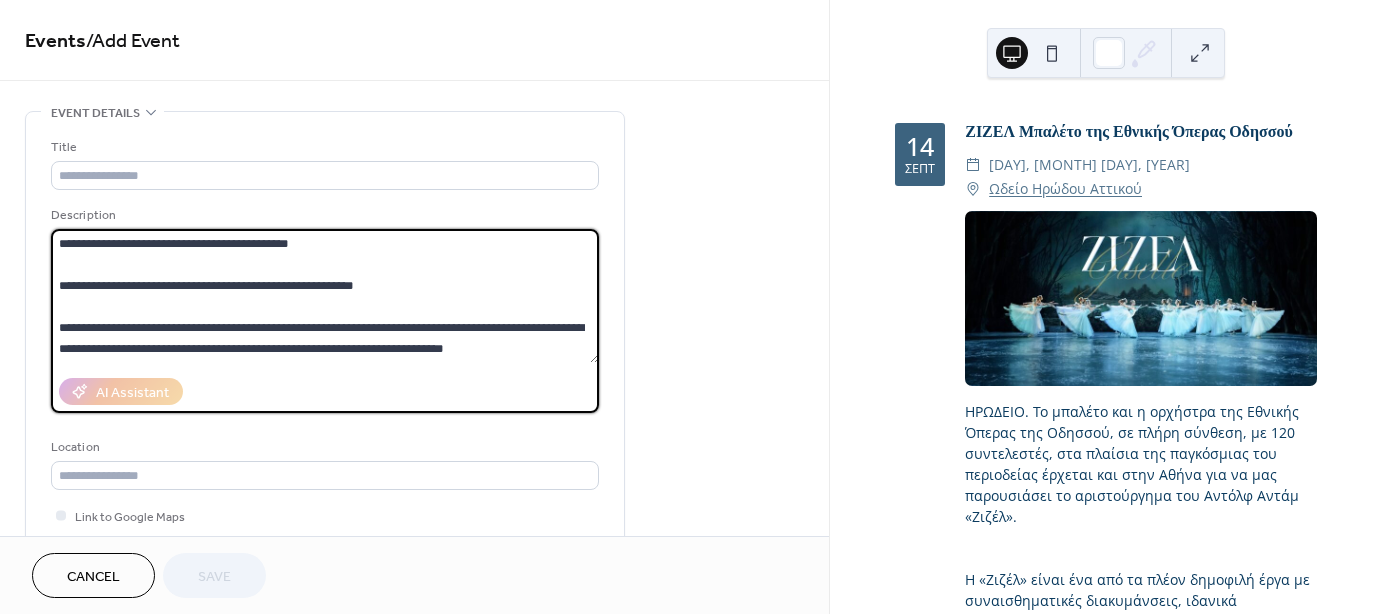 scroll, scrollTop: 376, scrollLeft: 0, axis: vertical 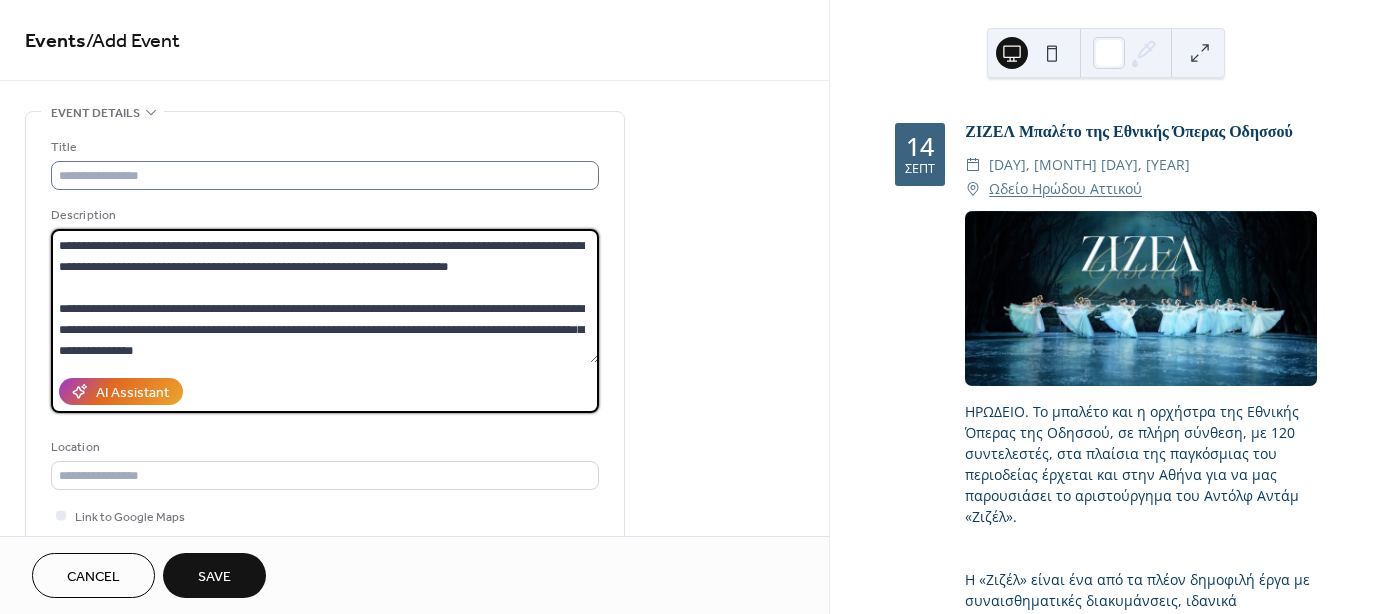 type on "**********" 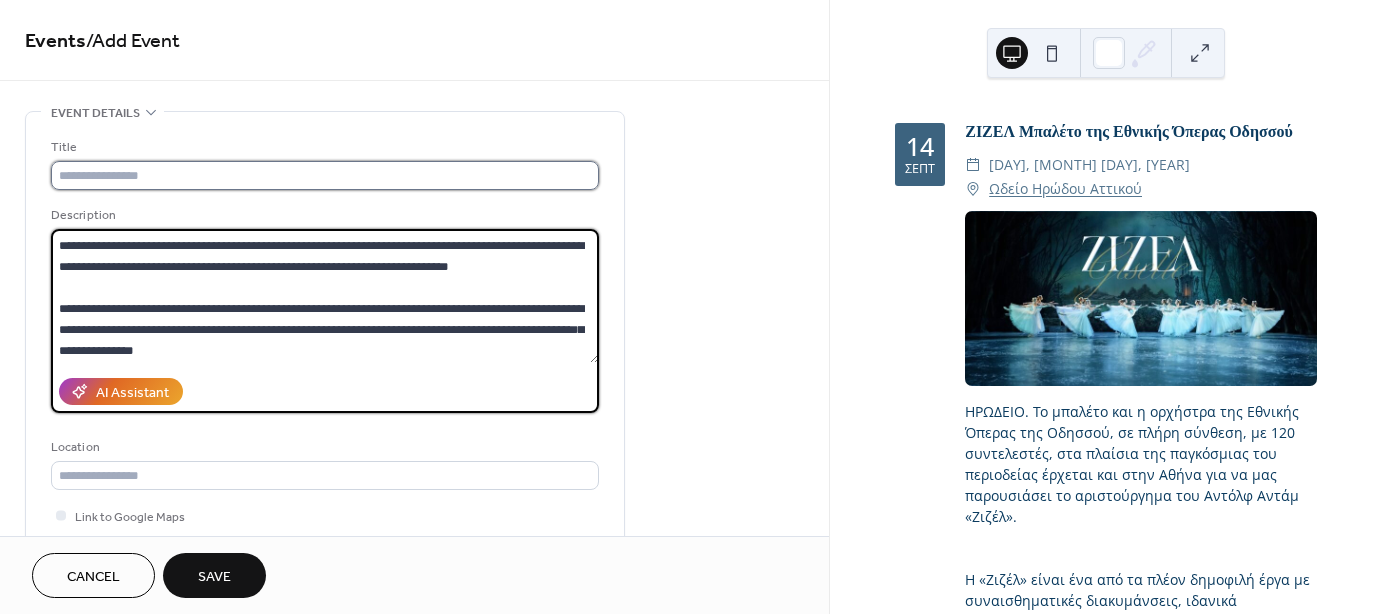 click at bounding box center (325, 175) 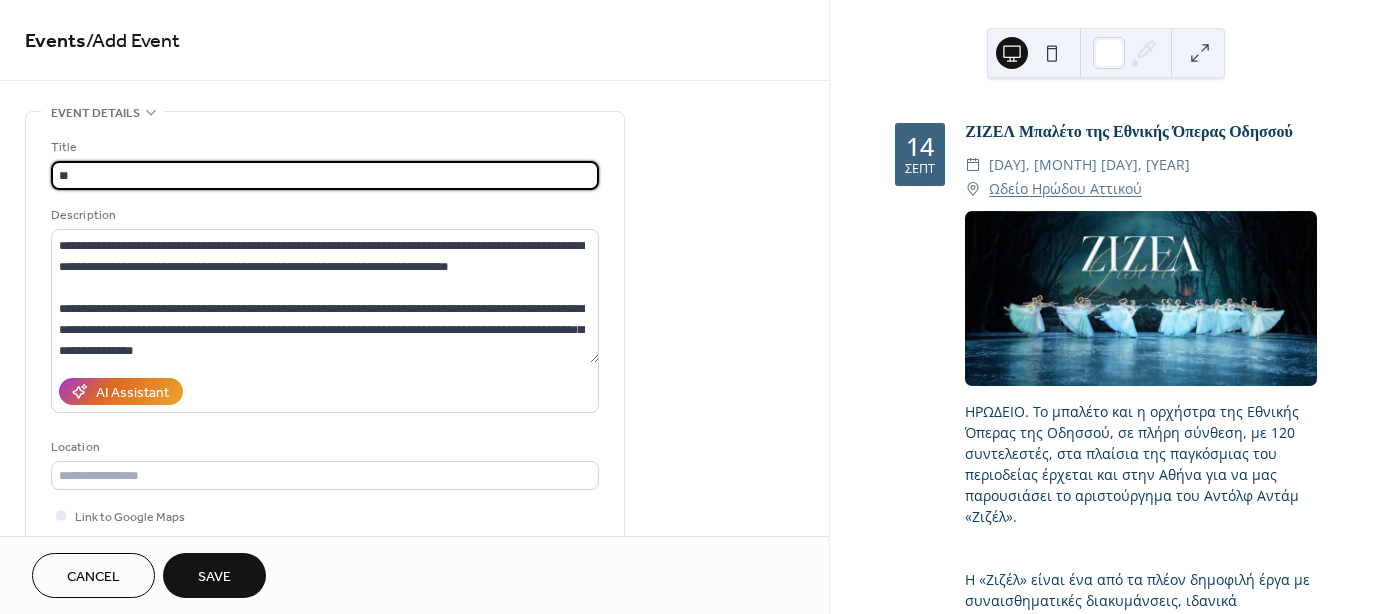 type on "*" 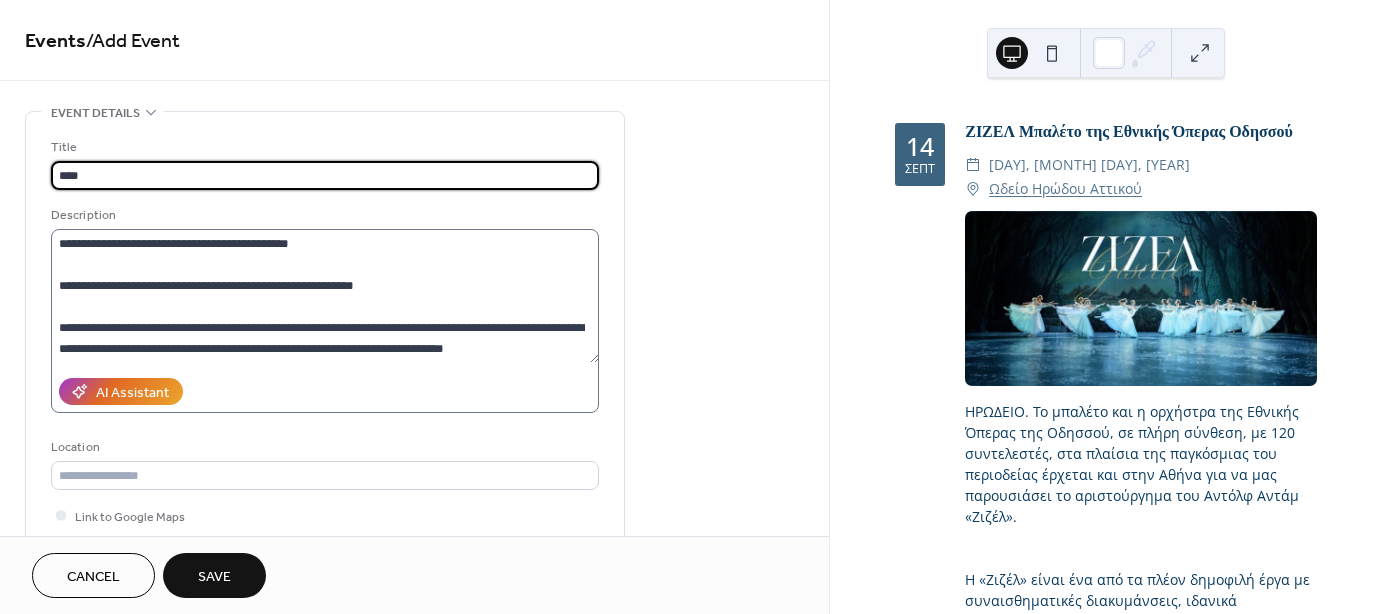 scroll, scrollTop: 0, scrollLeft: 0, axis: both 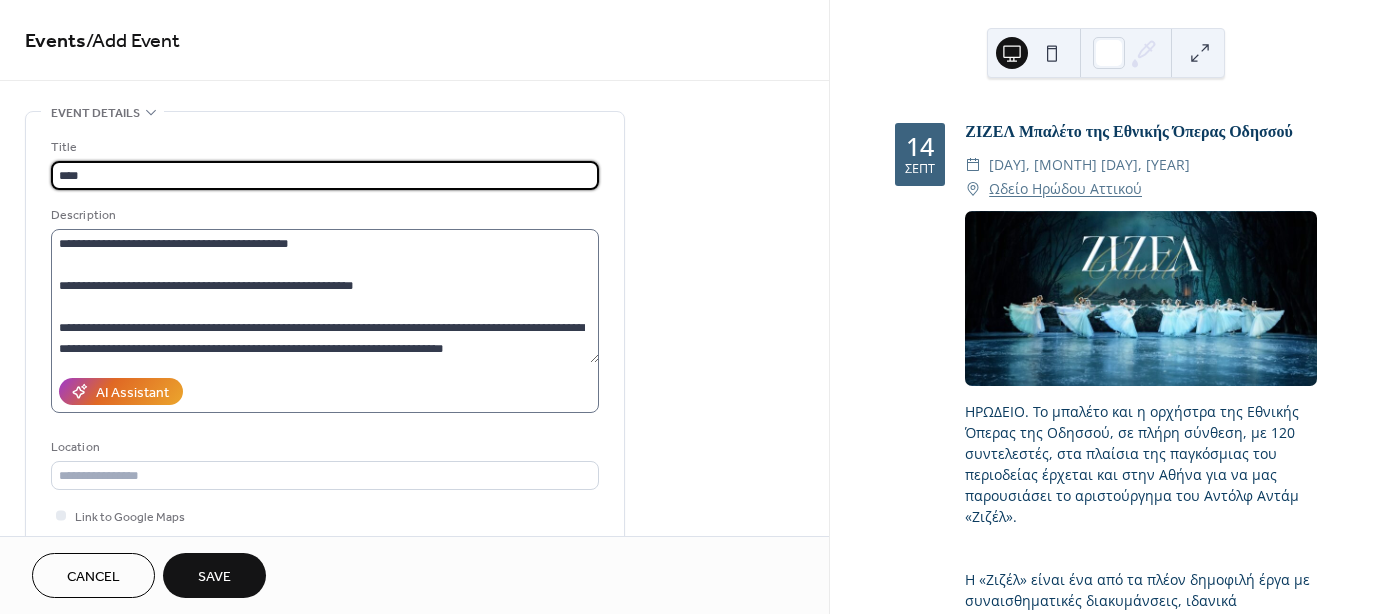 type on "****" 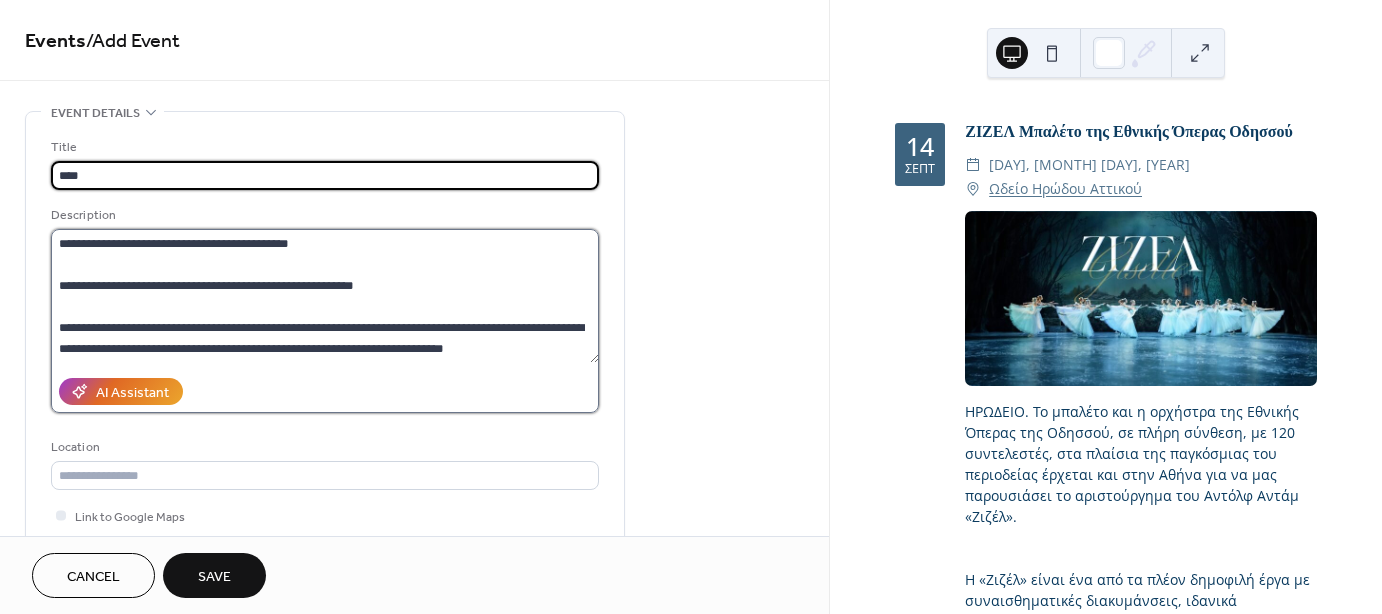 click at bounding box center (325, 296) 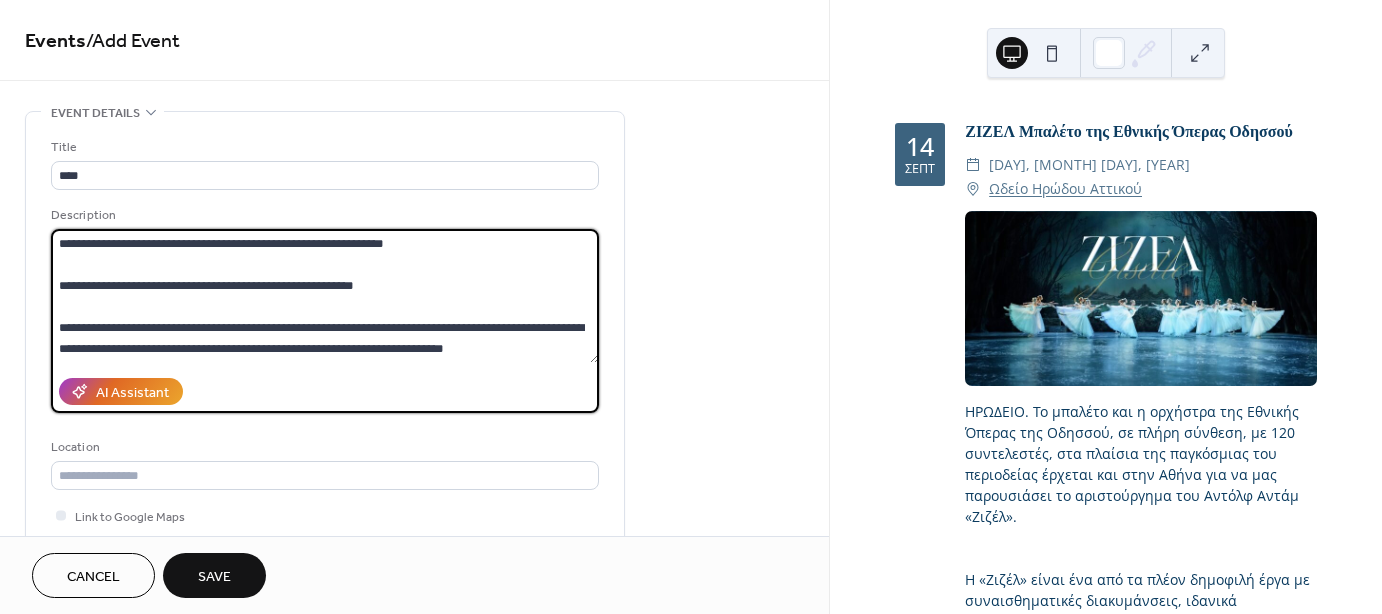 drag, startPoint x: 329, startPoint y: 309, endPoint x: 45, endPoint y: 270, distance: 286.6653 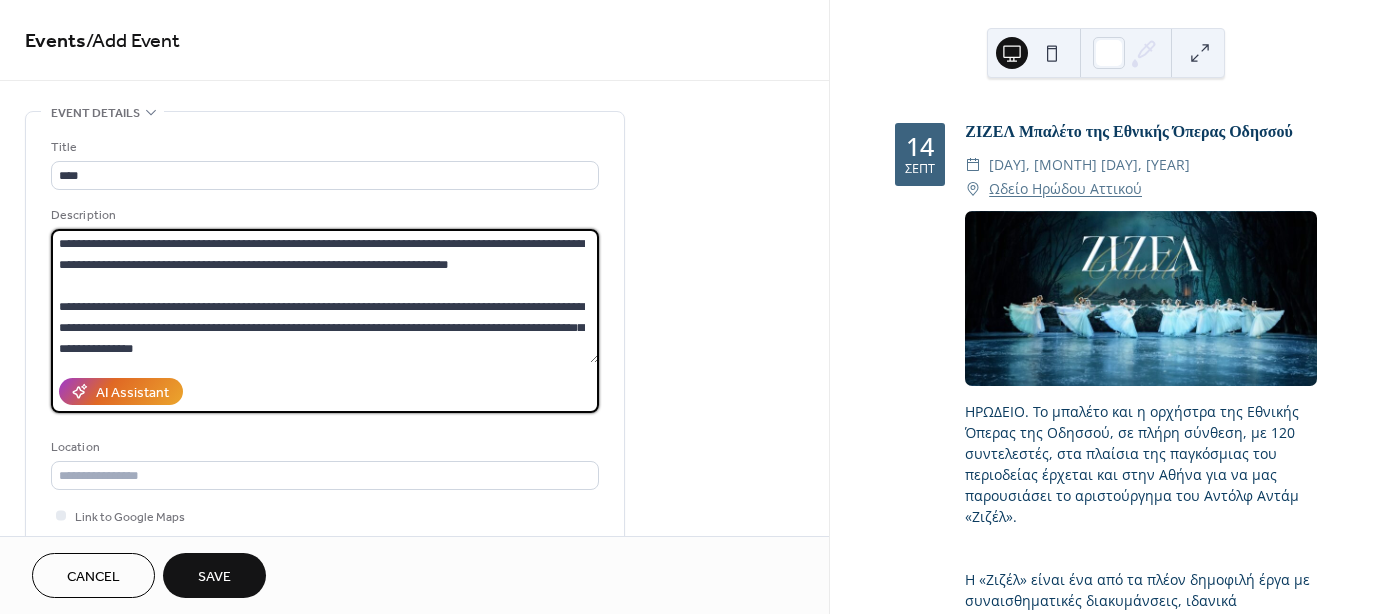 drag, startPoint x: 320, startPoint y: 323, endPoint x: 340, endPoint y: 264, distance: 62.297672 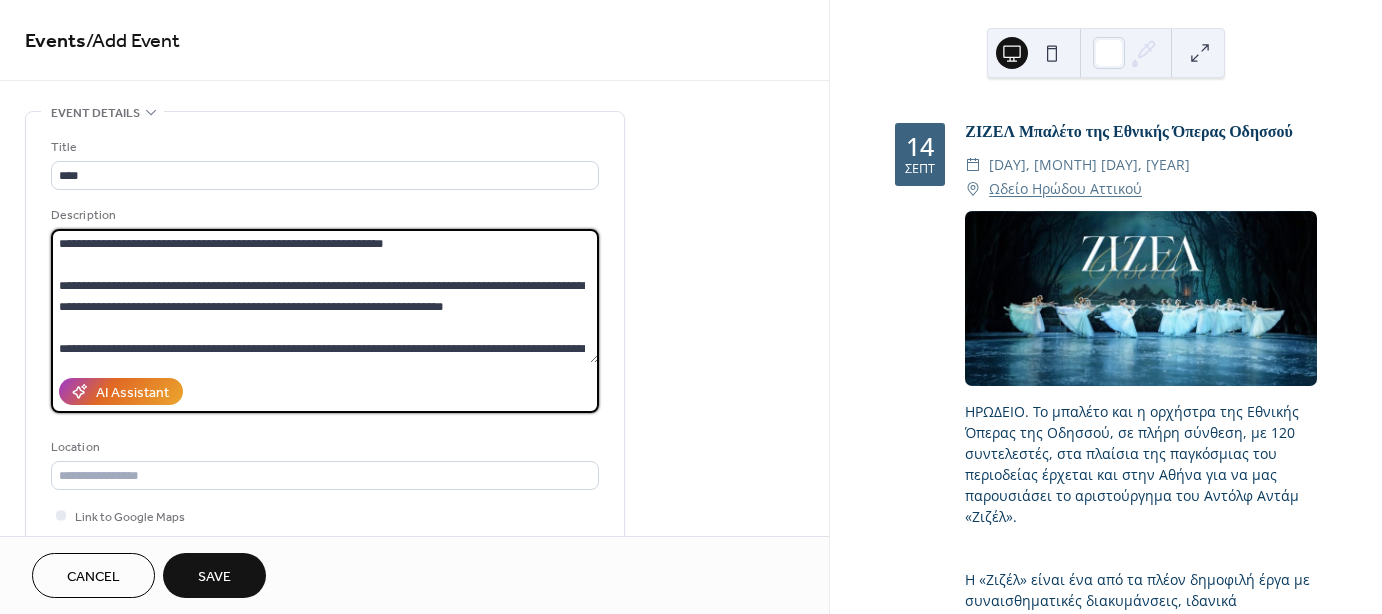 scroll, scrollTop: 100, scrollLeft: 0, axis: vertical 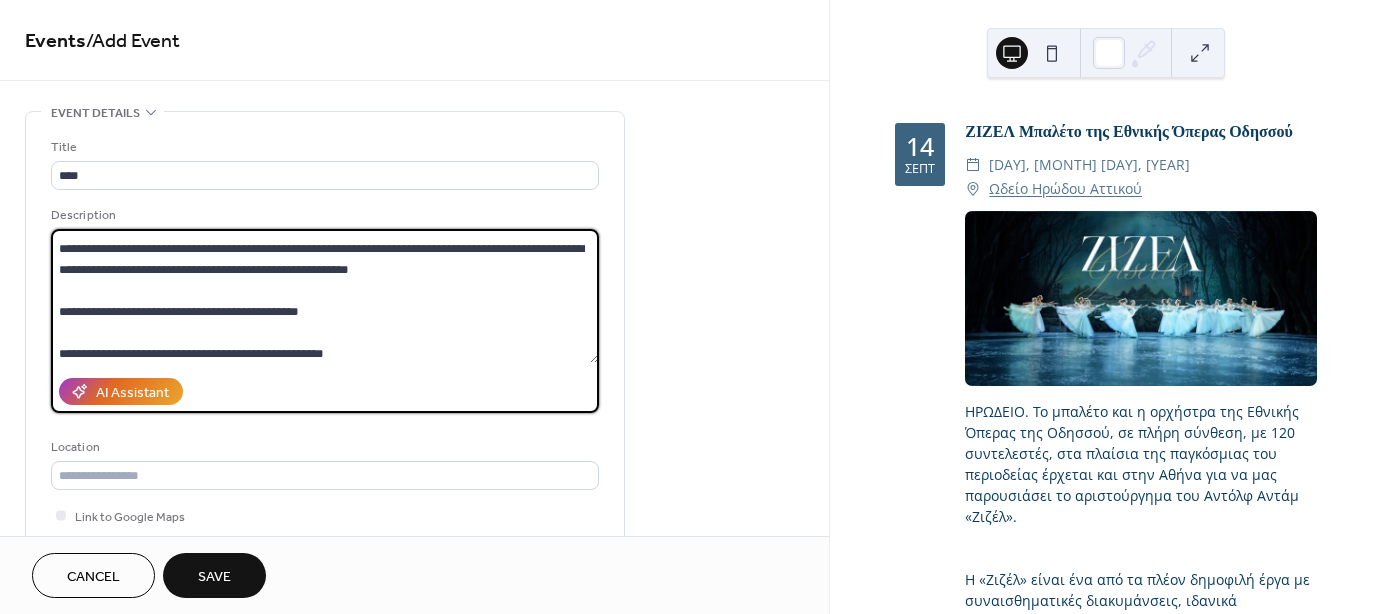 click at bounding box center [325, 296] 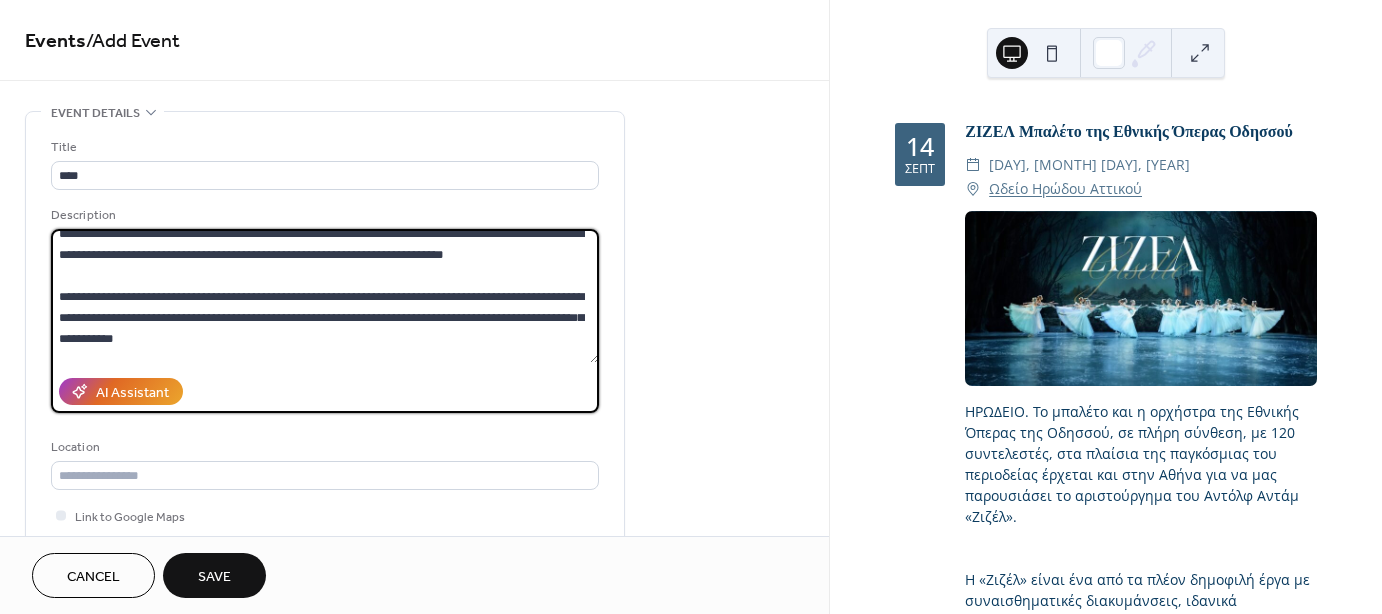 scroll, scrollTop: 100, scrollLeft: 0, axis: vertical 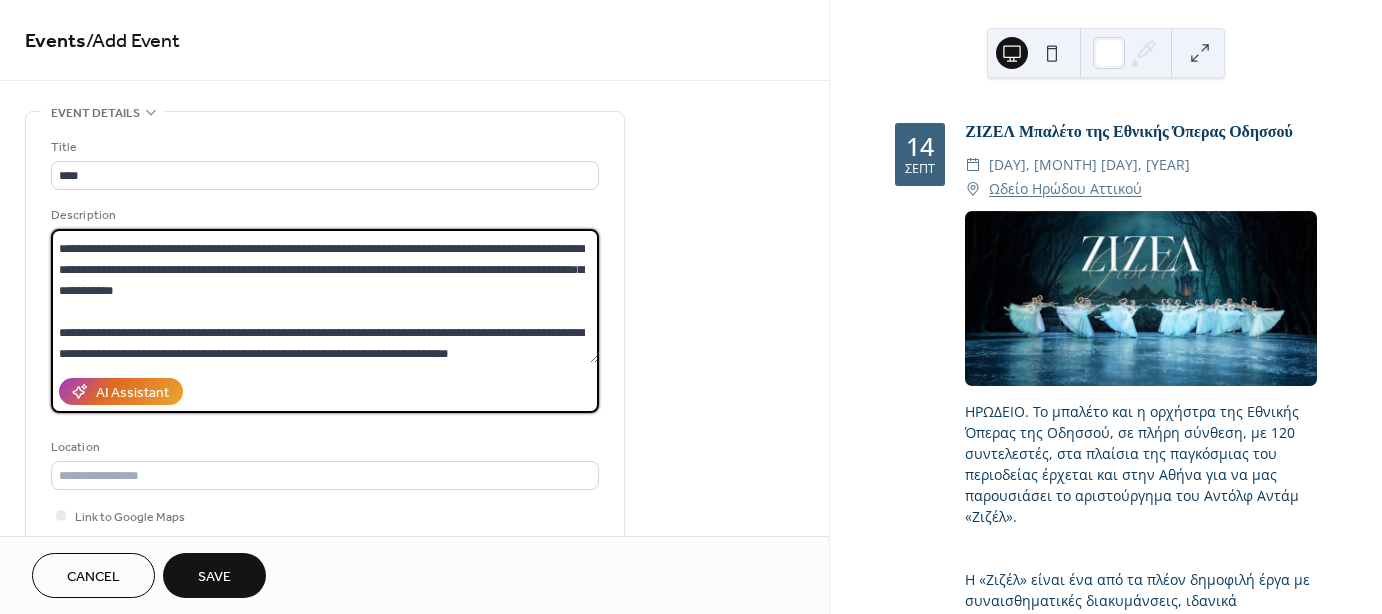 click on "**********" at bounding box center (325, 296) 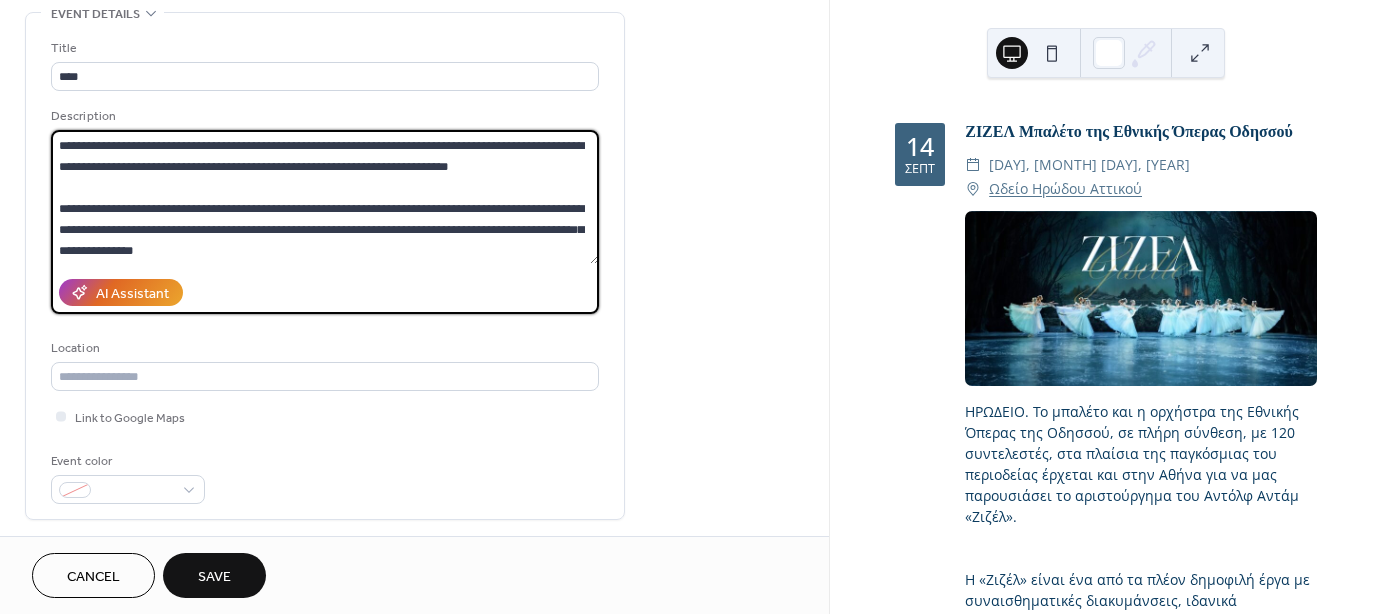 scroll, scrollTop: 100, scrollLeft: 0, axis: vertical 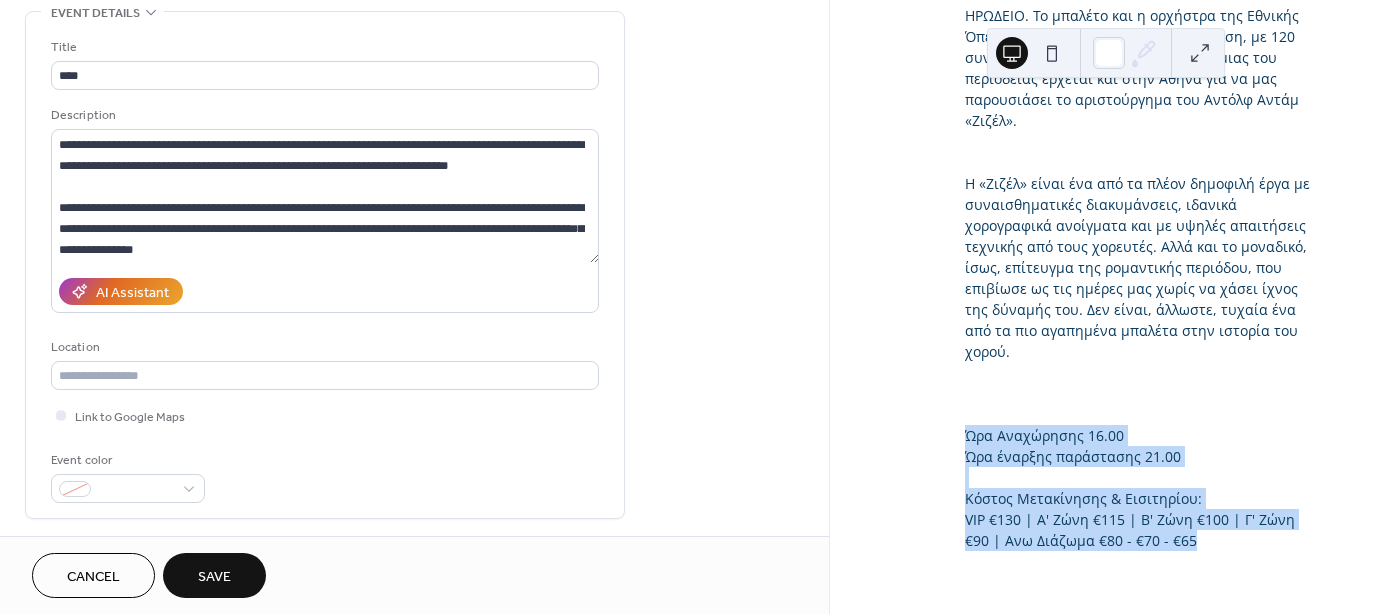 drag, startPoint x: 966, startPoint y: 436, endPoint x: 1232, endPoint y: 556, distance: 291.815 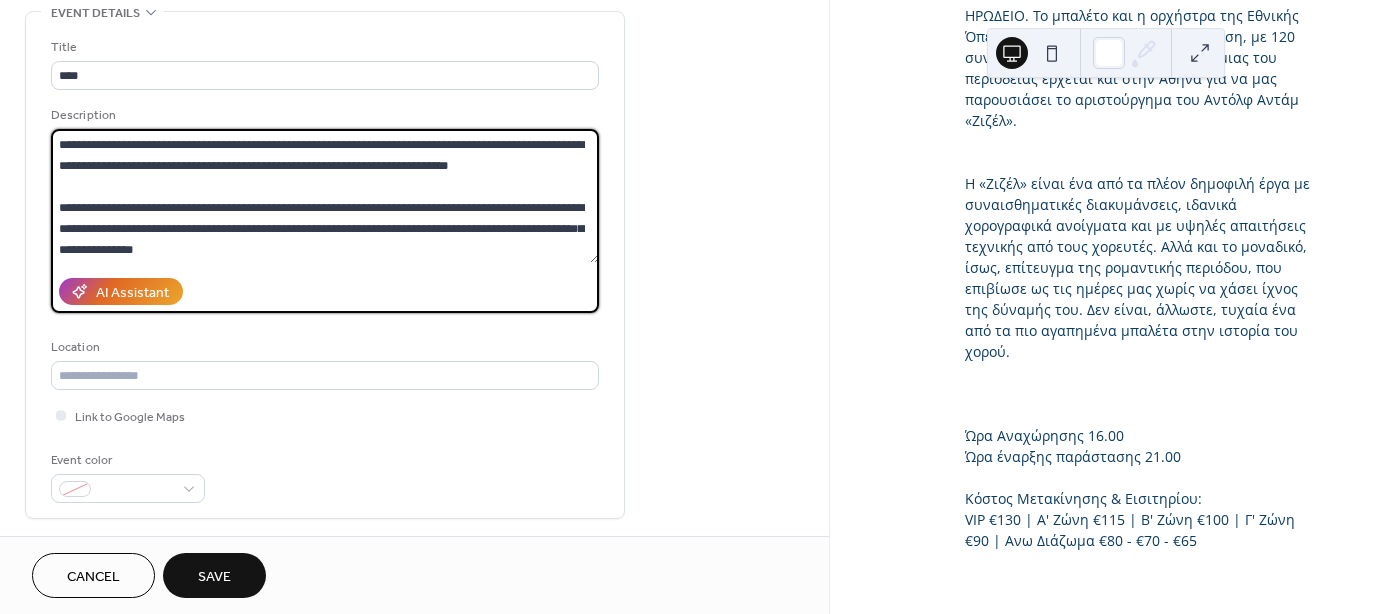click on "**********" at bounding box center (325, 196) 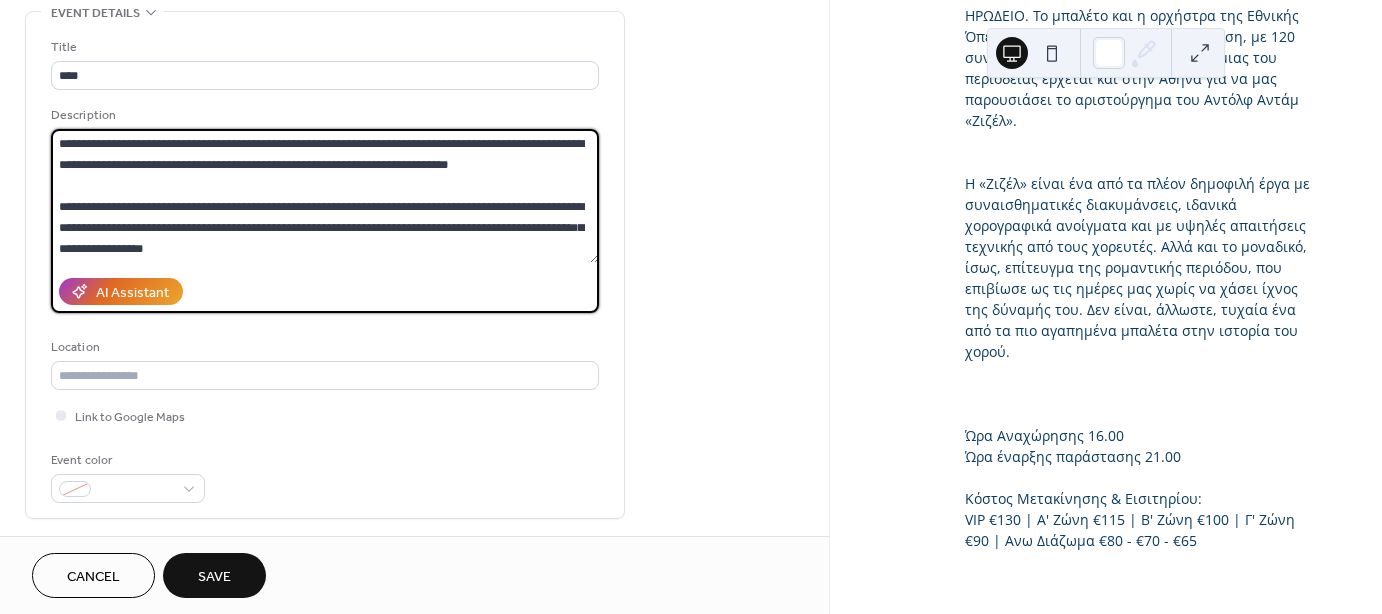 paste on "**********" 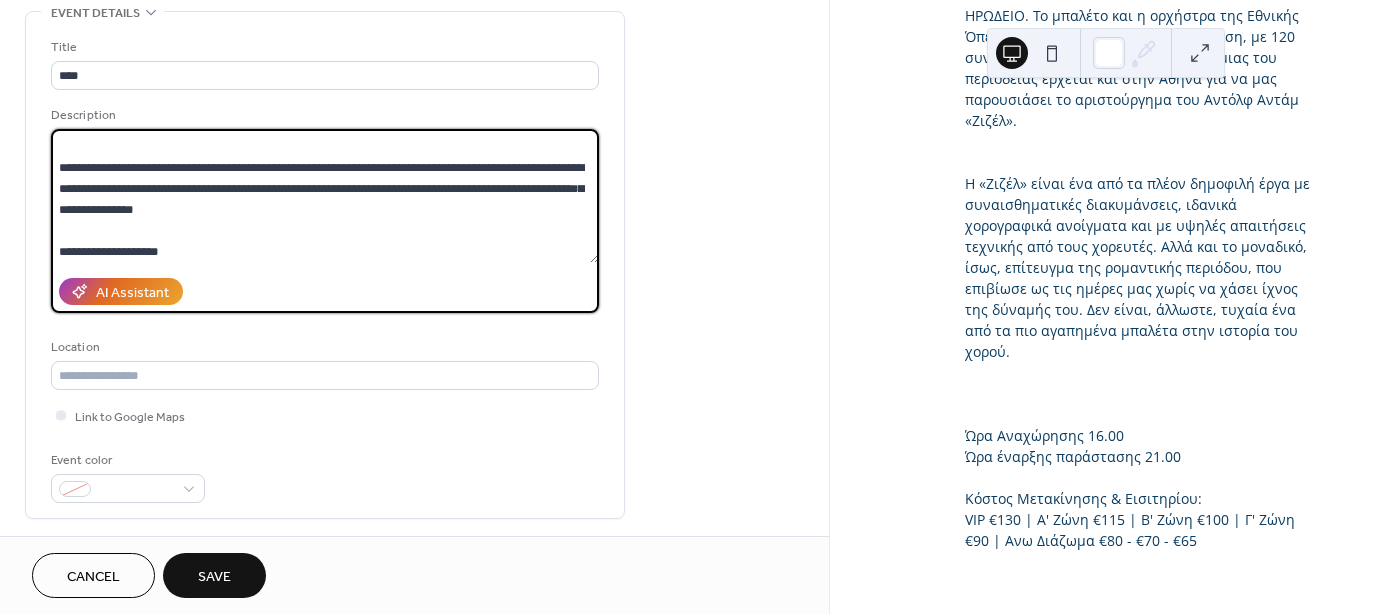 scroll, scrollTop: 312, scrollLeft: 0, axis: vertical 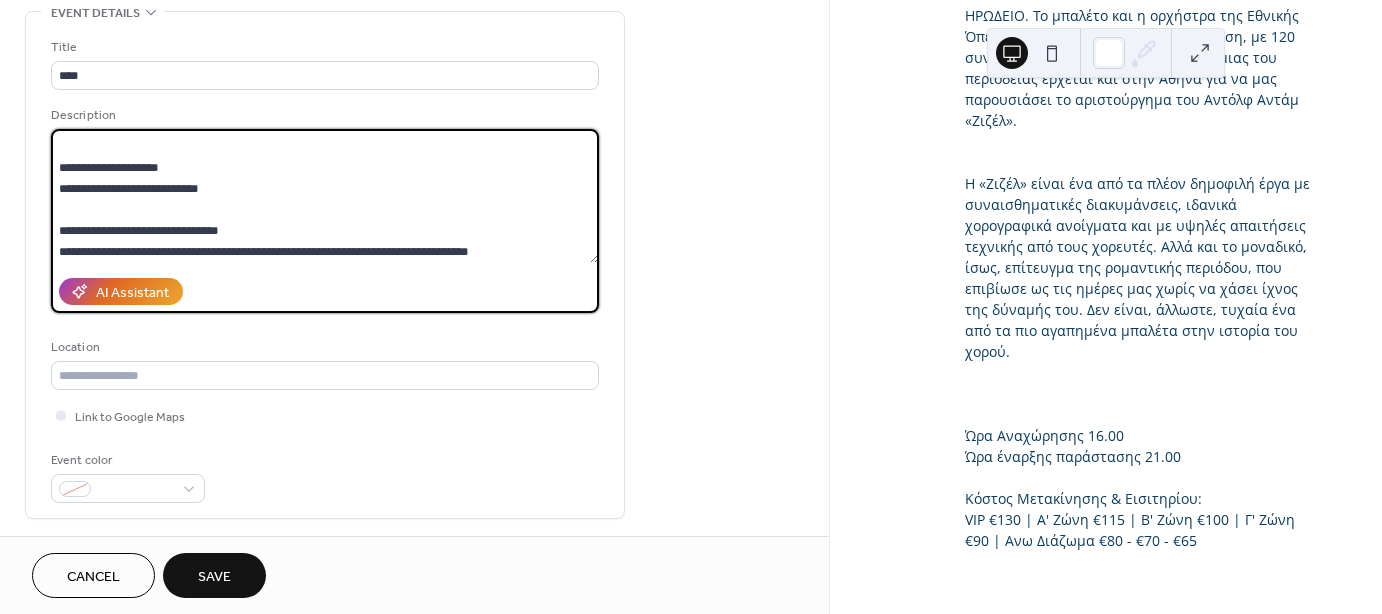 drag, startPoint x: 180, startPoint y: 164, endPoint x: 148, endPoint y: 166, distance: 32.06244 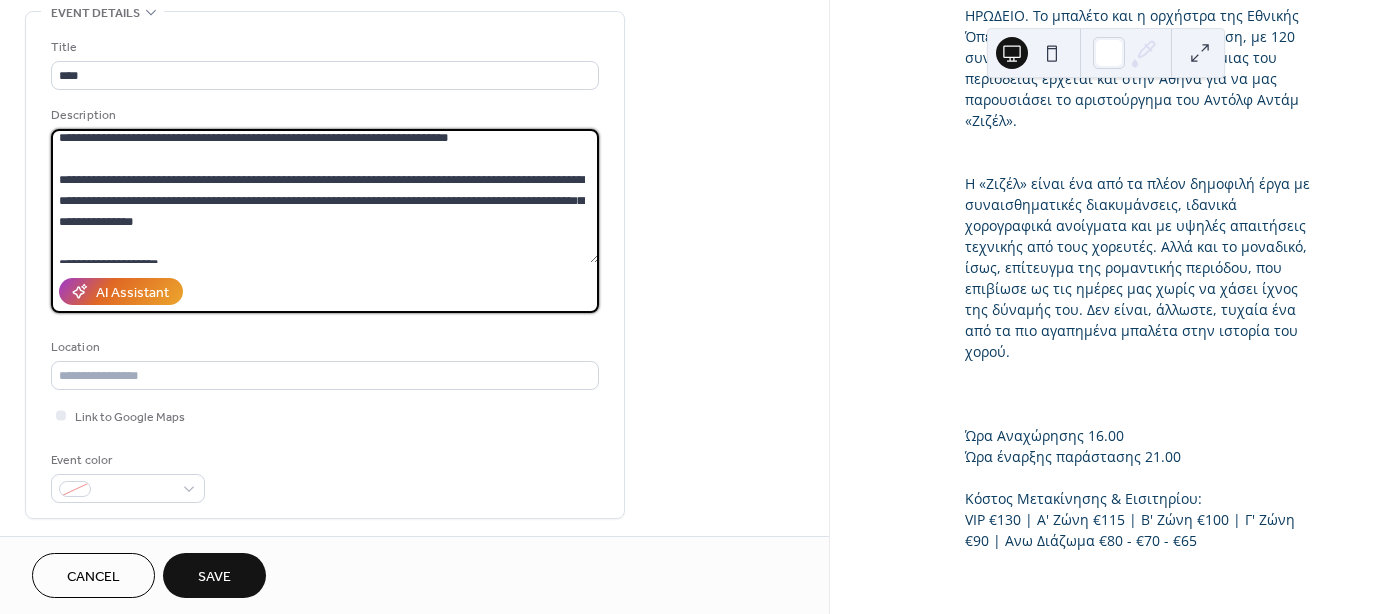 scroll, scrollTop: 212, scrollLeft: 0, axis: vertical 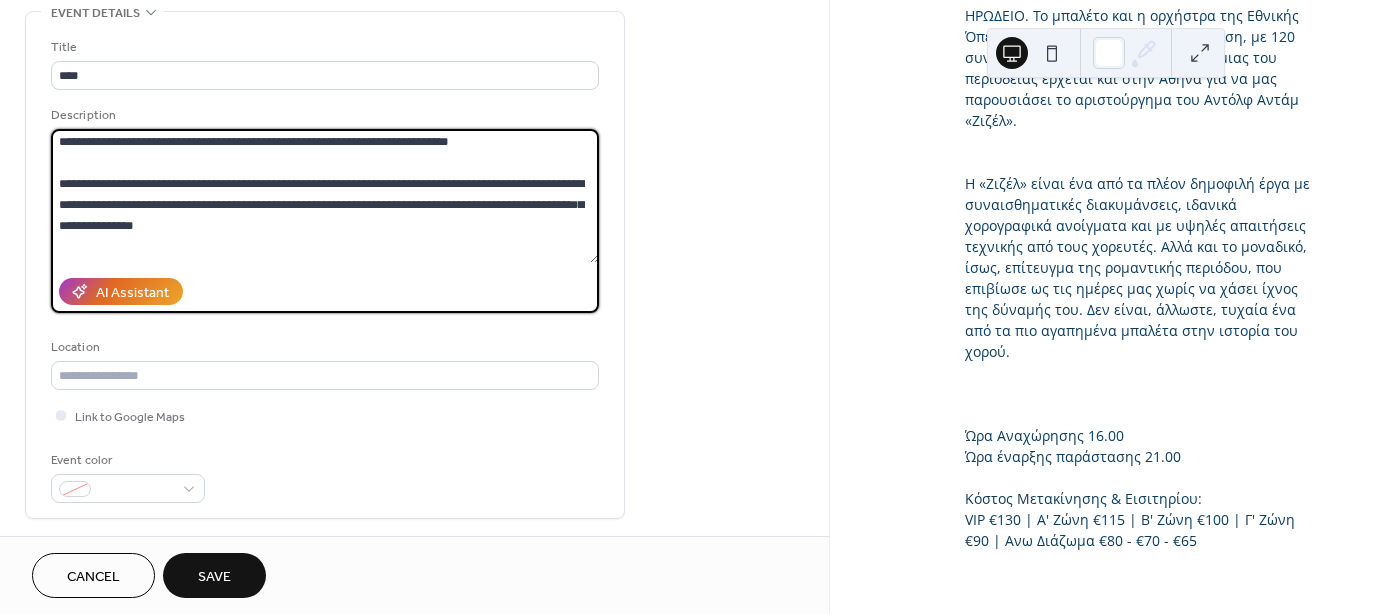 click at bounding box center (325, 196) 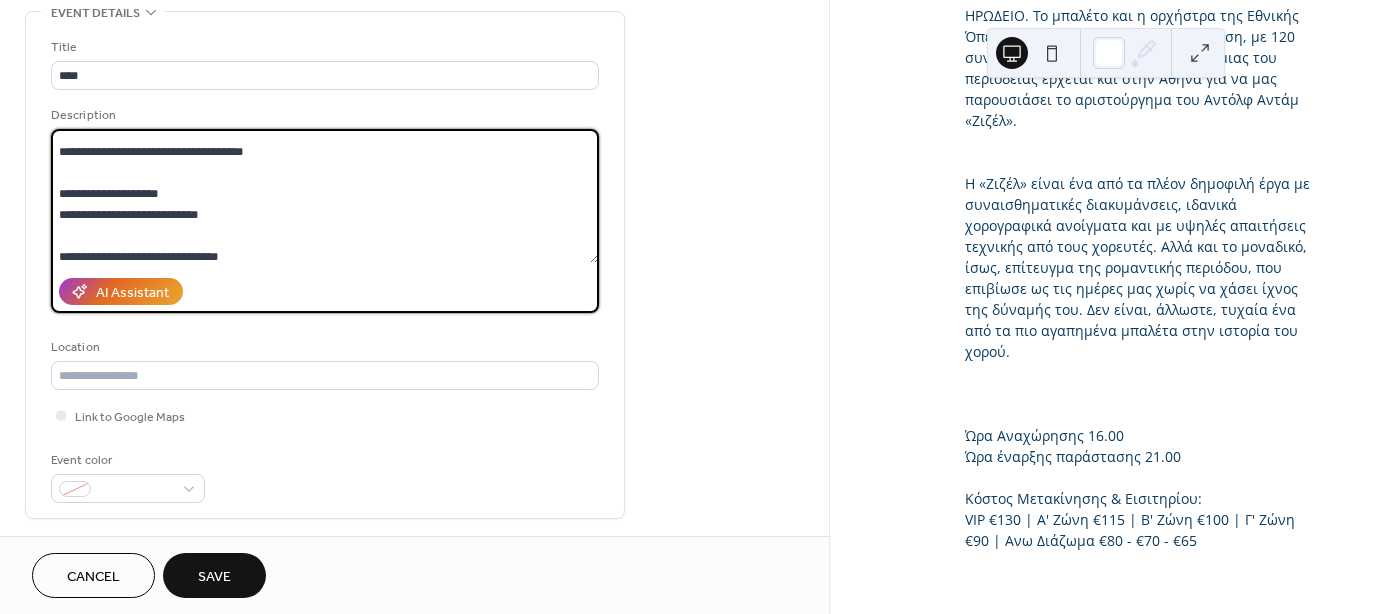 scroll, scrollTop: 356, scrollLeft: 0, axis: vertical 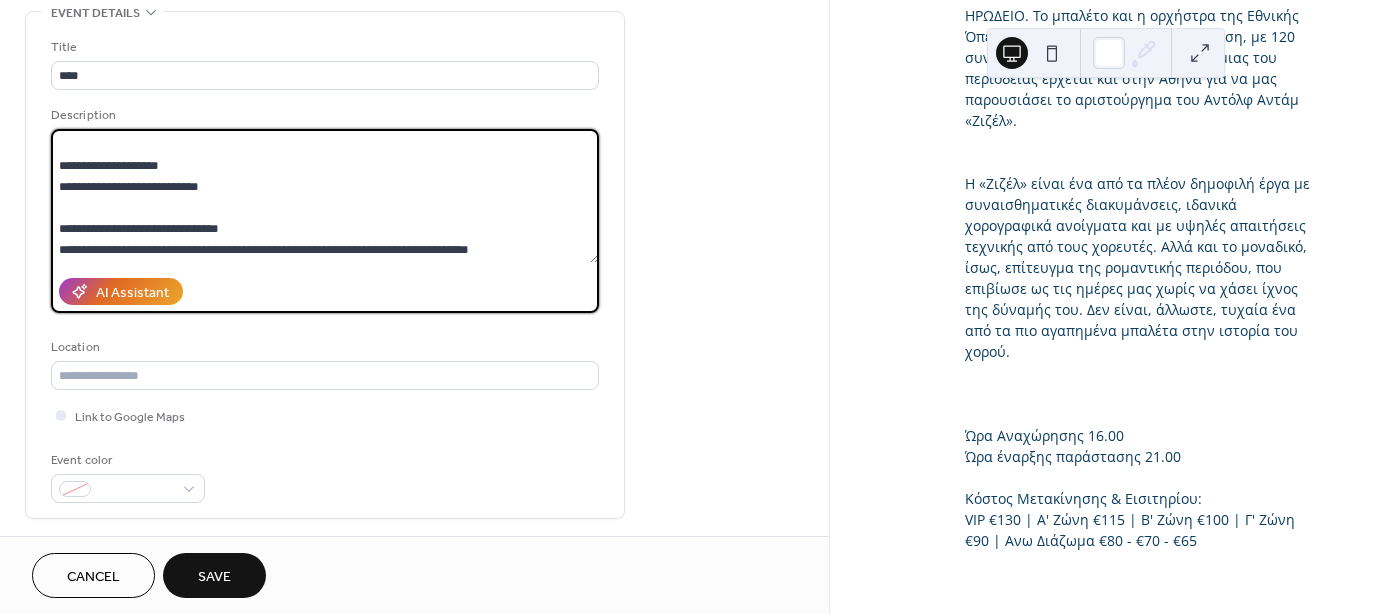 drag, startPoint x: 111, startPoint y: 246, endPoint x: 49, endPoint y: 247, distance: 62.008064 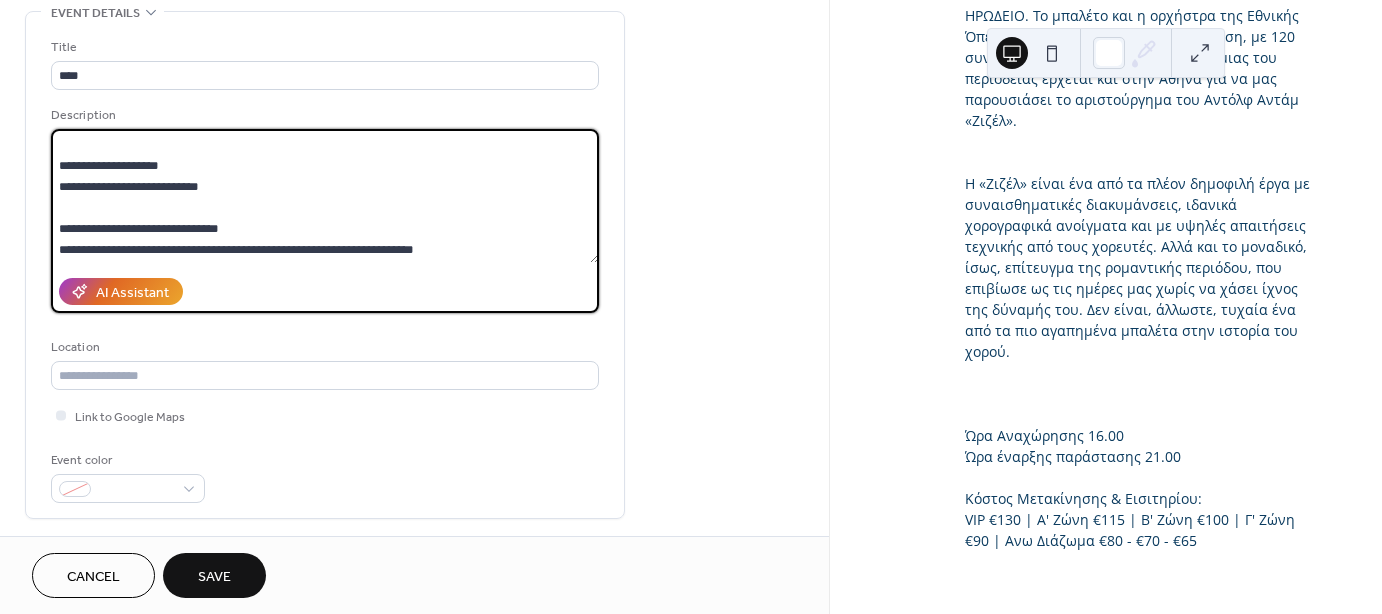 drag, startPoint x: 128, startPoint y: 247, endPoint x: 115, endPoint y: 243, distance: 13.601471 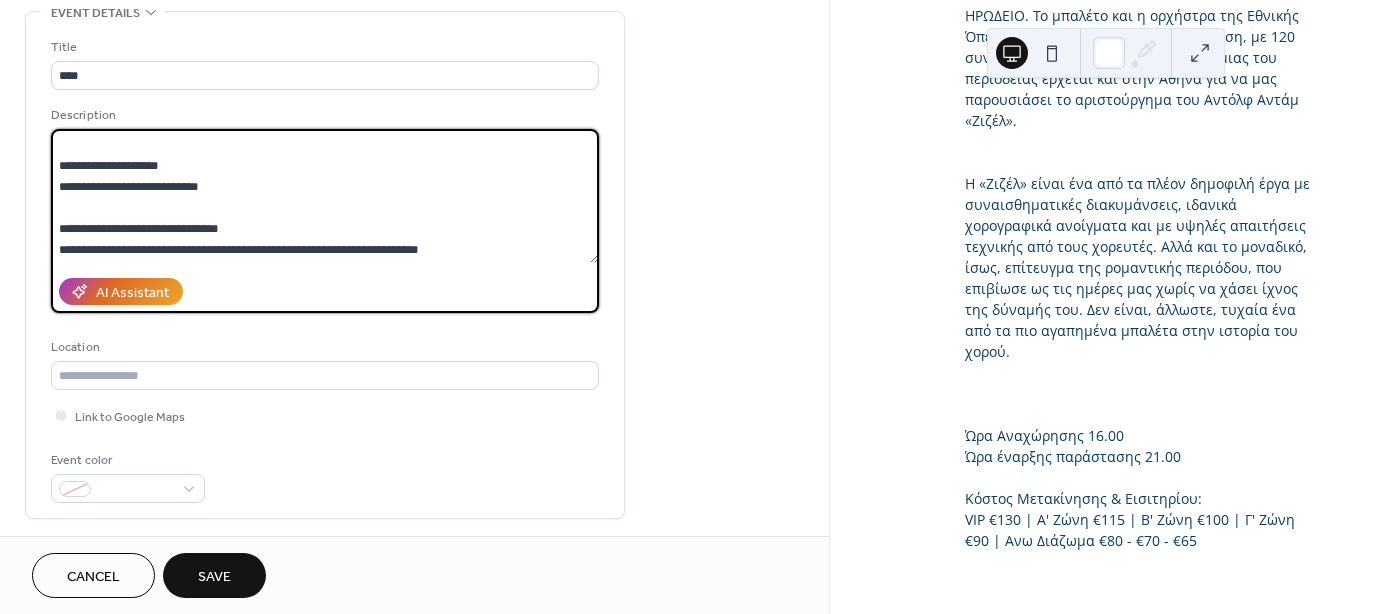 drag, startPoint x: 285, startPoint y: 245, endPoint x: 212, endPoint y: 246, distance: 73.00685 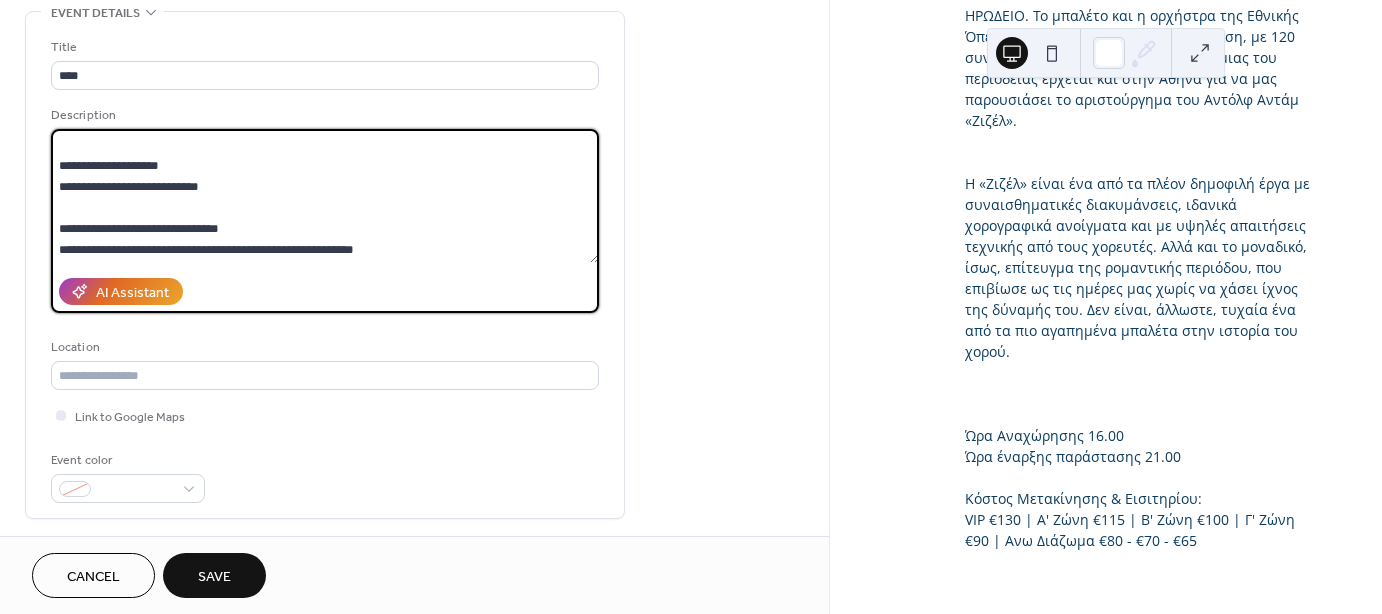 click at bounding box center (325, 196) 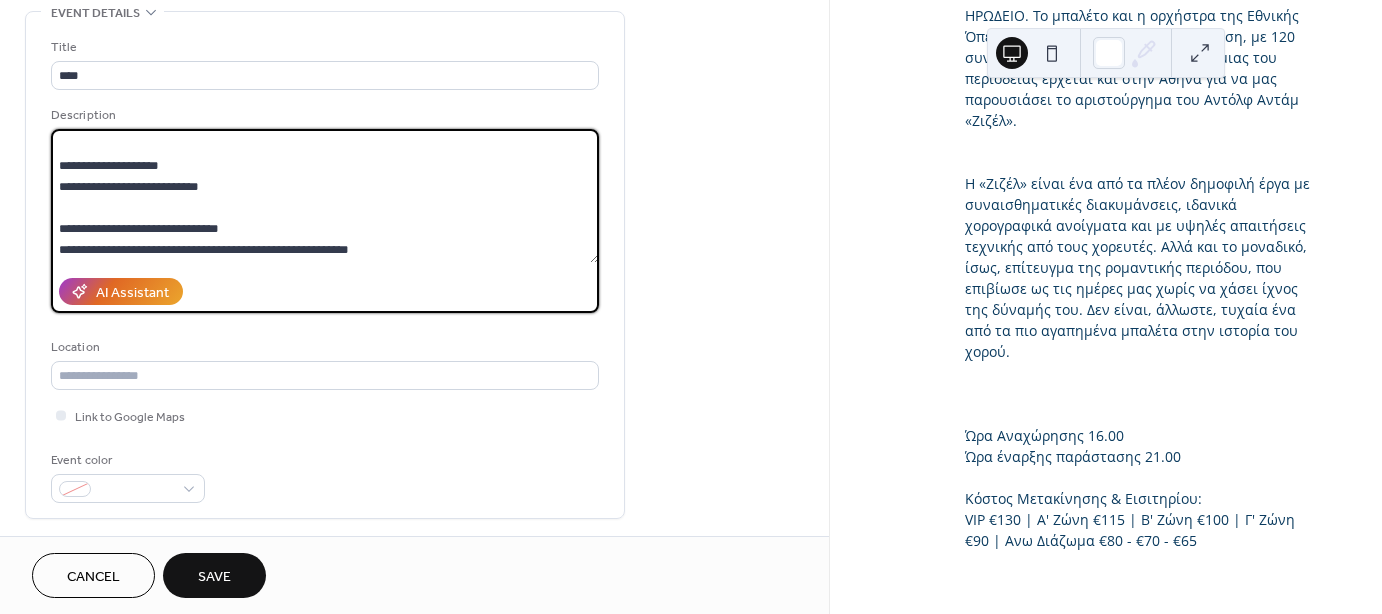 click at bounding box center [325, 196] 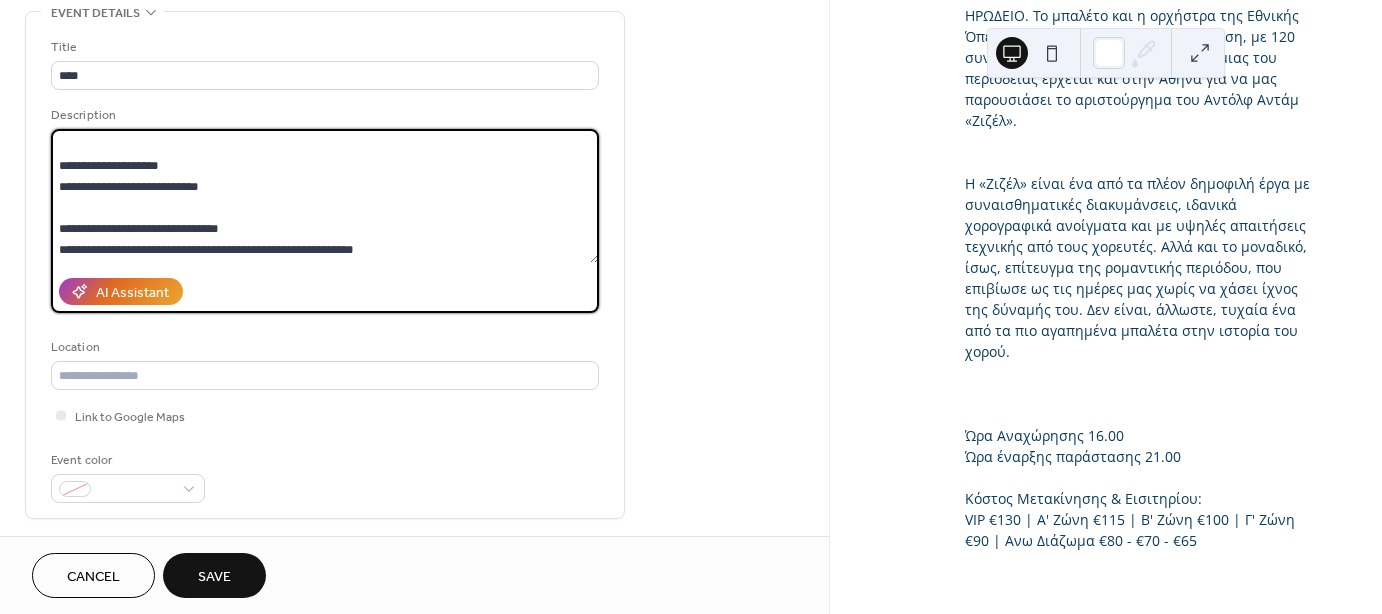 paste on "**********" 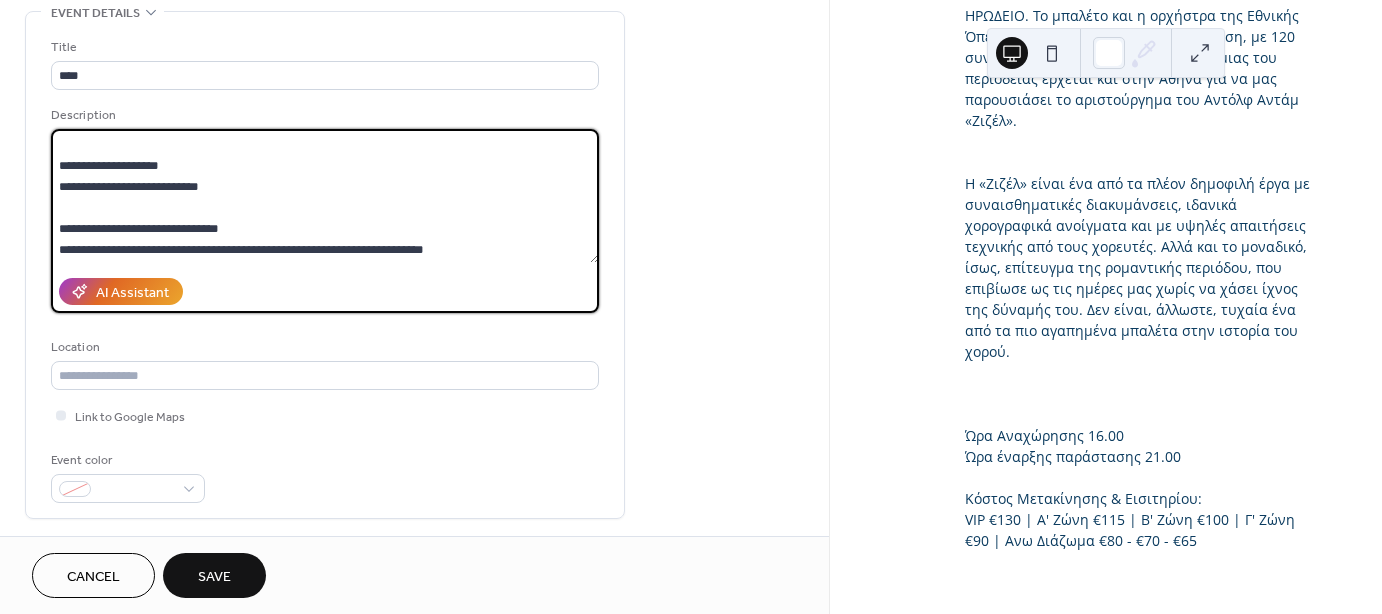 click at bounding box center [325, 196] 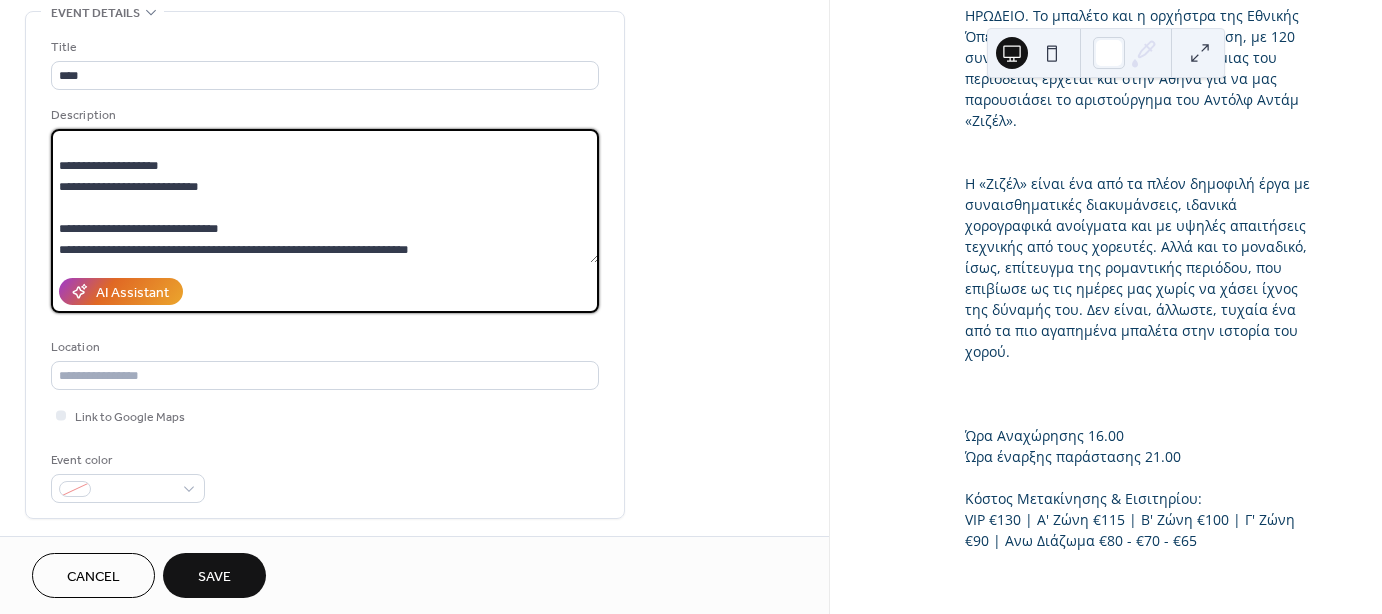 click at bounding box center (325, 196) 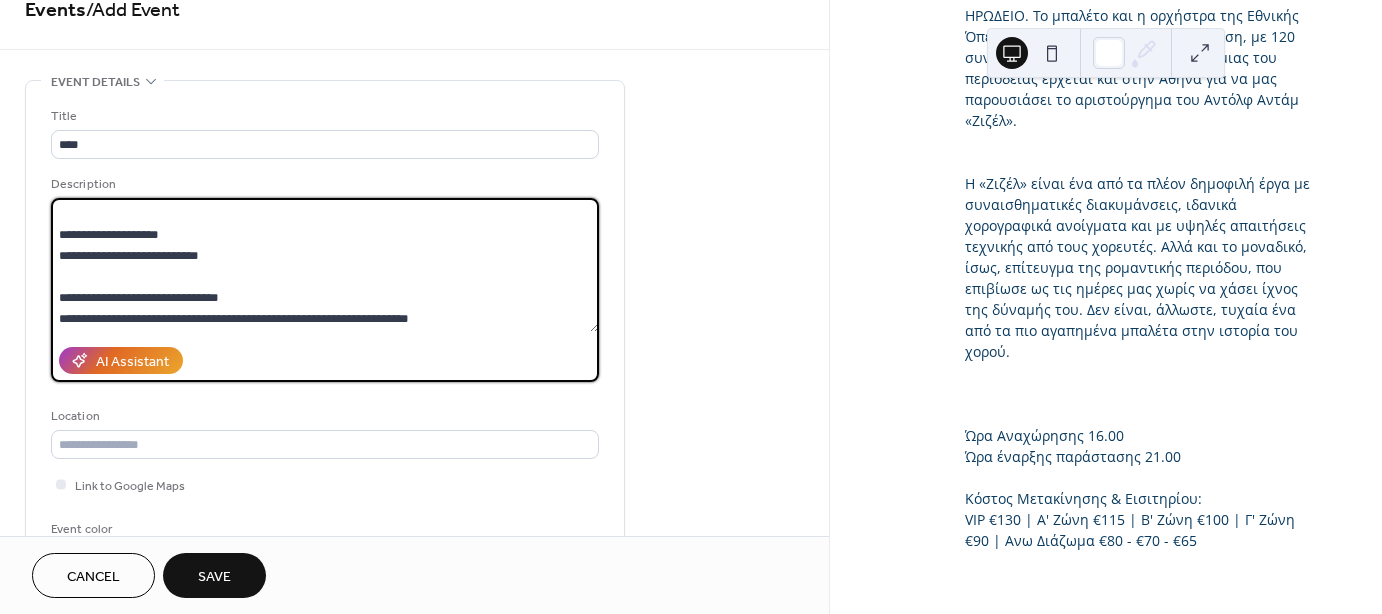 scroll, scrollTop: 0, scrollLeft: 0, axis: both 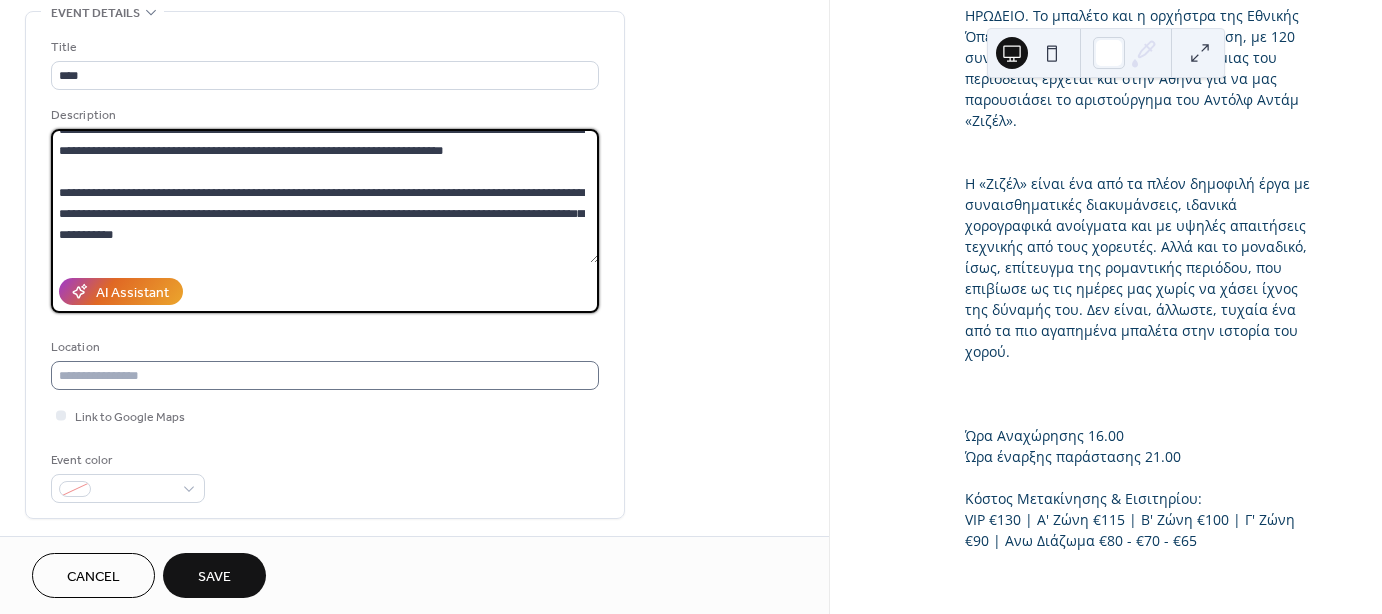 type on "**********" 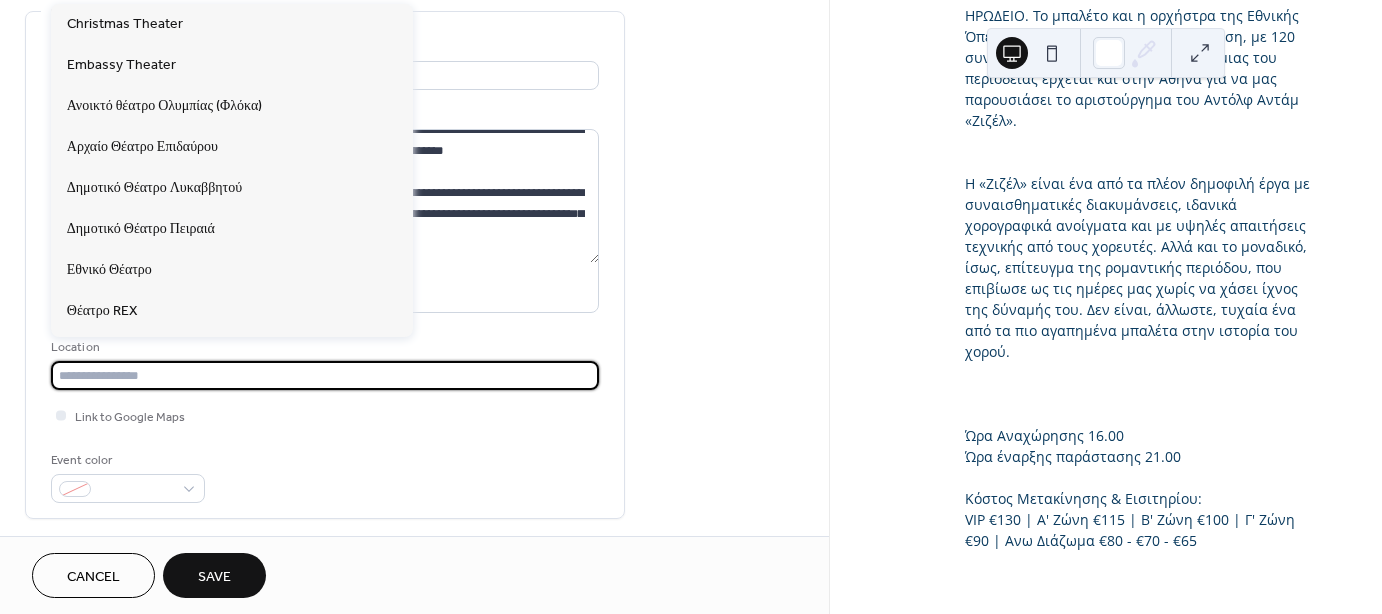 click at bounding box center (325, 375) 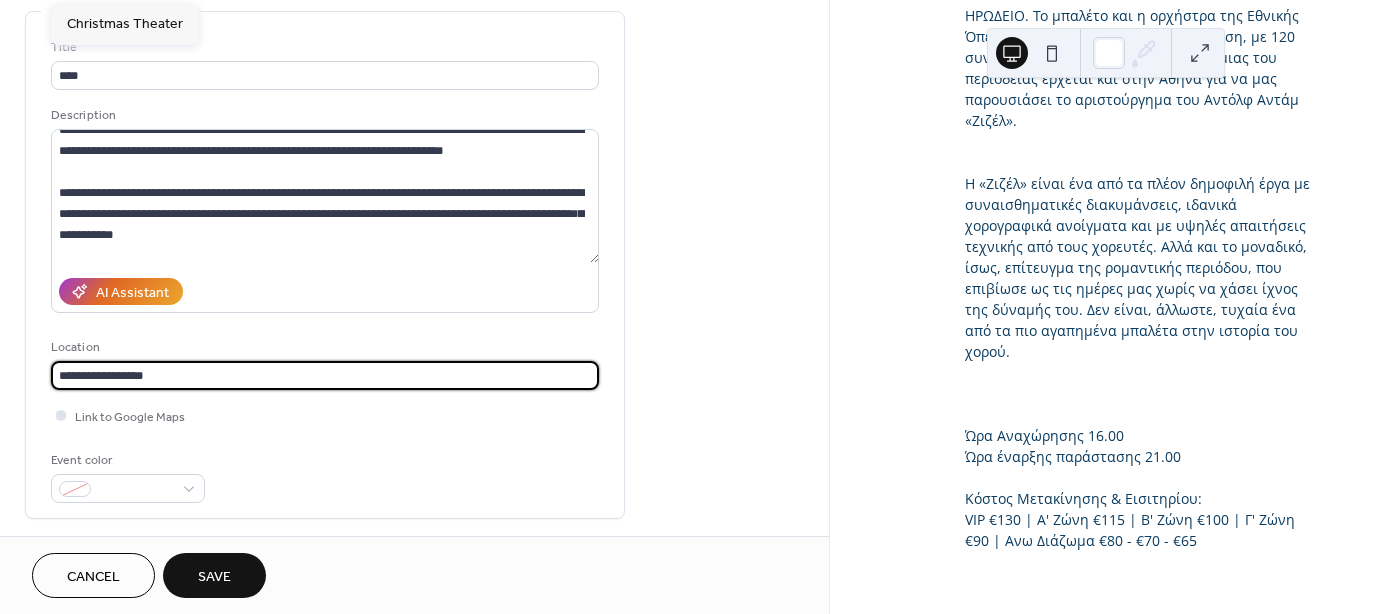type on "**********" 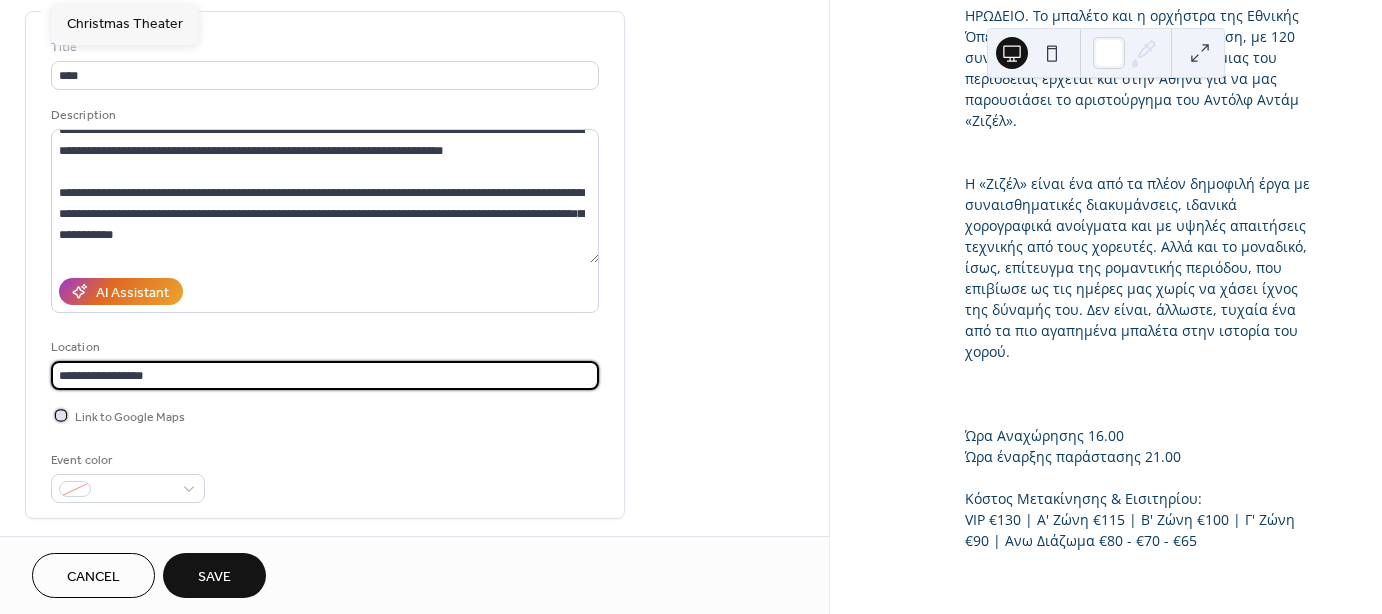 click on "Link to Google Maps" at bounding box center [130, 417] 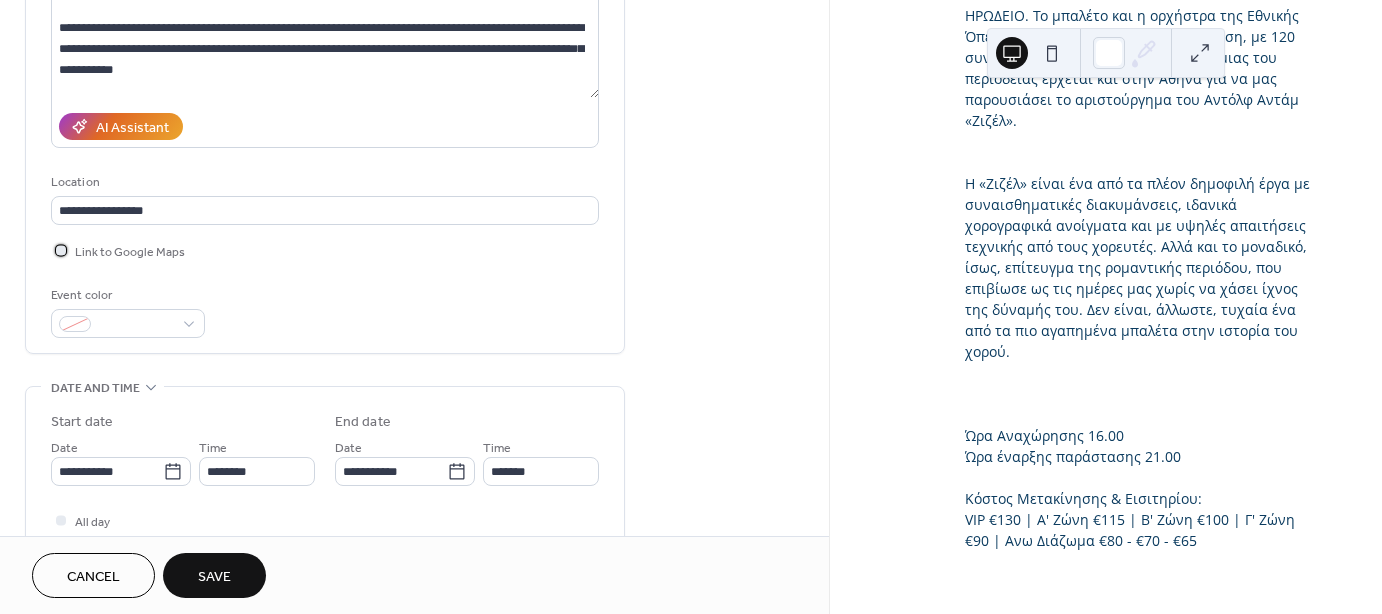 scroll, scrollTop: 300, scrollLeft: 0, axis: vertical 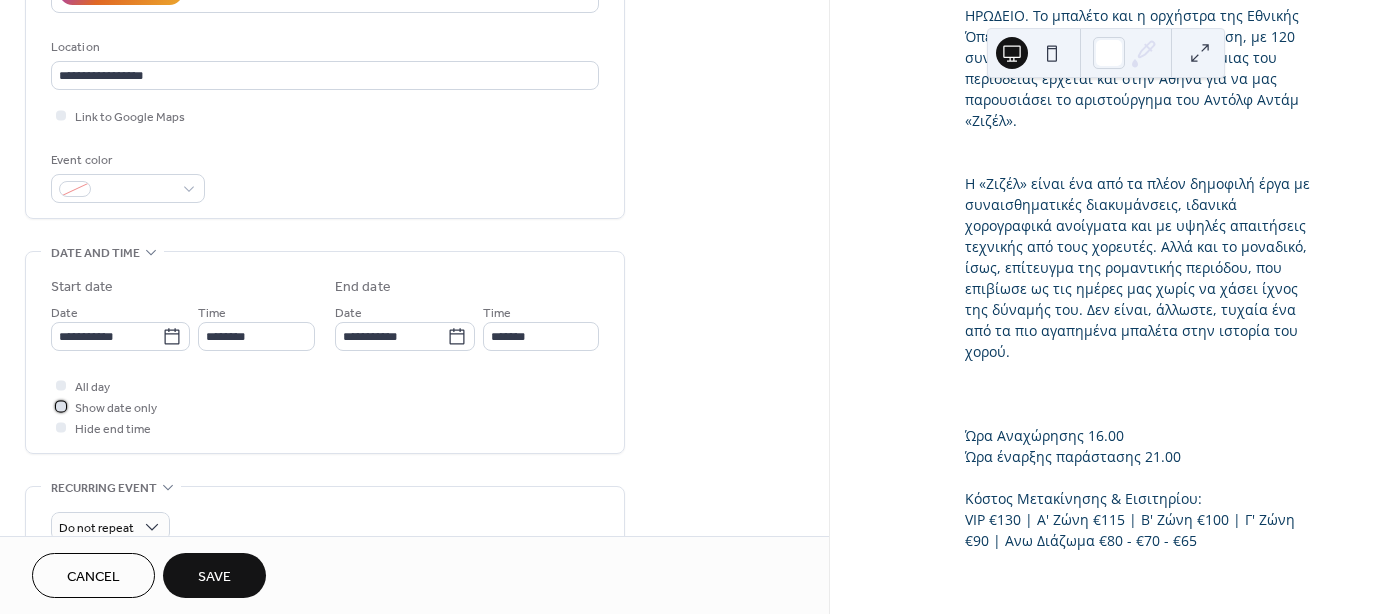 click on "Show date only" at bounding box center (116, 408) 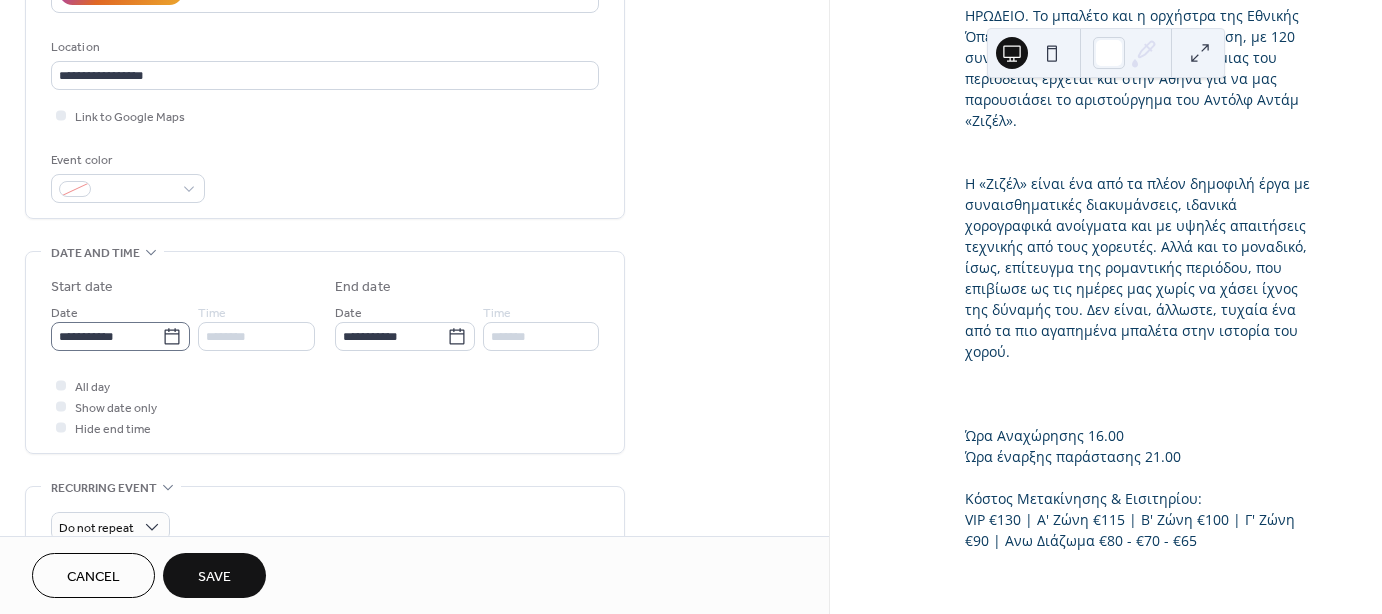 click 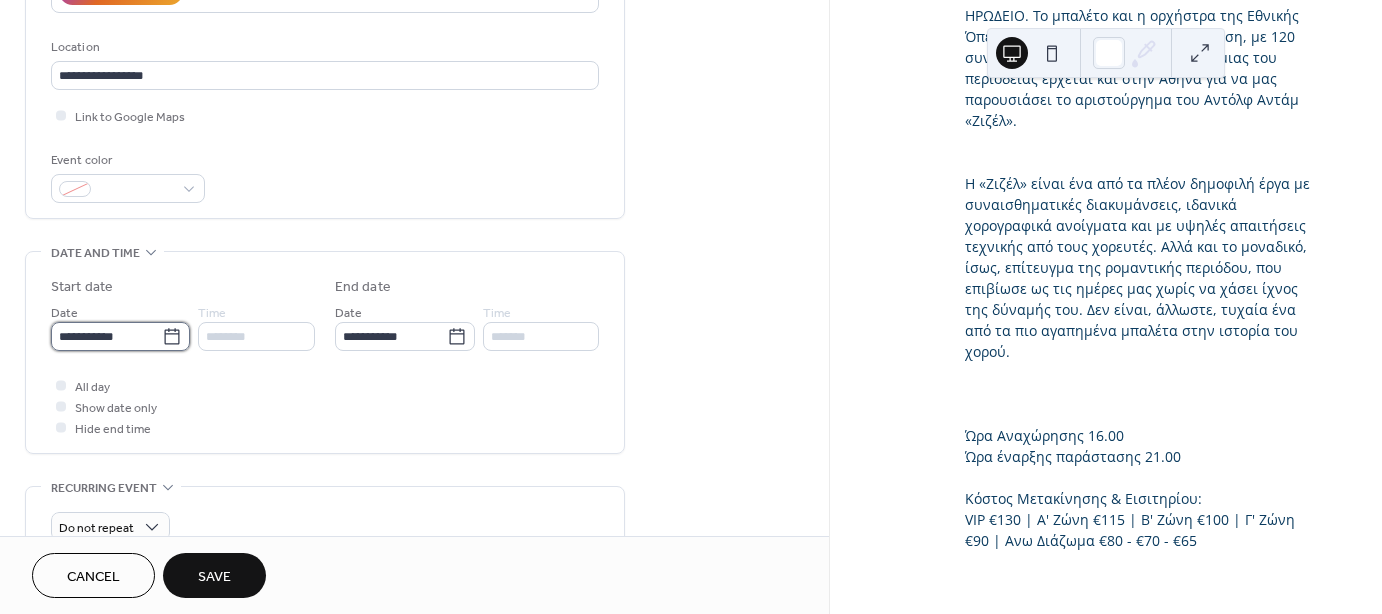 click on "**********" at bounding box center (106, 336) 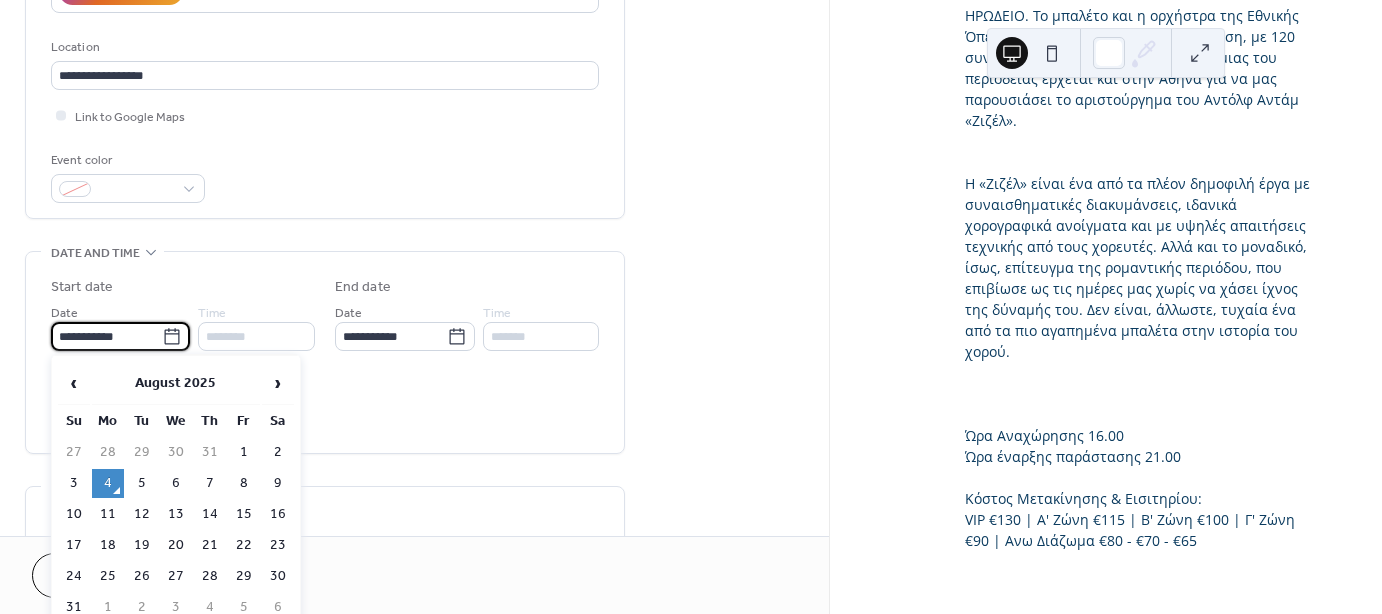 click 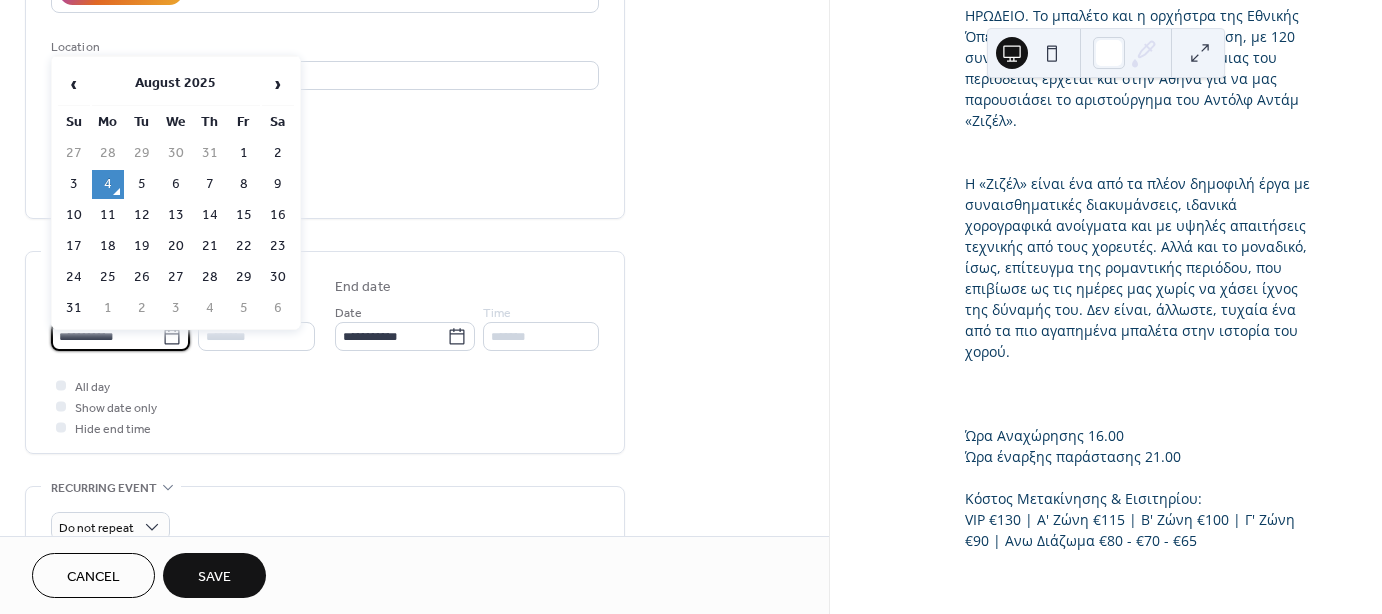click on "All day" at bounding box center [92, 387] 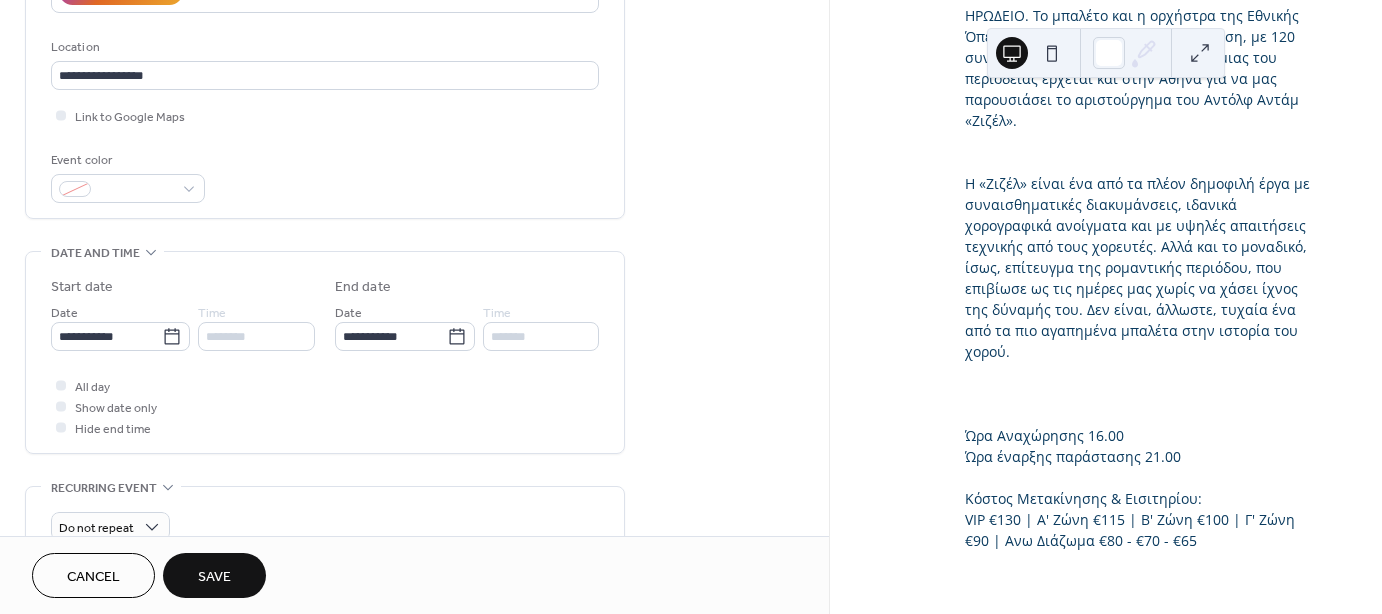 click at bounding box center [61, 385] 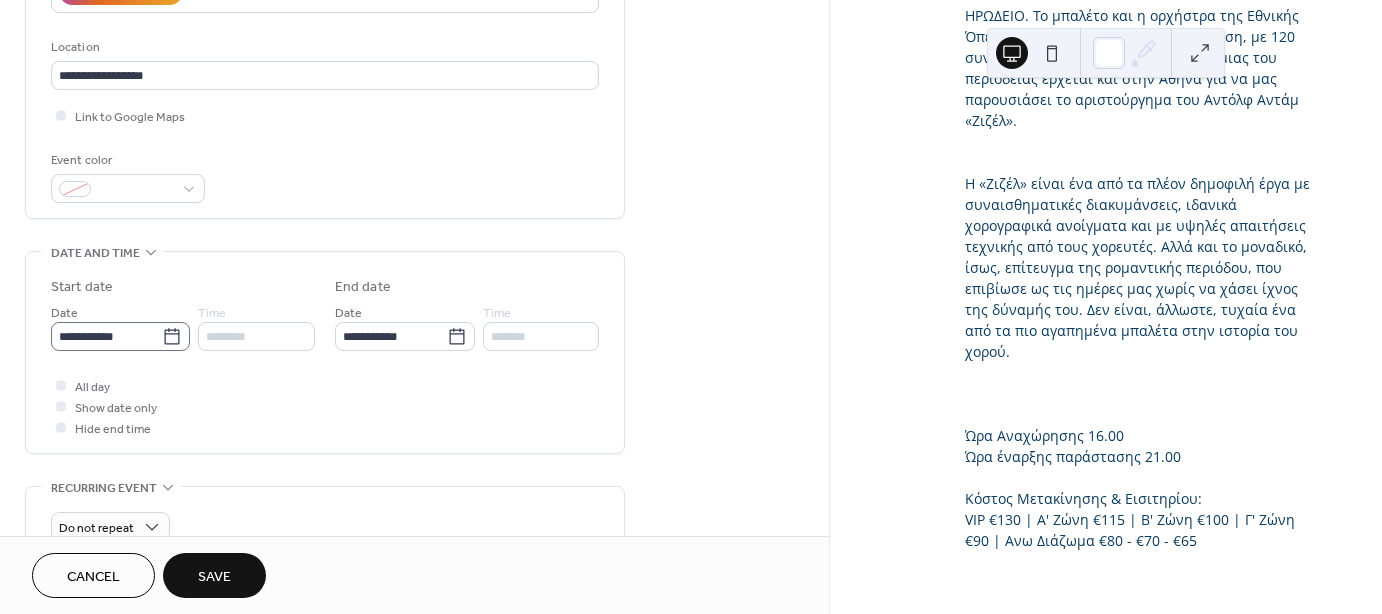 click 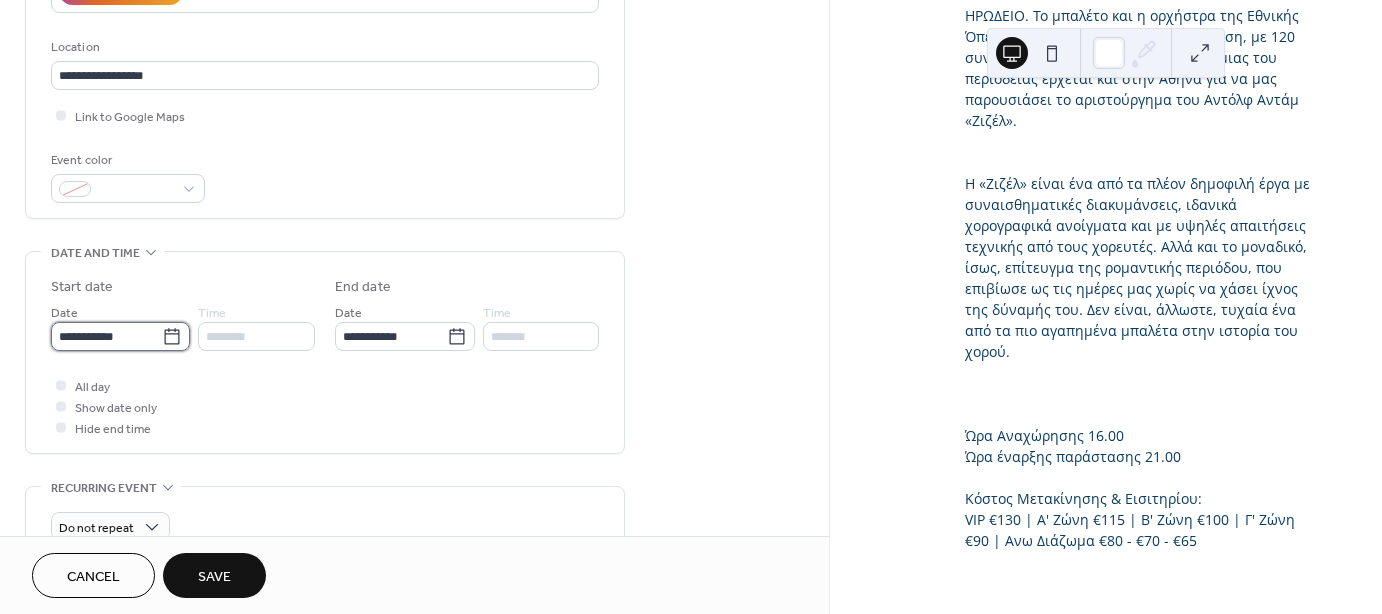 click on "**********" at bounding box center (106, 336) 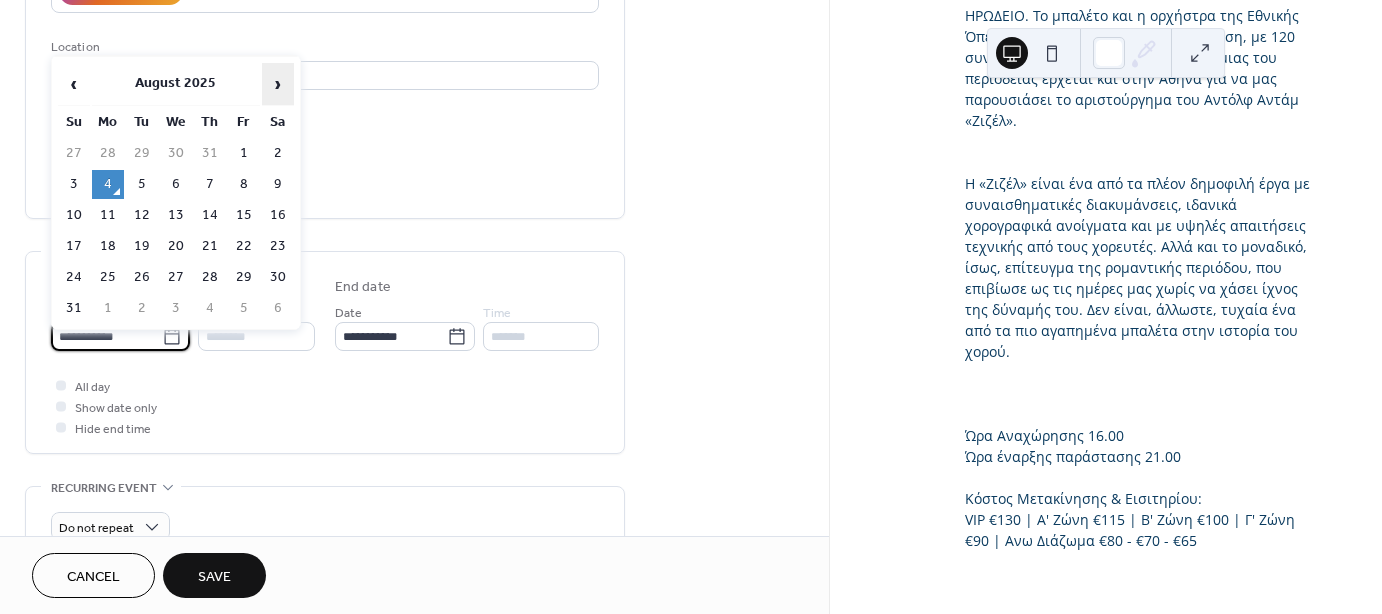 click on "›" at bounding box center (278, 84) 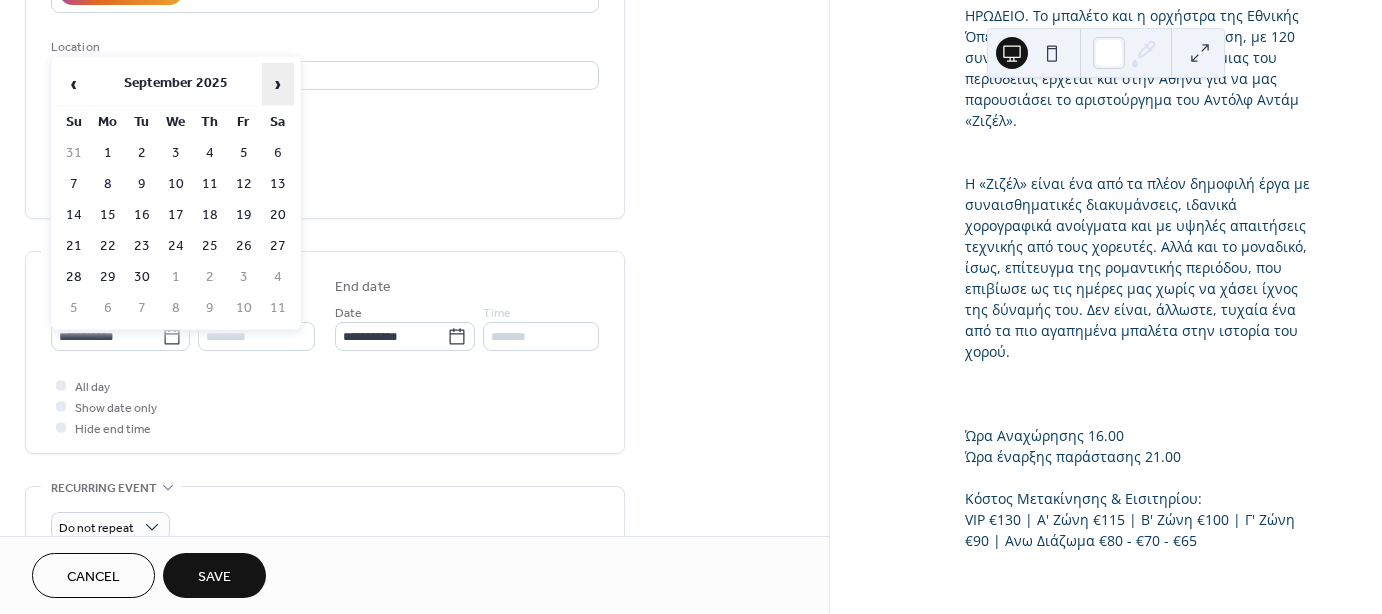 click on "›" at bounding box center (278, 84) 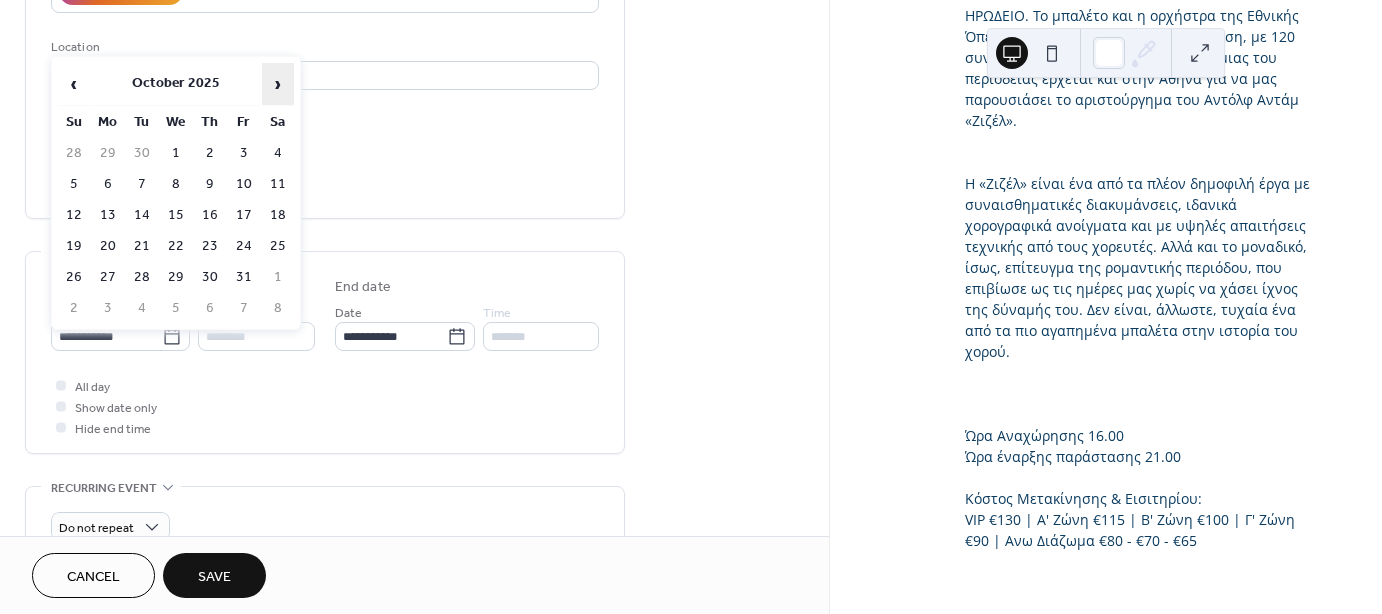 click on "›" at bounding box center (278, 84) 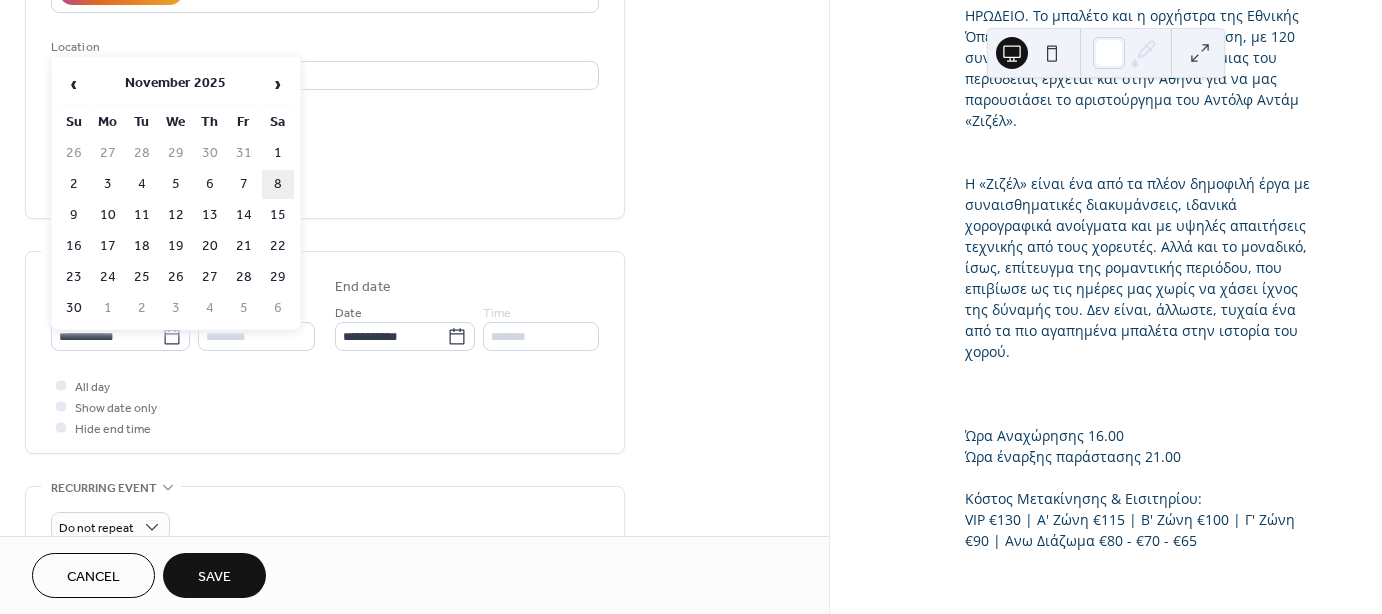 click on "8" at bounding box center [278, 184] 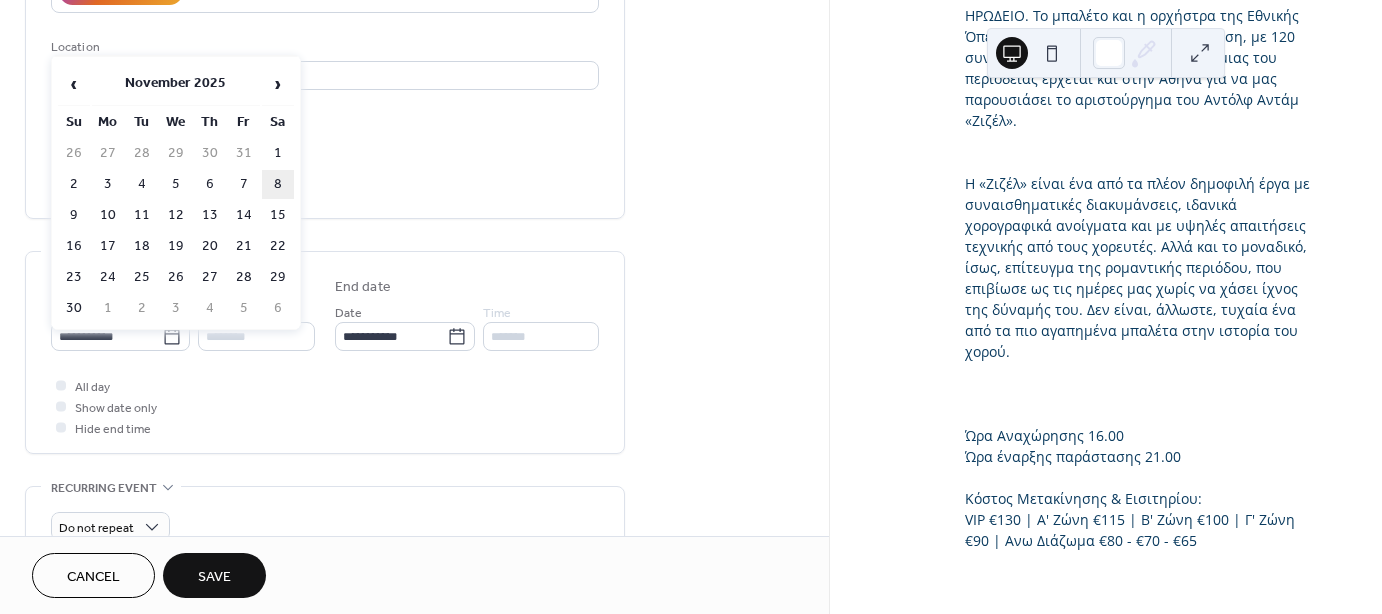 type on "**********" 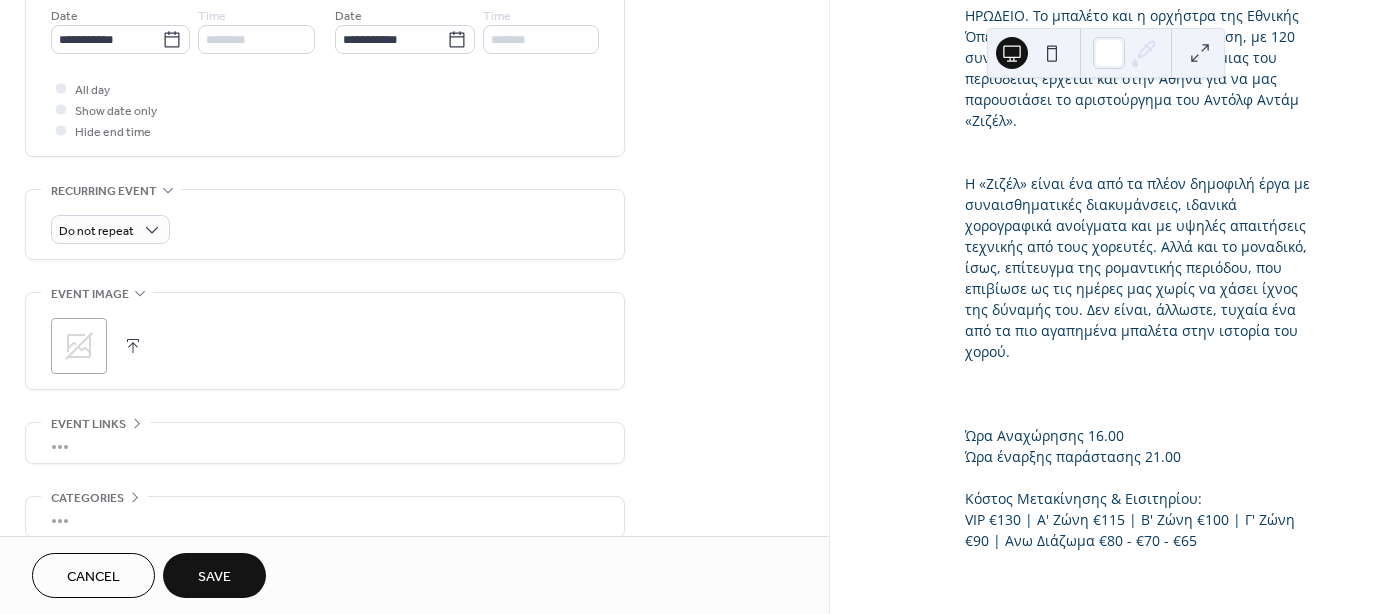 scroll, scrollTop: 700, scrollLeft: 0, axis: vertical 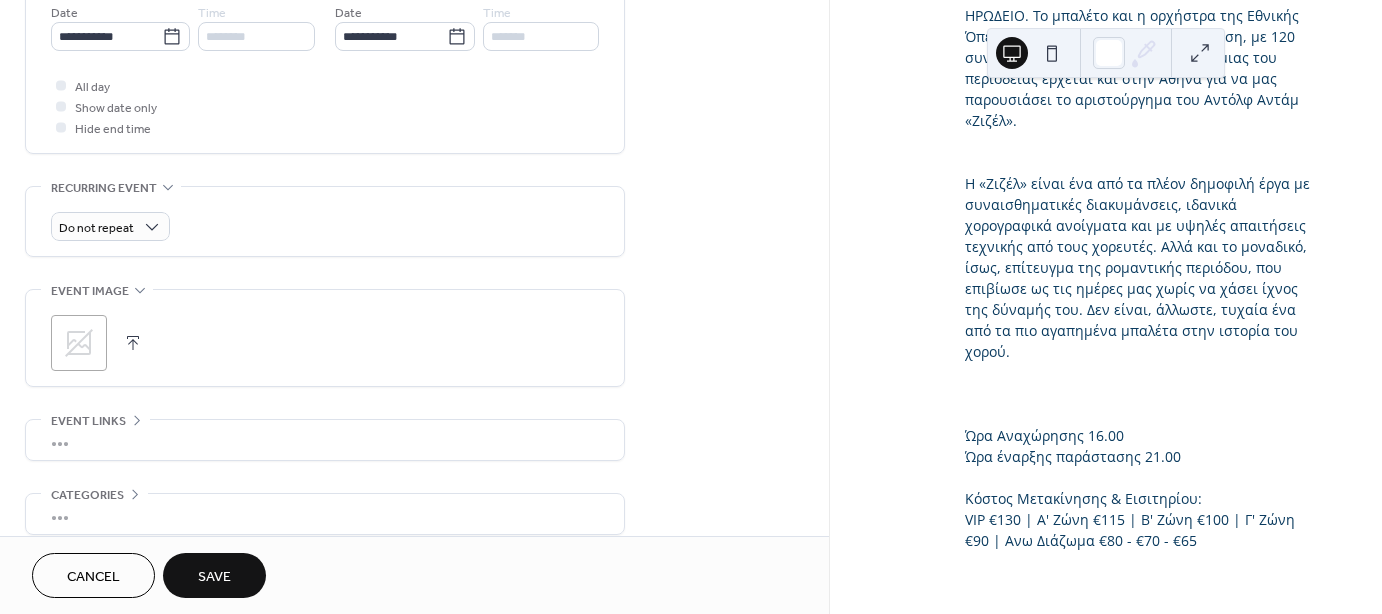 click 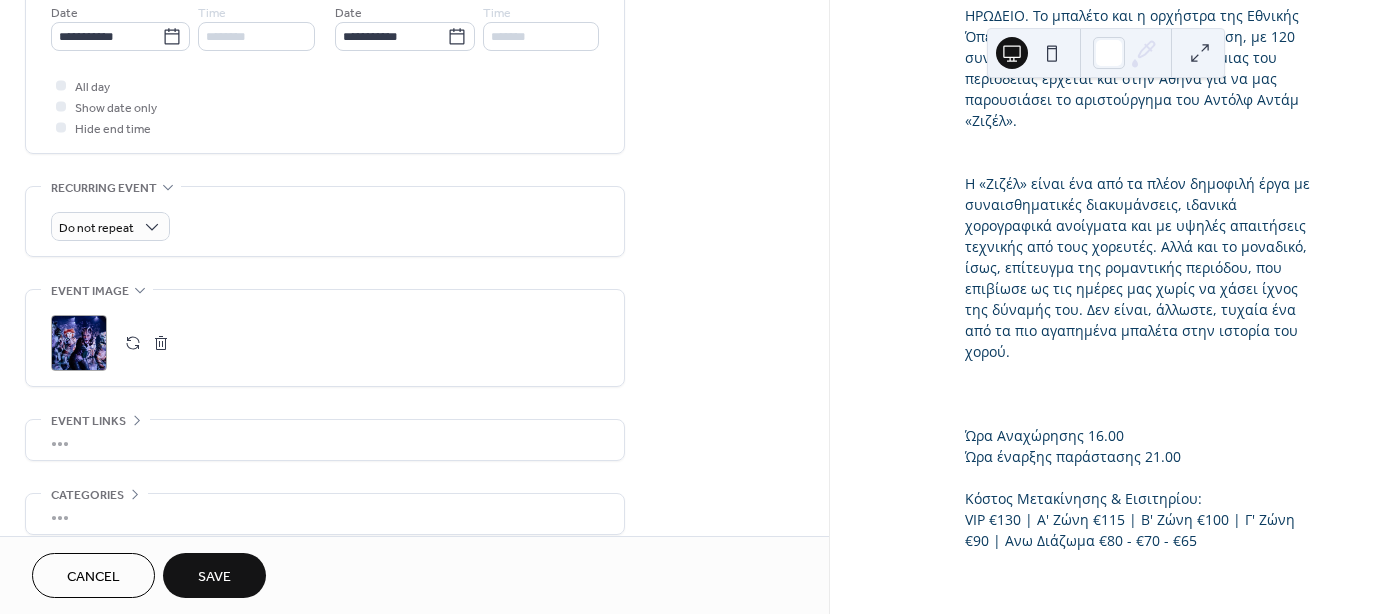 click on "Save" at bounding box center [214, 575] 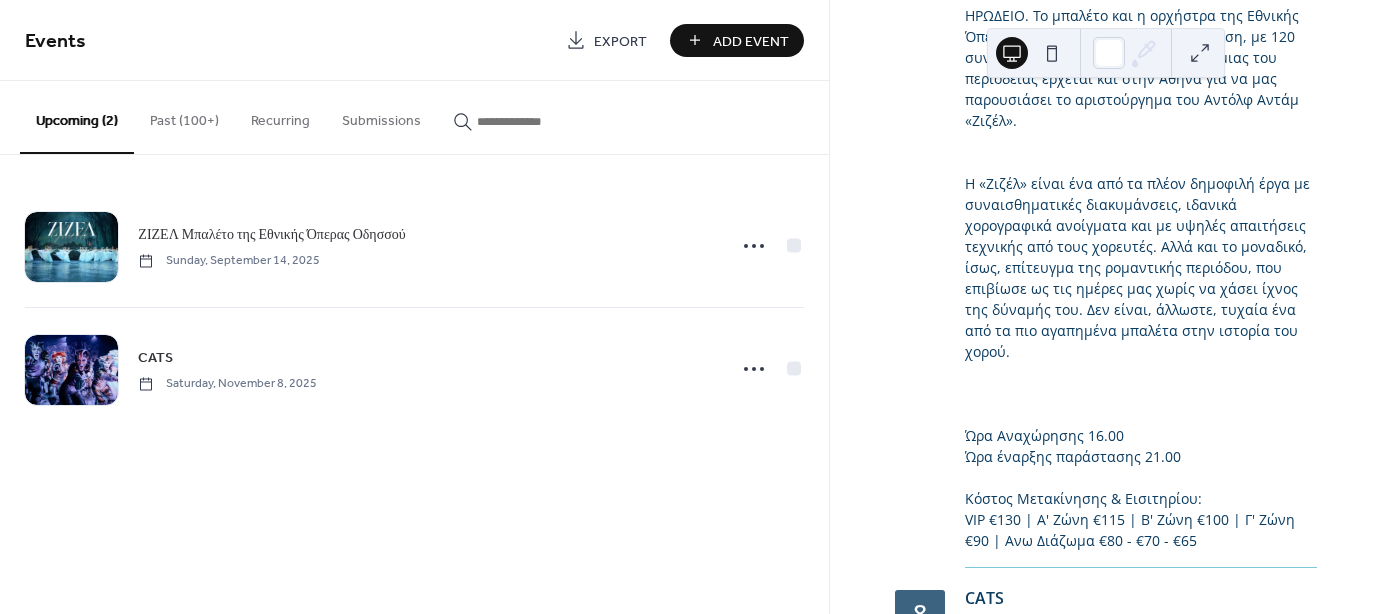 click on "Past (100+)" at bounding box center [184, 116] 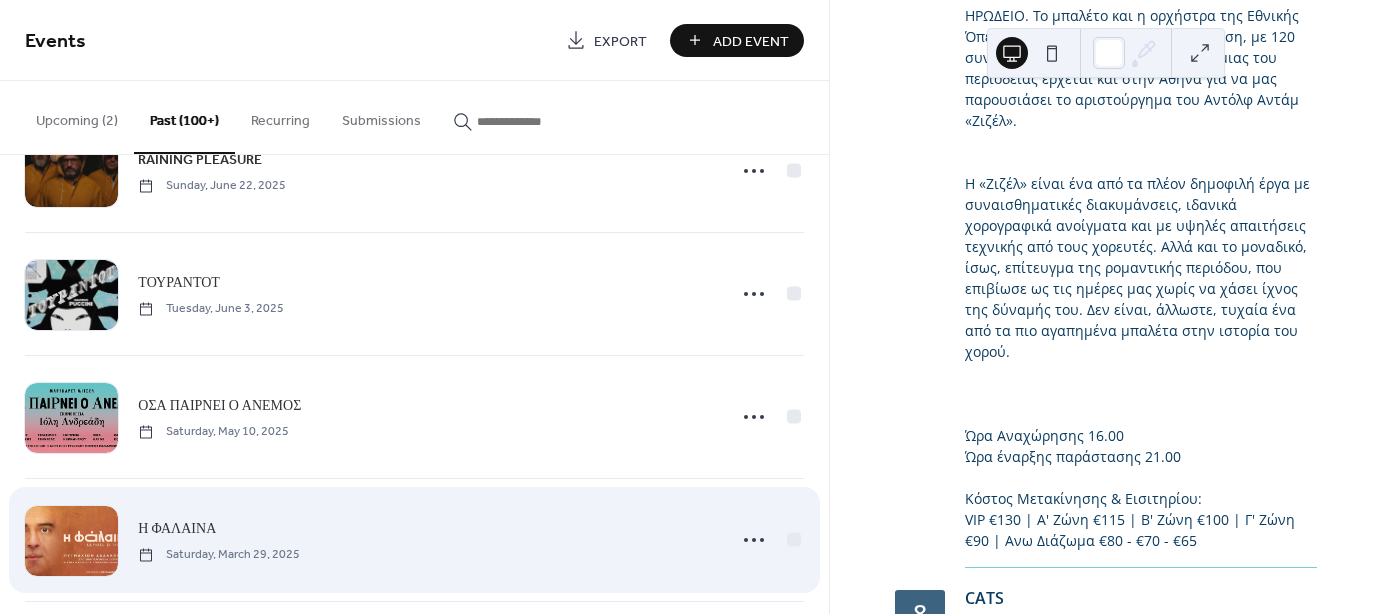 scroll, scrollTop: 300, scrollLeft: 0, axis: vertical 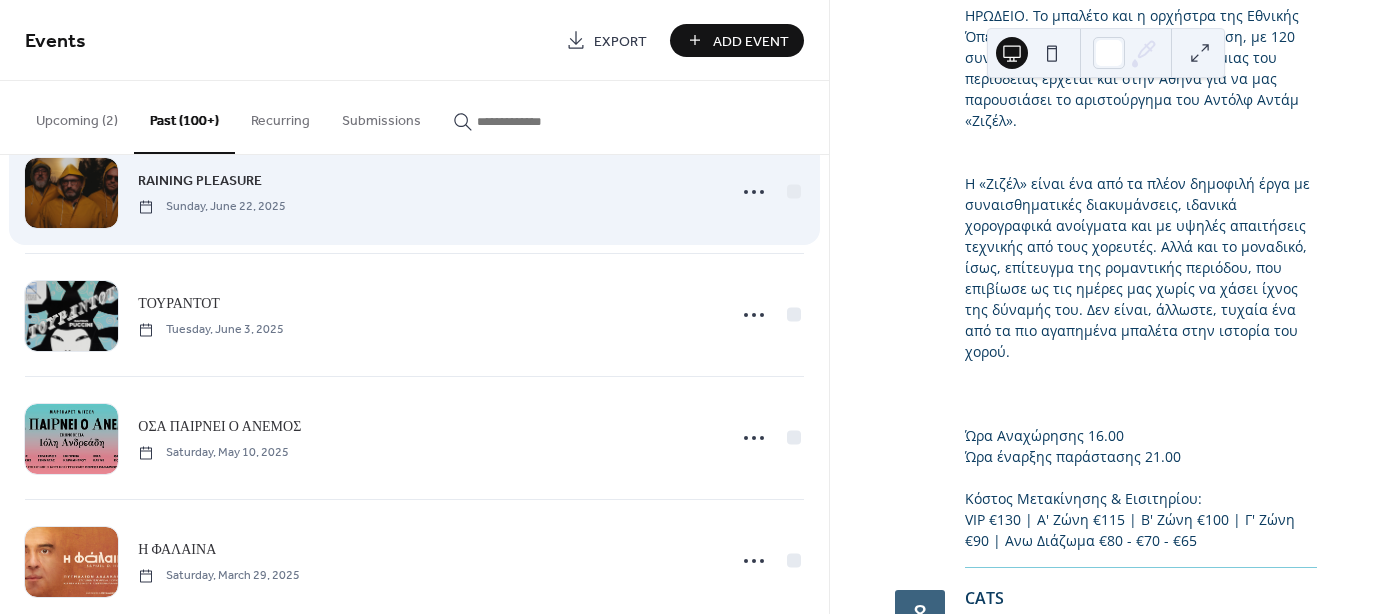click on "RAINING PLEASURE  Sunday, June 22, 2025" at bounding box center (426, 191) 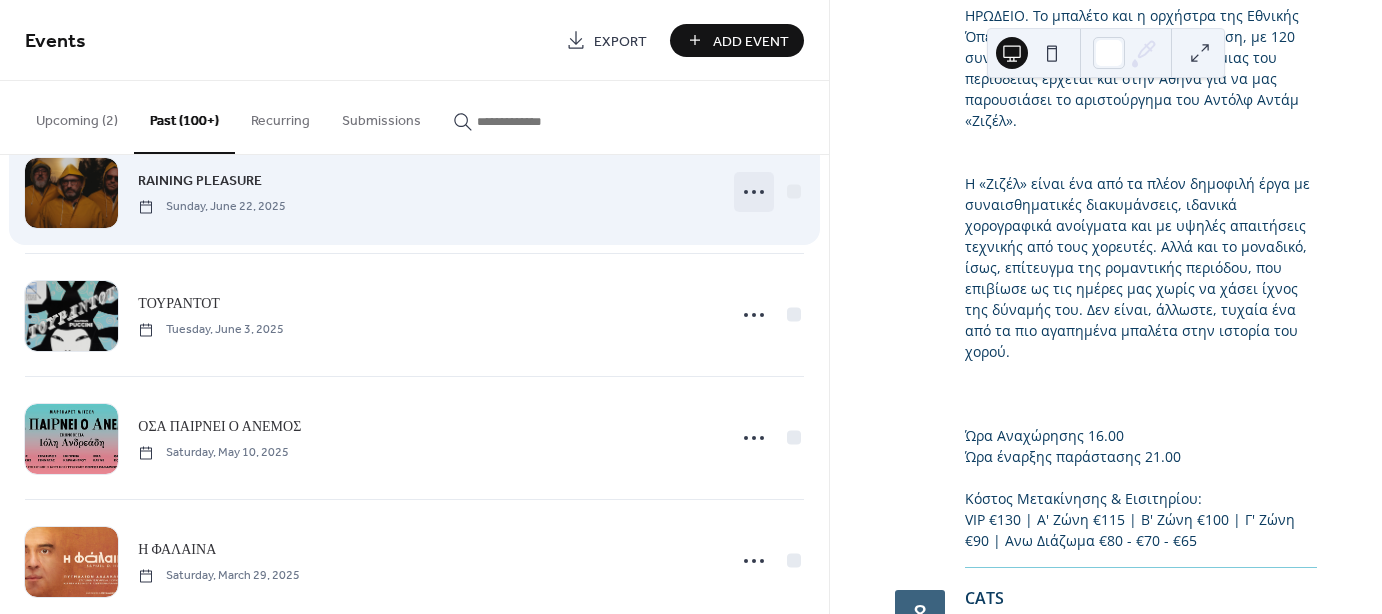 click 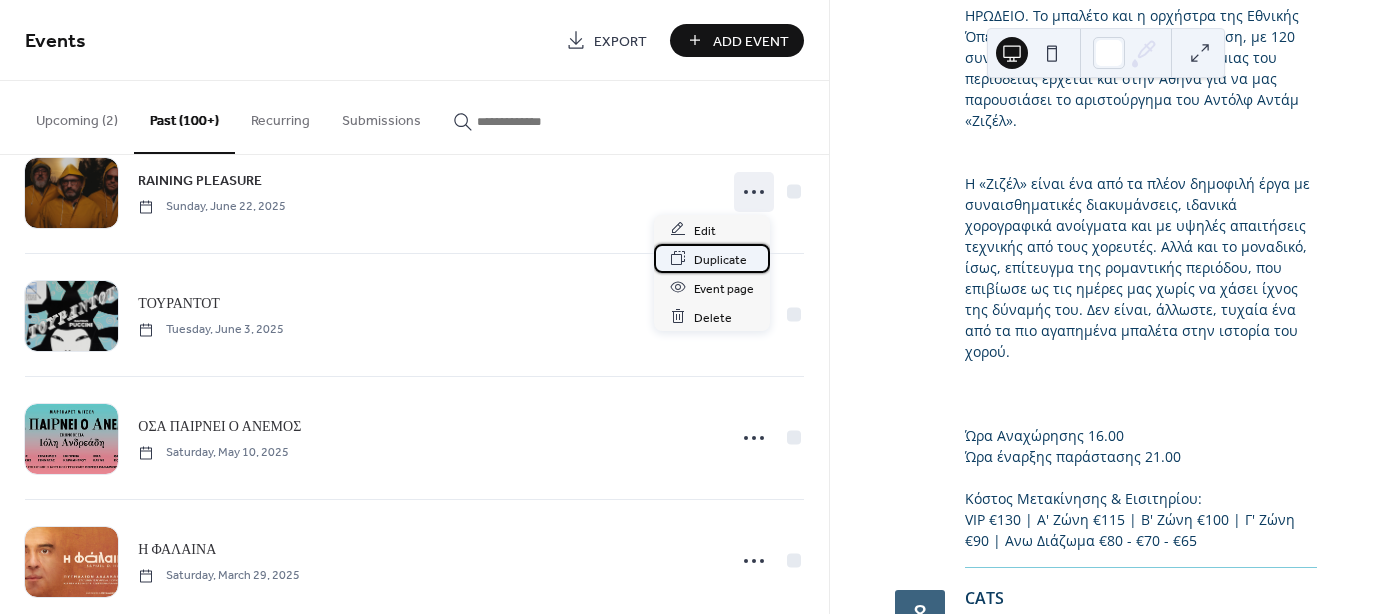 click on "Duplicate" at bounding box center [720, 259] 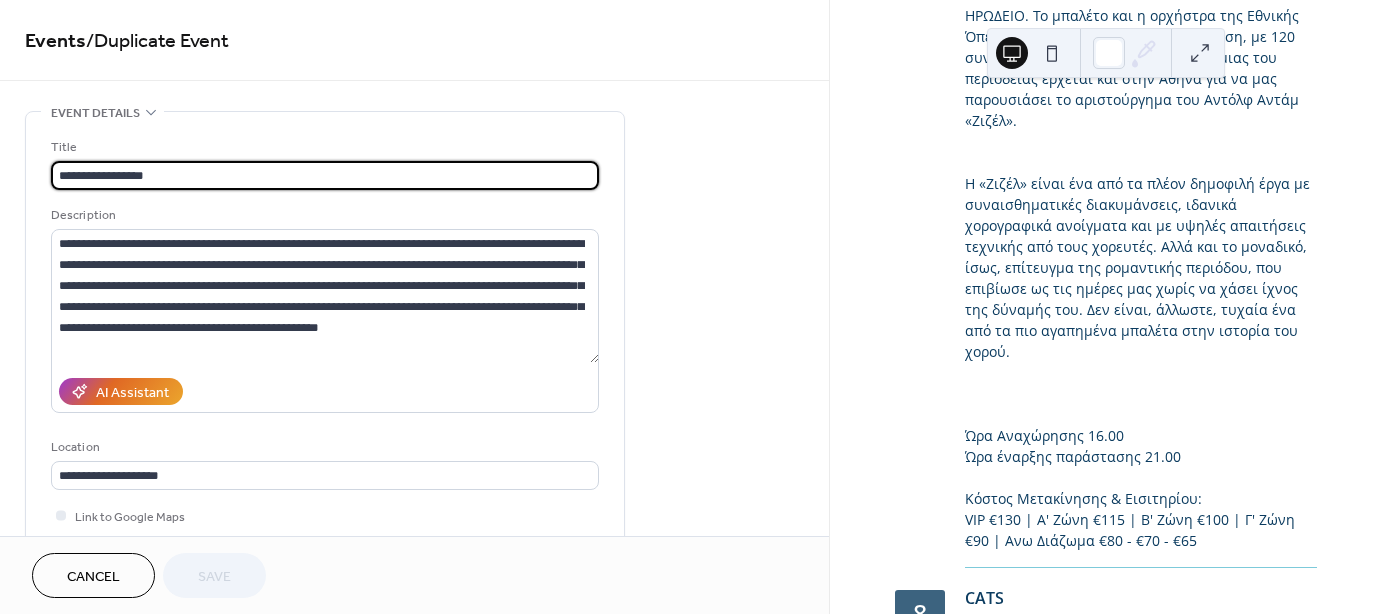 drag, startPoint x: 185, startPoint y: 173, endPoint x: -77, endPoint y: 161, distance: 262.27466 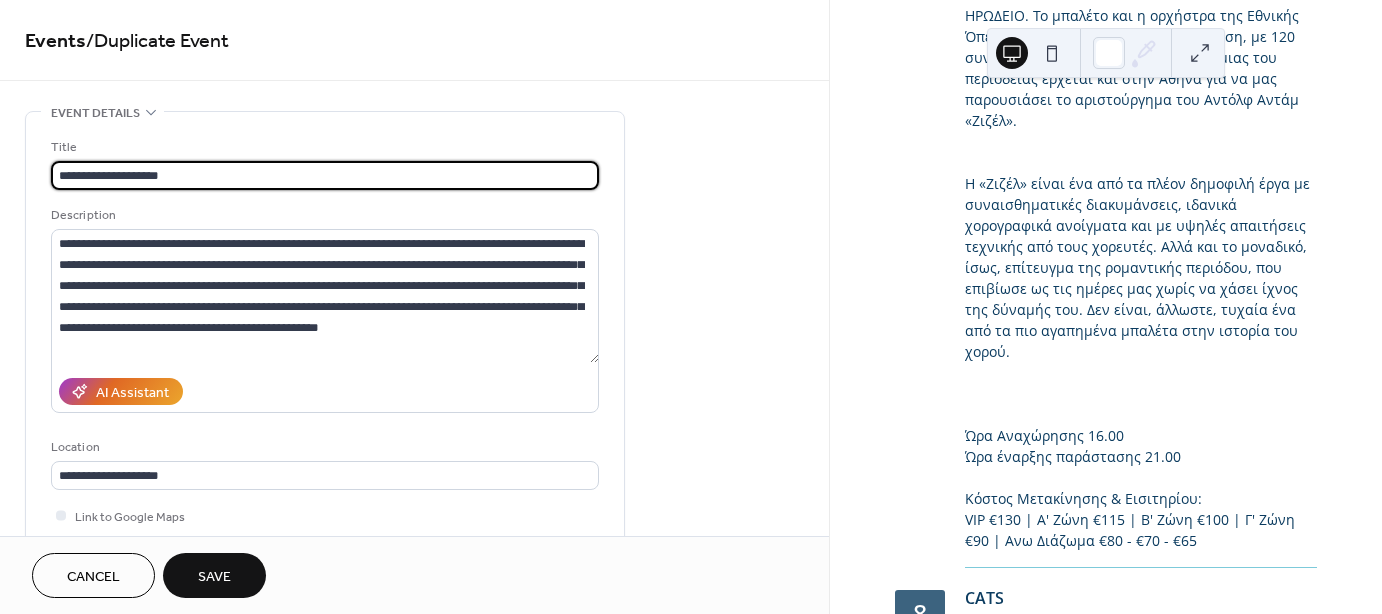 type on "**********" 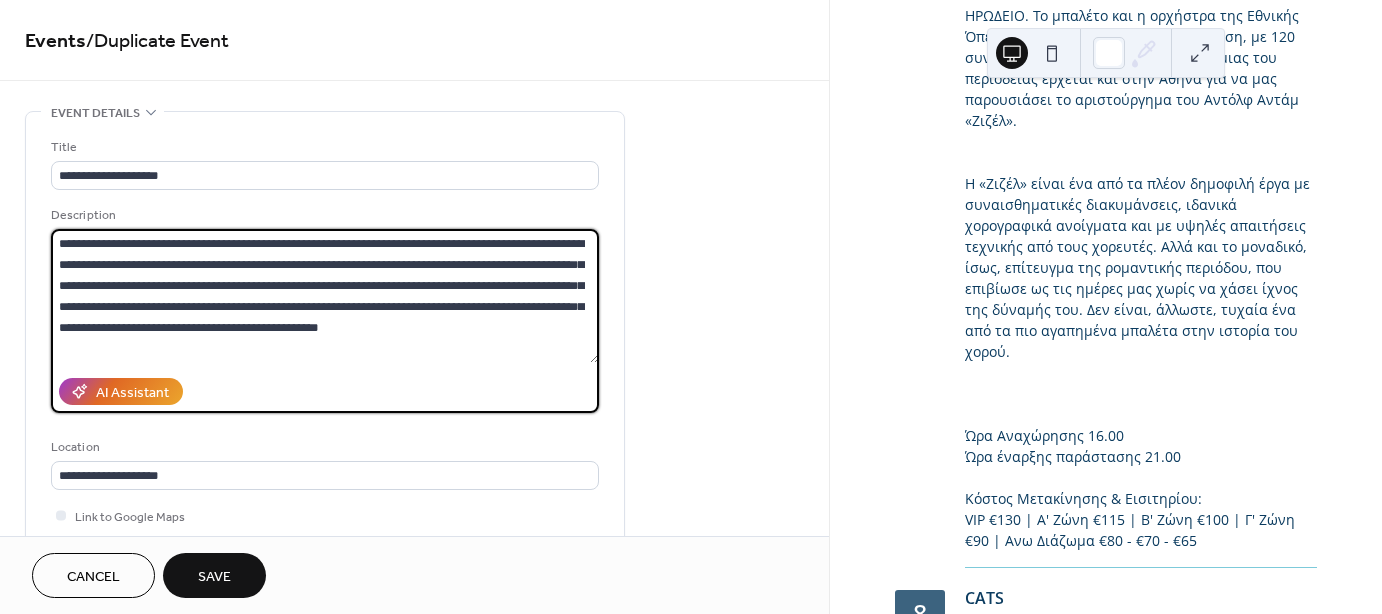 drag, startPoint x: 564, startPoint y: 331, endPoint x: 116, endPoint y: 248, distance: 455.62375 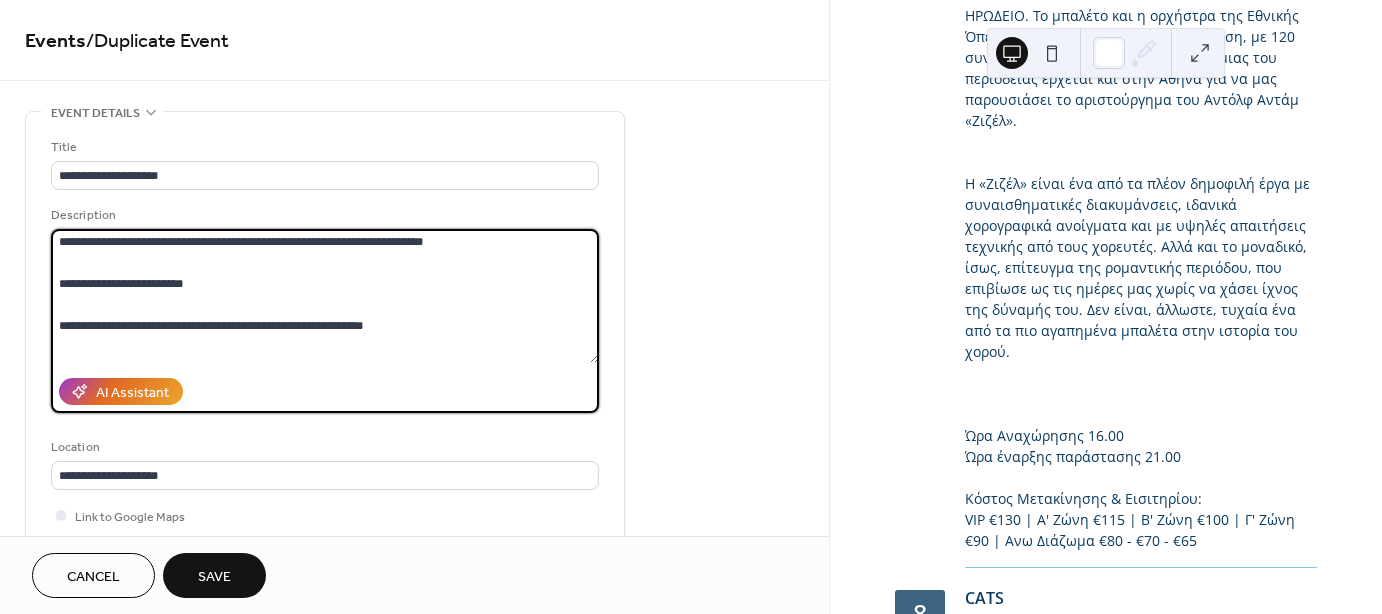 scroll, scrollTop: 0, scrollLeft: 0, axis: both 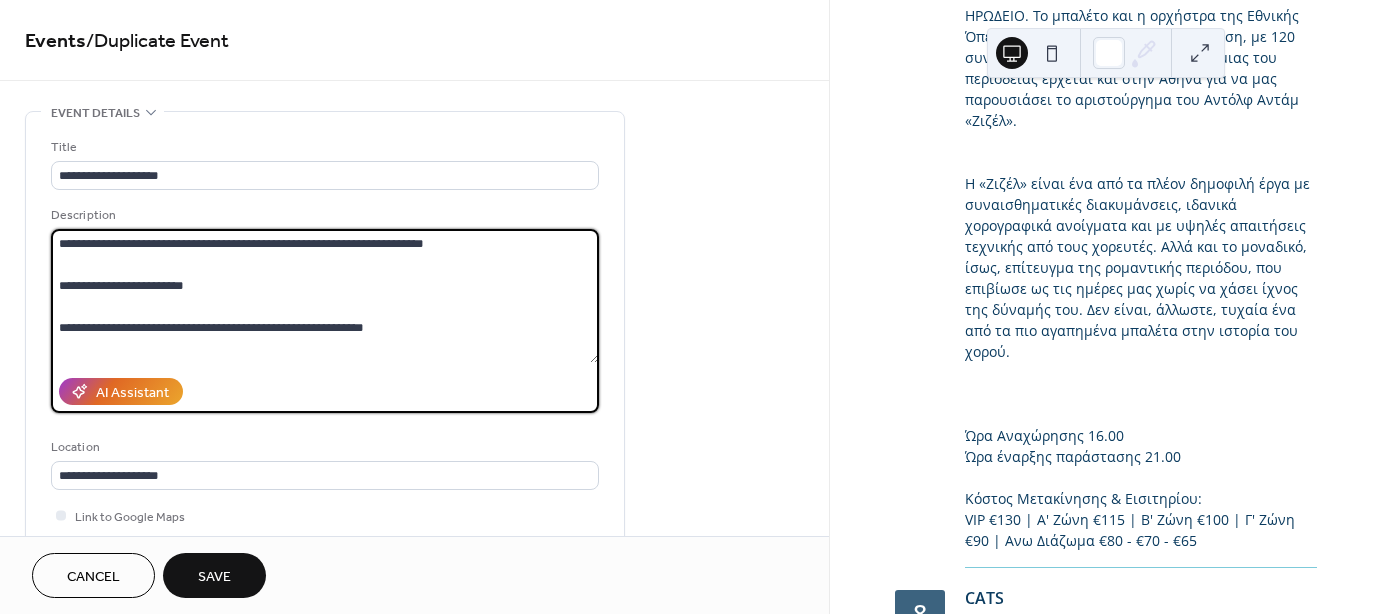 click at bounding box center [325, 296] 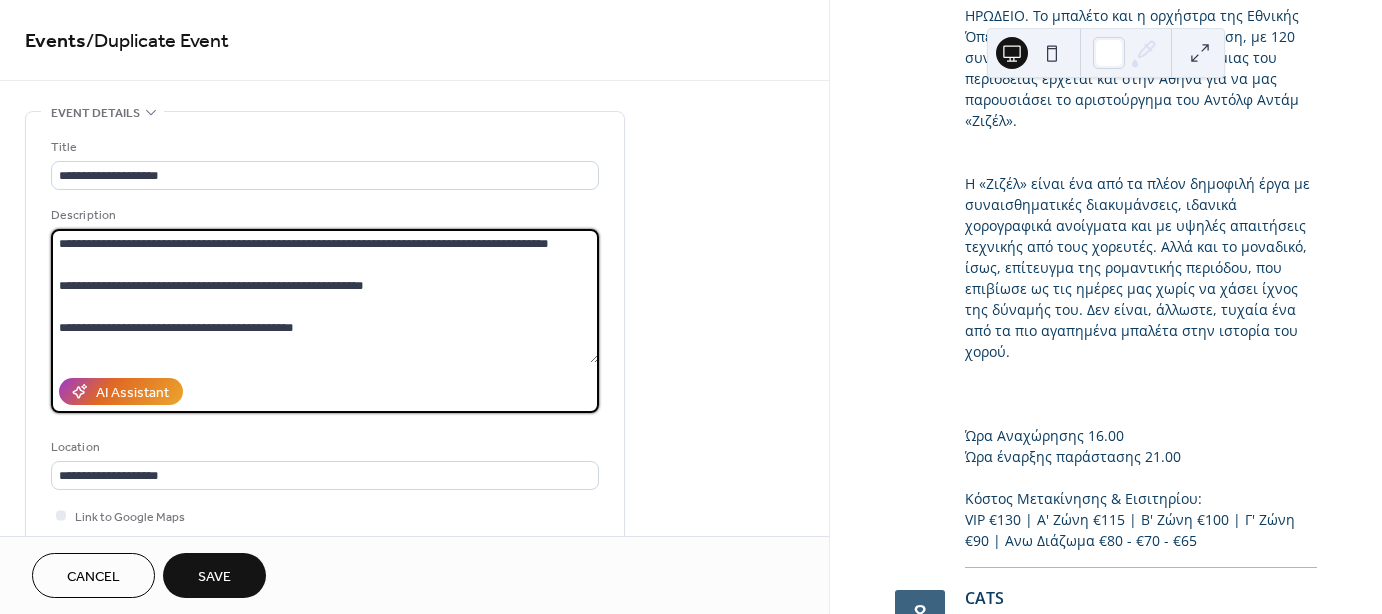 click at bounding box center [325, 296] 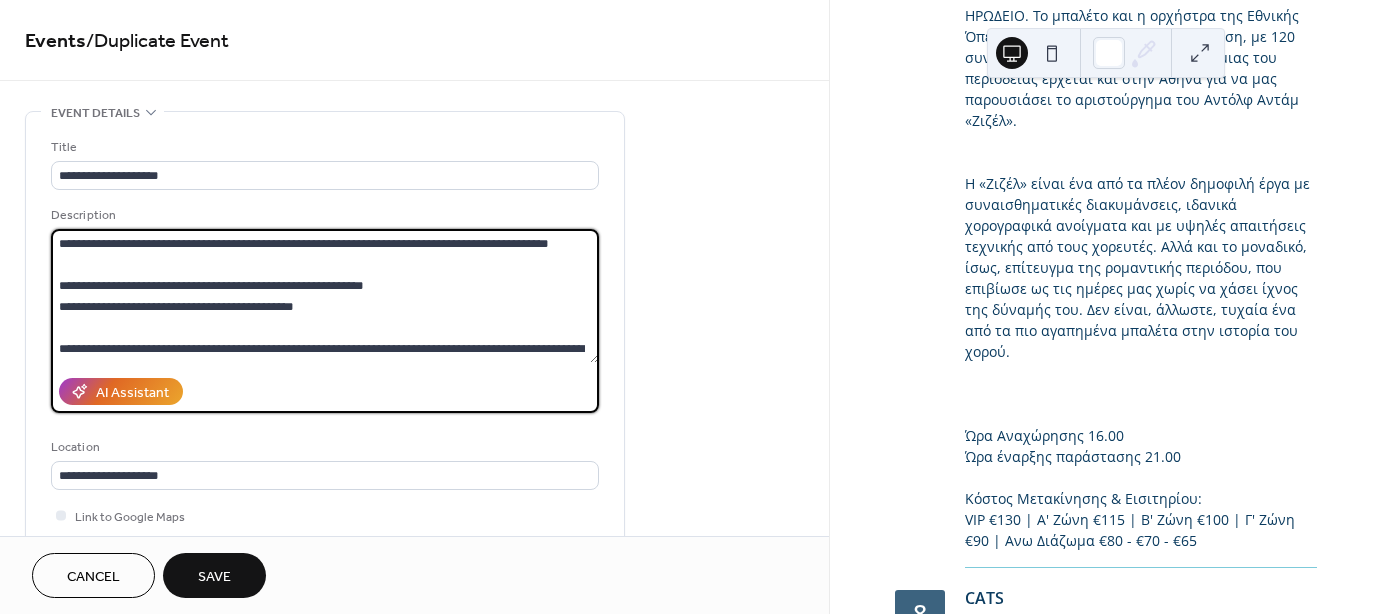 click at bounding box center [325, 296] 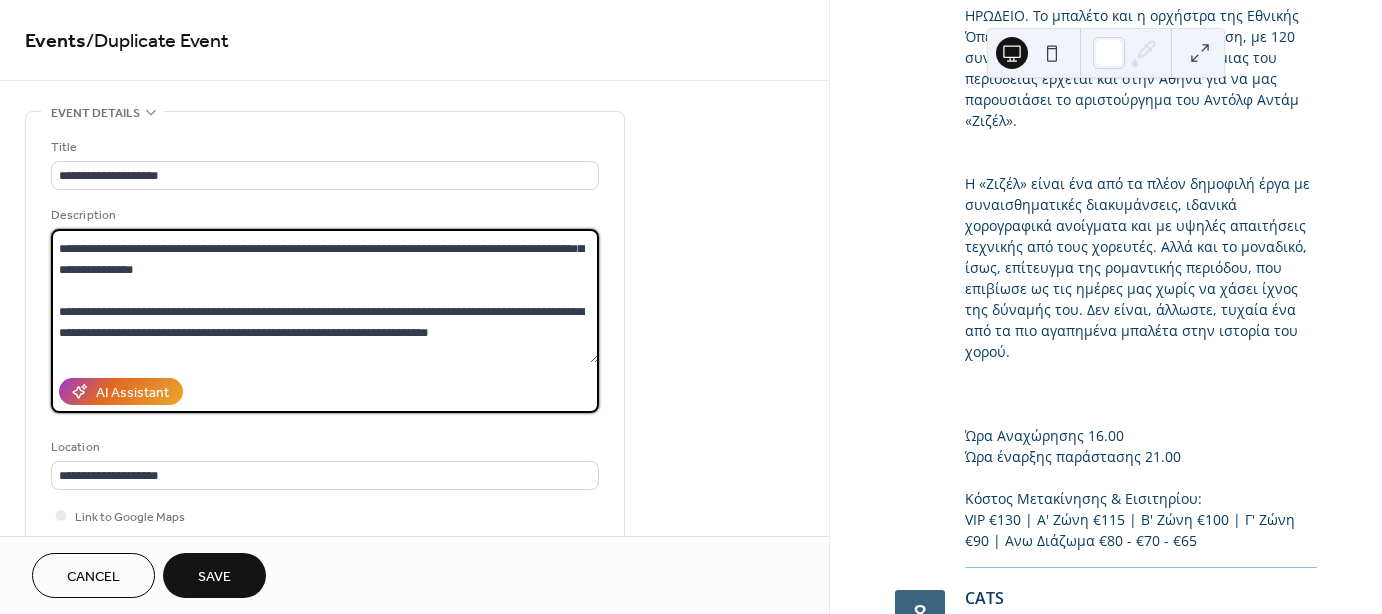 scroll, scrollTop: 200, scrollLeft: 0, axis: vertical 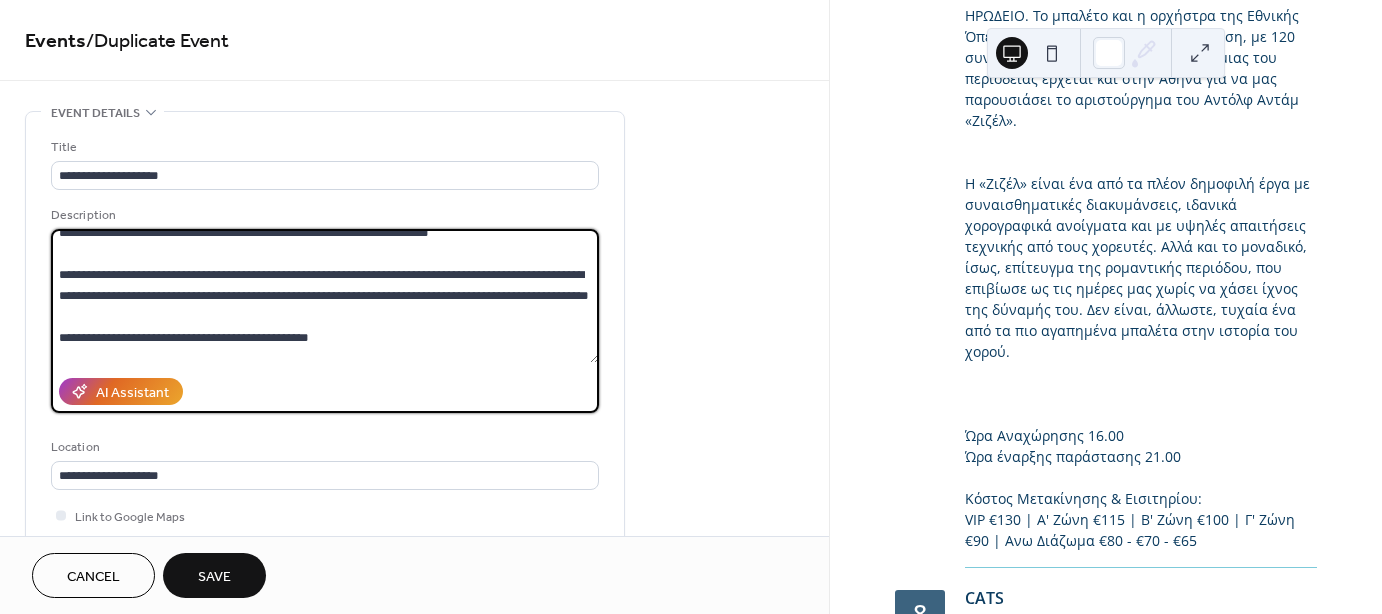 click at bounding box center [325, 296] 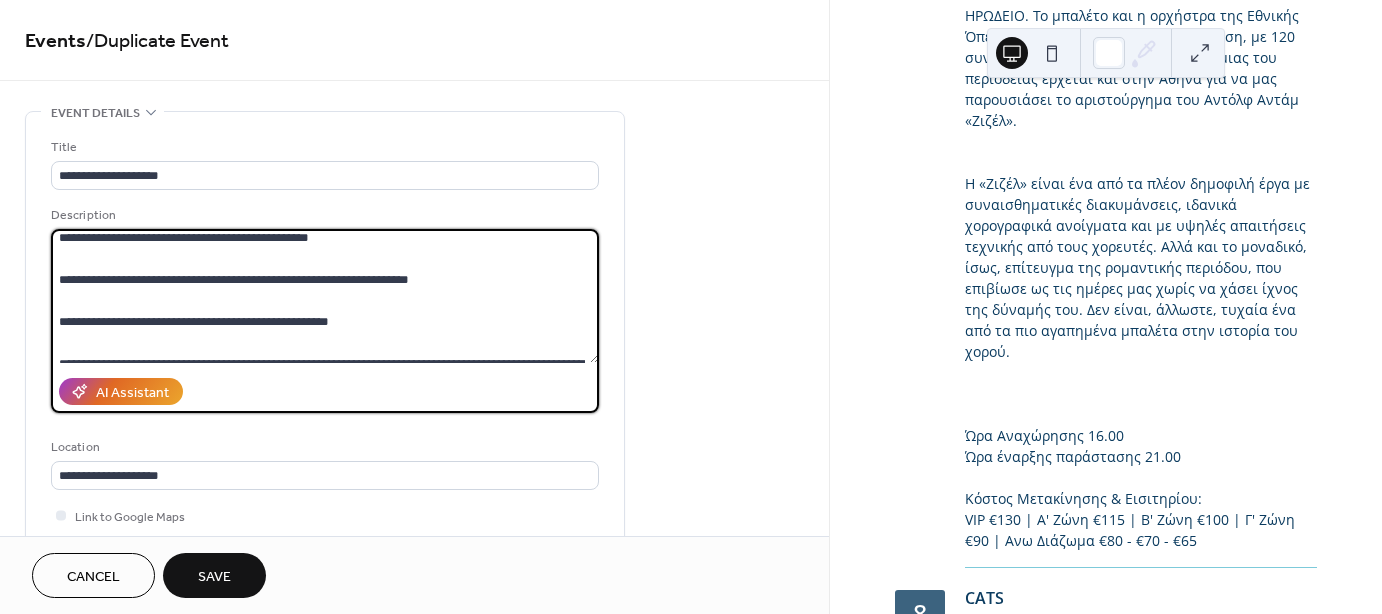 click at bounding box center [325, 296] 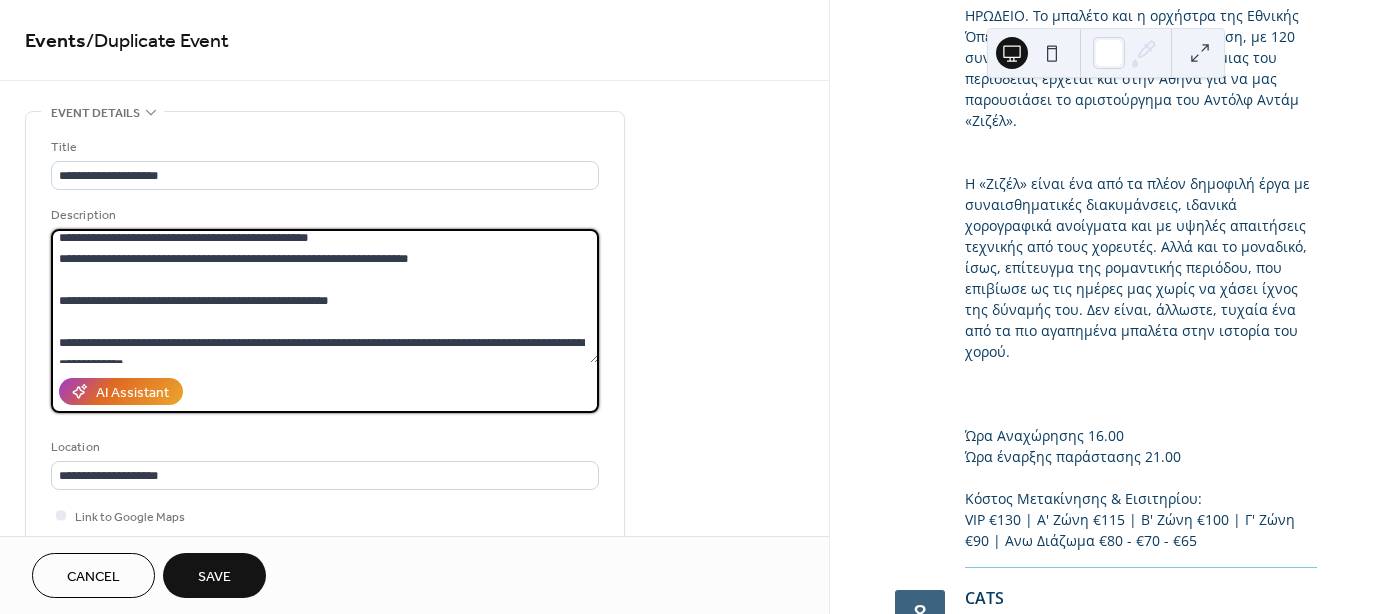 click at bounding box center [325, 296] 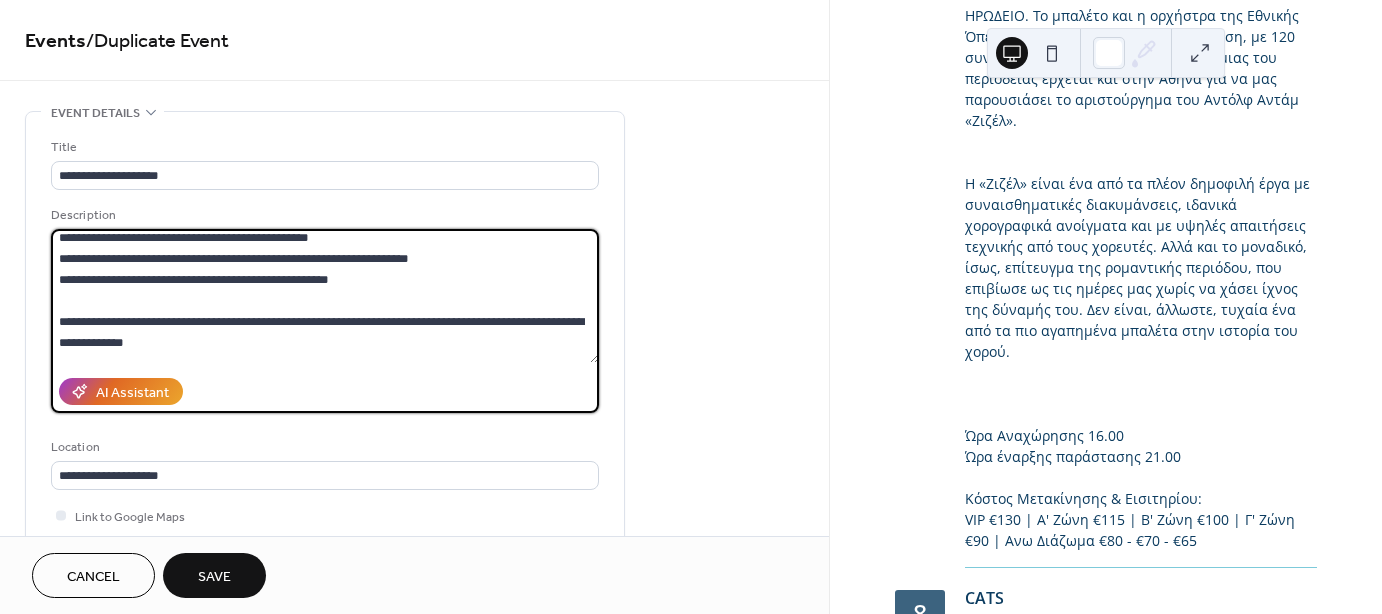 click at bounding box center [325, 296] 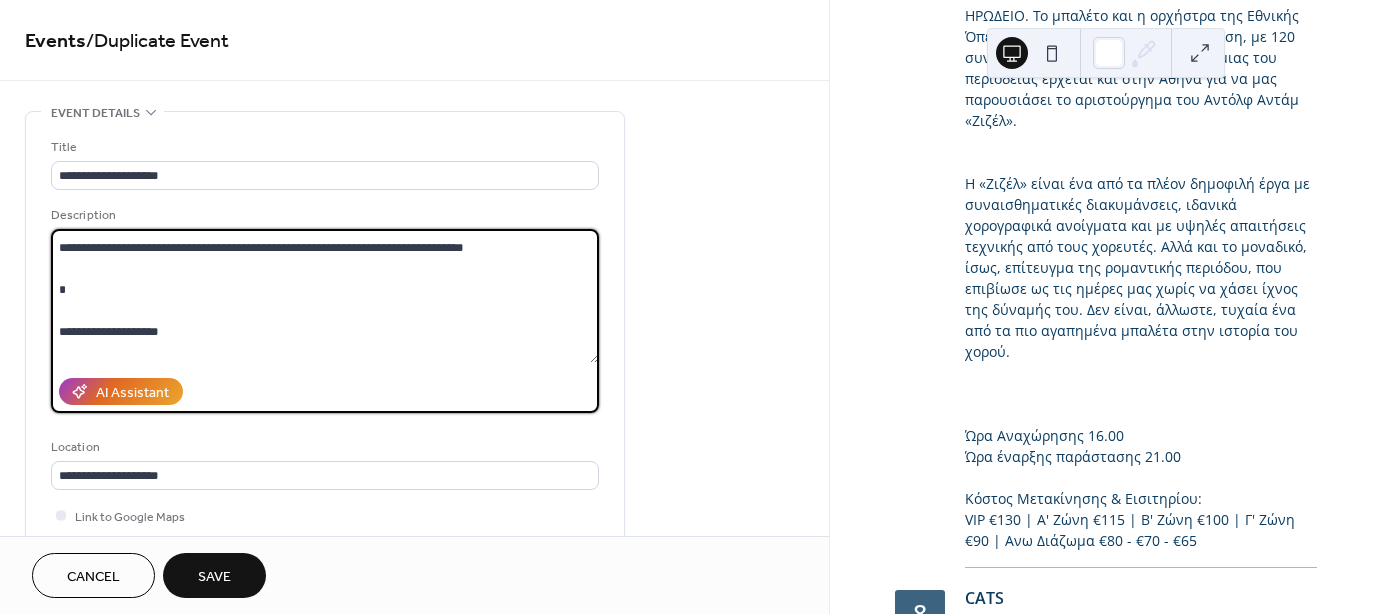 scroll, scrollTop: 545, scrollLeft: 0, axis: vertical 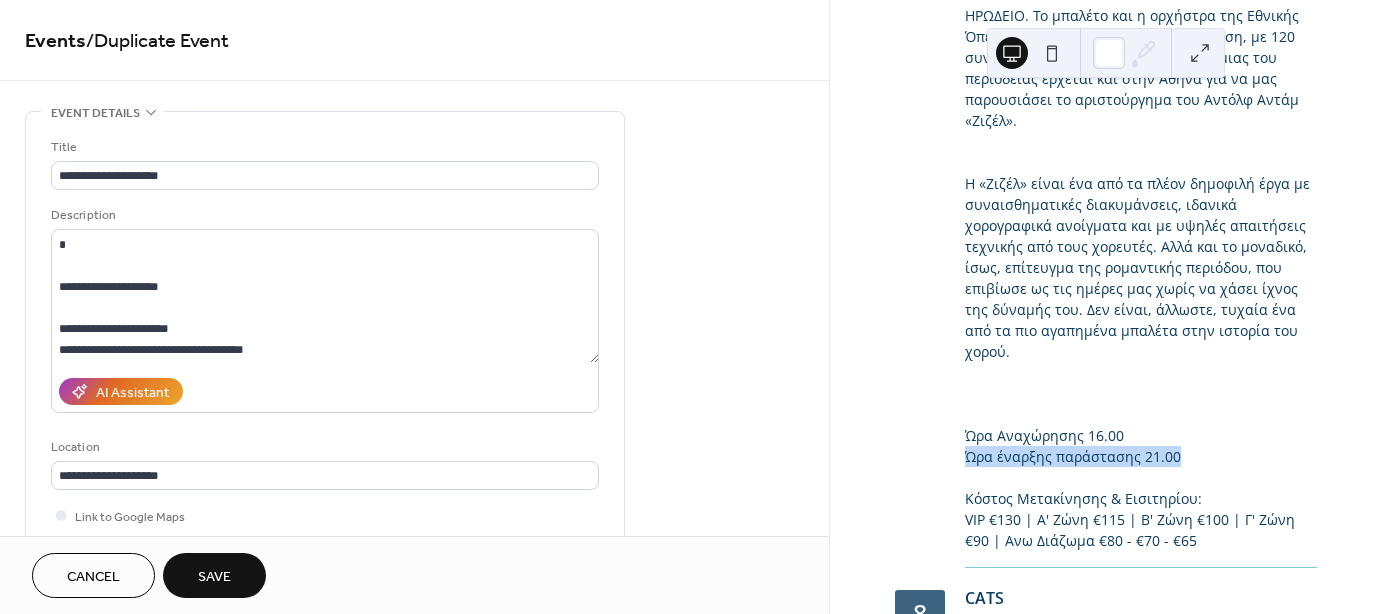 drag, startPoint x: 1187, startPoint y: 455, endPoint x: 943, endPoint y: 457, distance: 244.0082 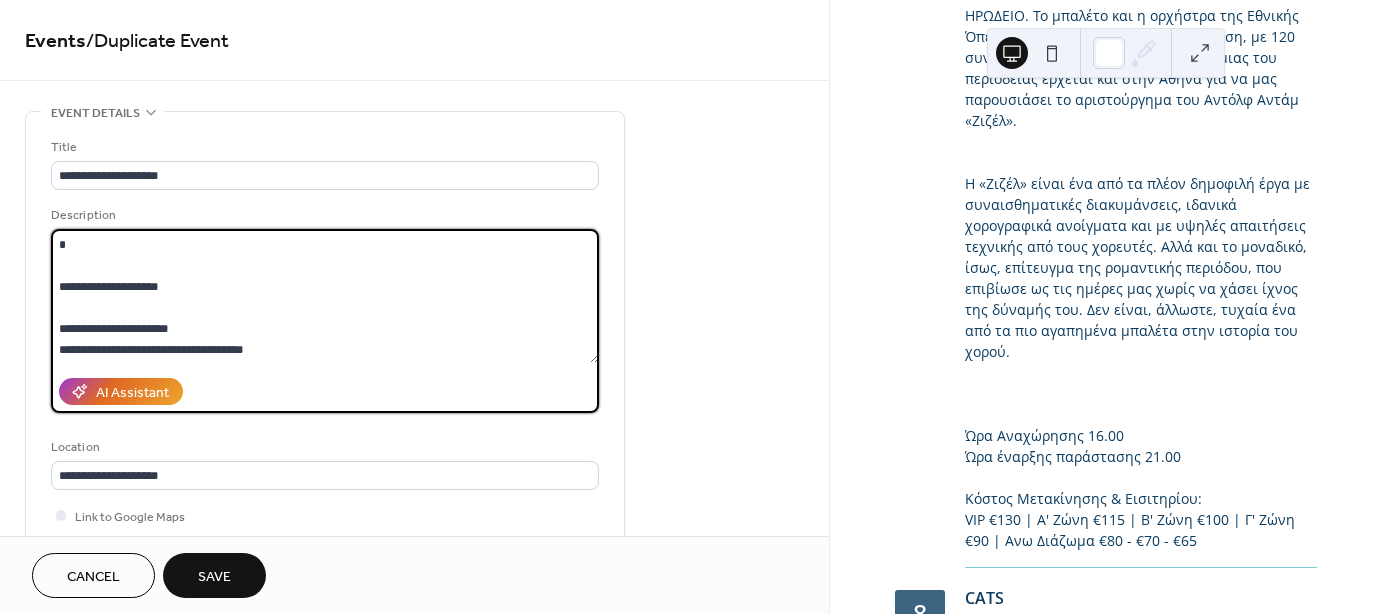 click at bounding box center (325, 296) 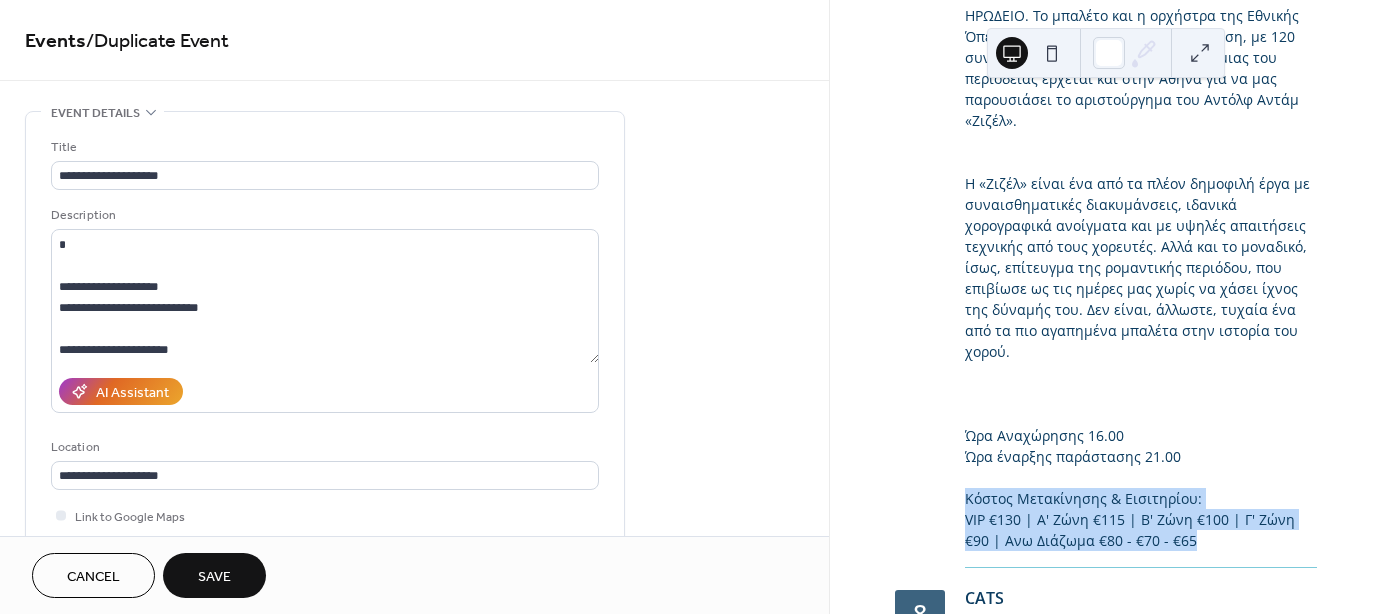 drag, startPoint x: 1220, startPoint y: 540, endPoint x: 926, endPoint y: 504, distance: 296.1959 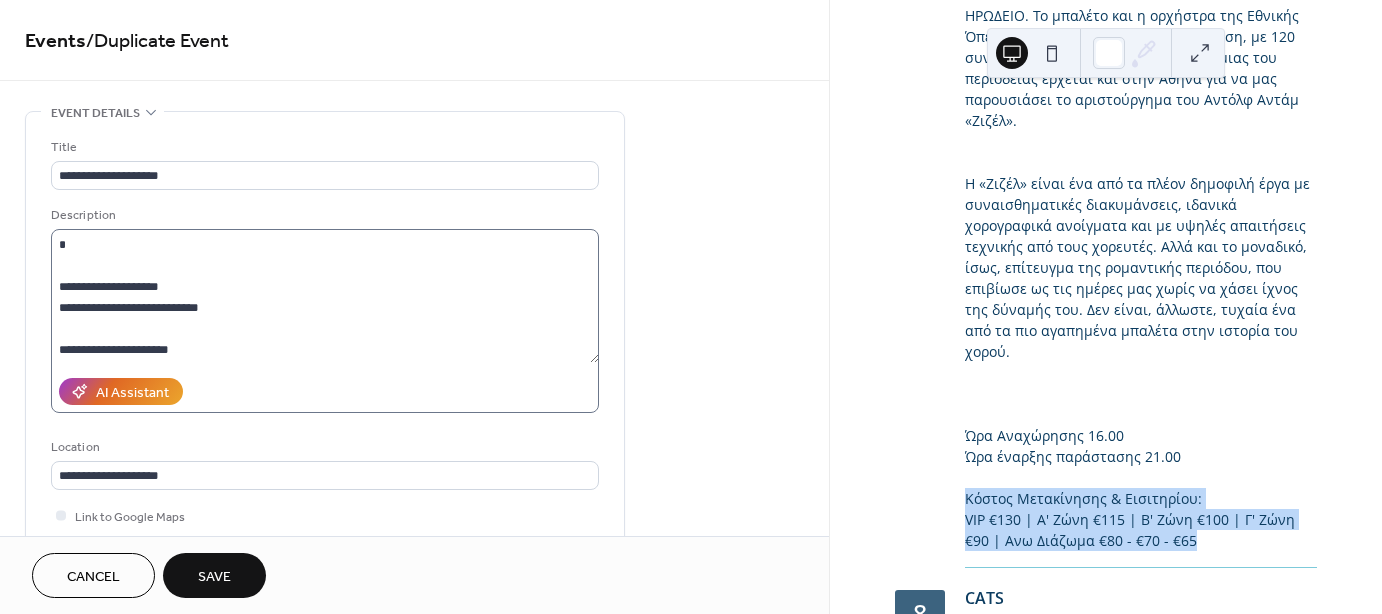 scroll, scrollTop: 566, scrollLeft: 0, axis: vertical 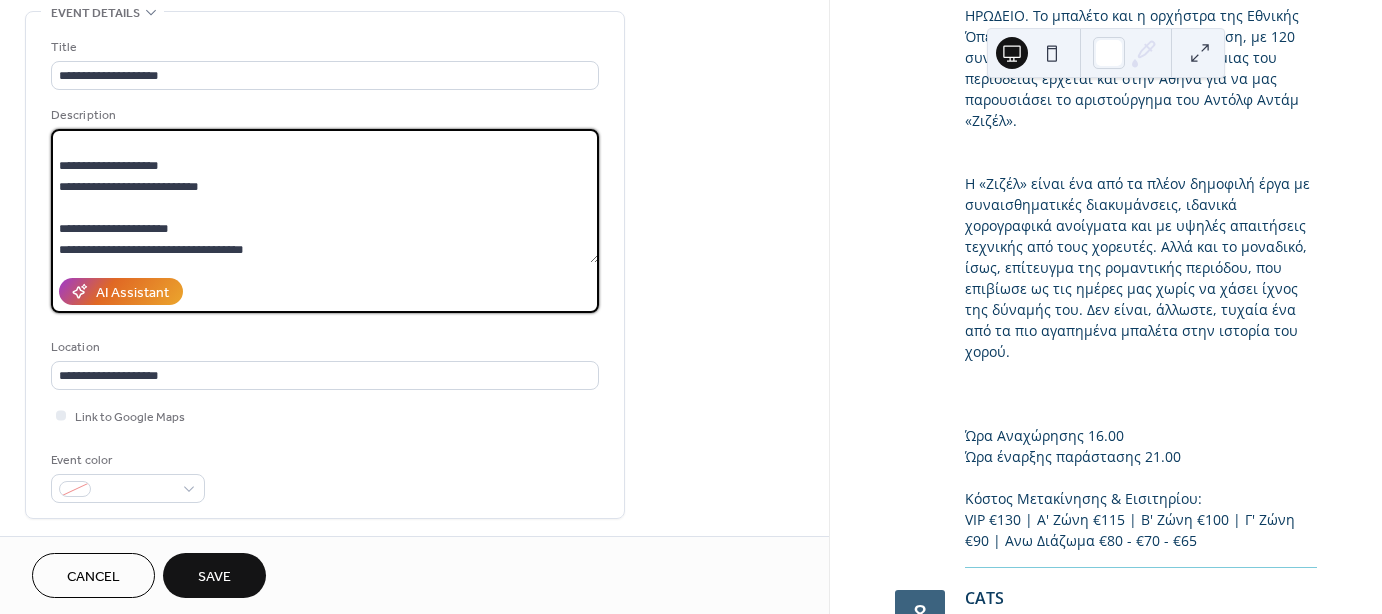 drag, startPoint x: 264, startPoint y: 252, endPoint x: 56, endPoint y: 223, distance: 210.0119 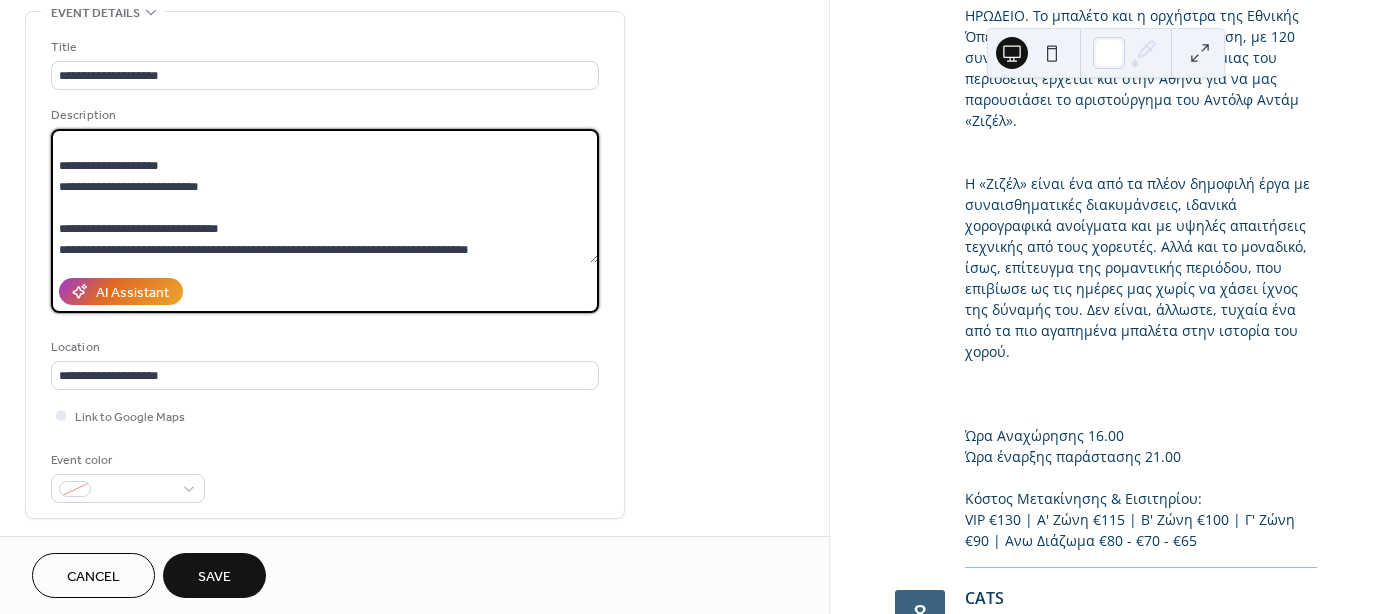 type on "**********" 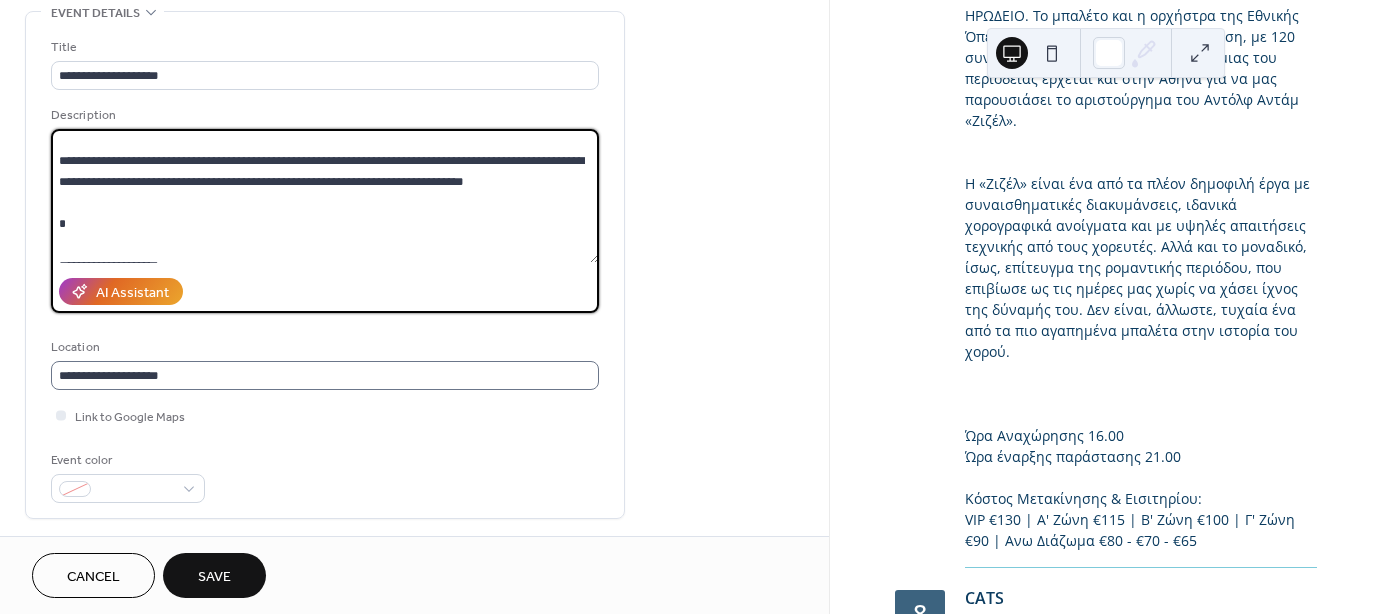 scroll, scrollTop: 1, scrollLeft: 0, axis: vertical 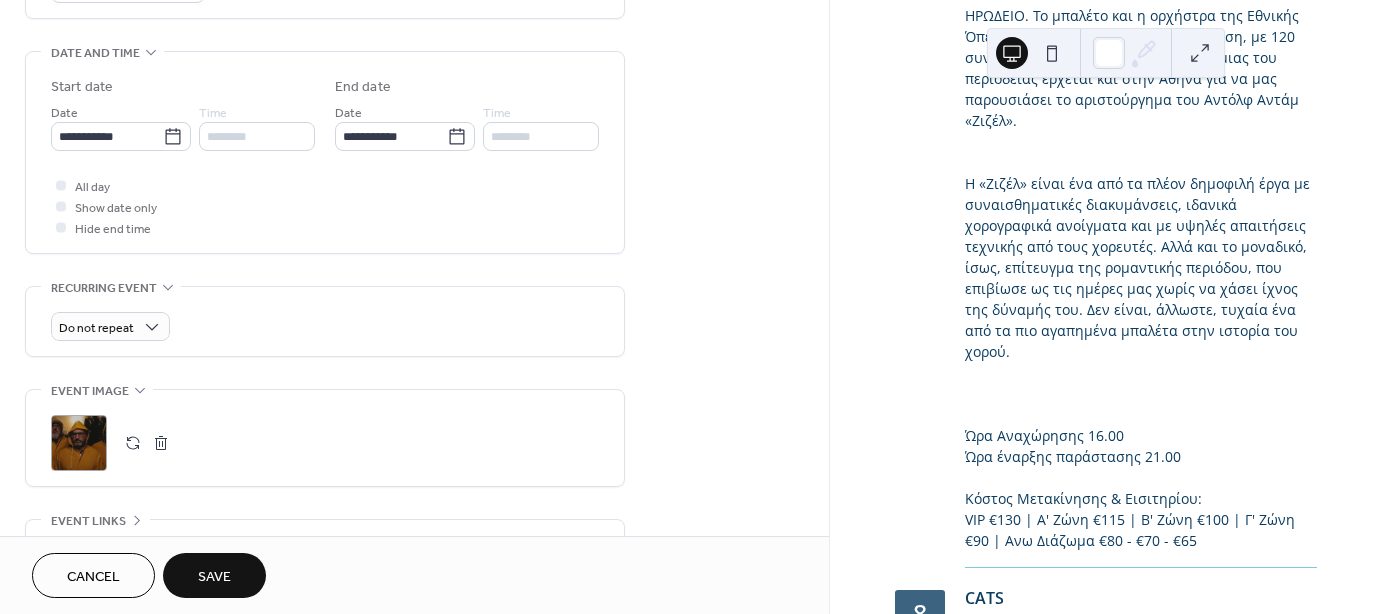 click at bounding box center (161, 443) 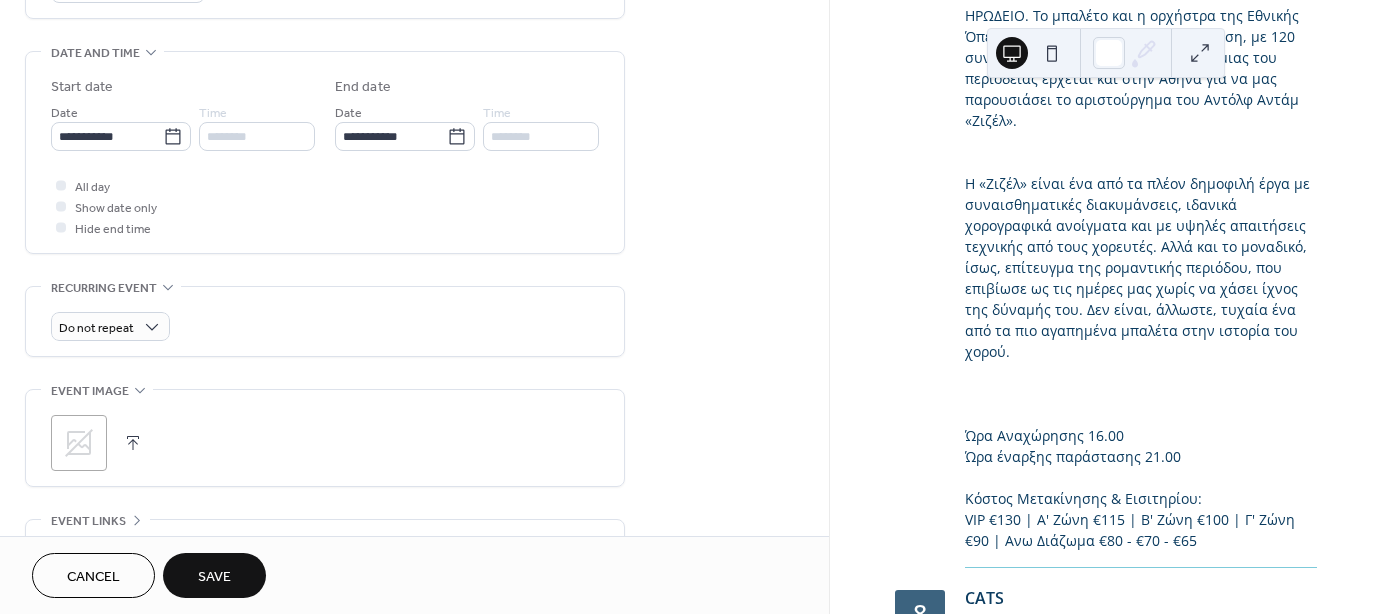 click on ";" at bounding box center (79, 443) 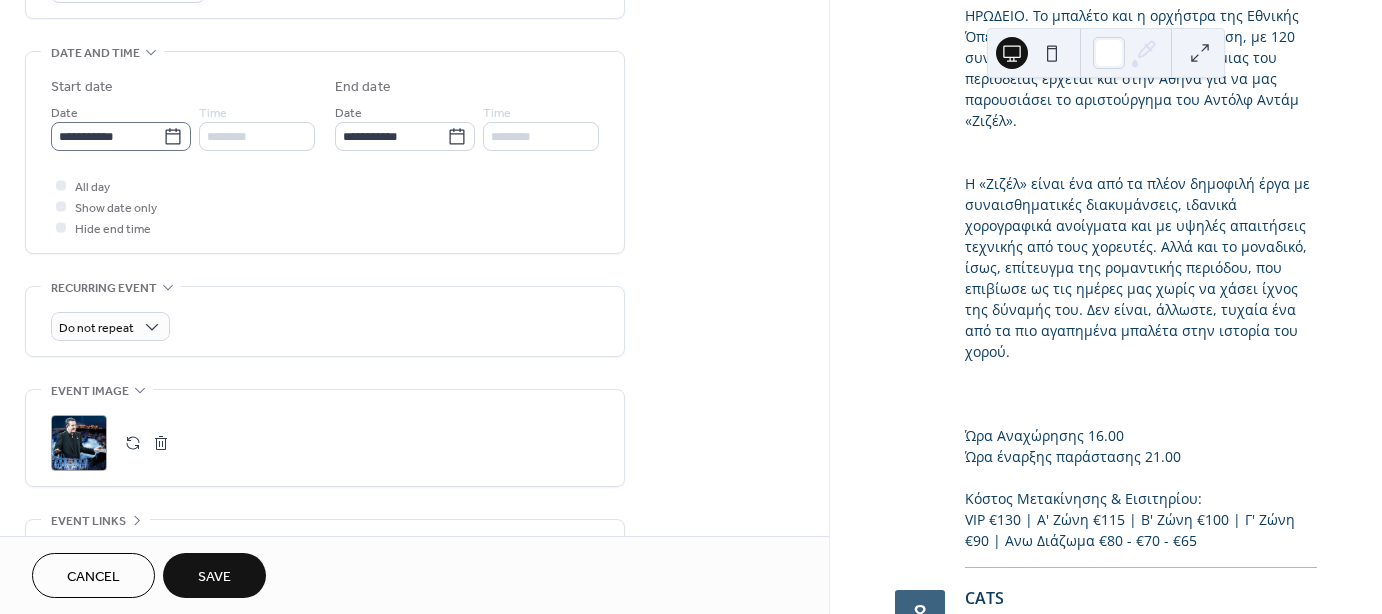 click 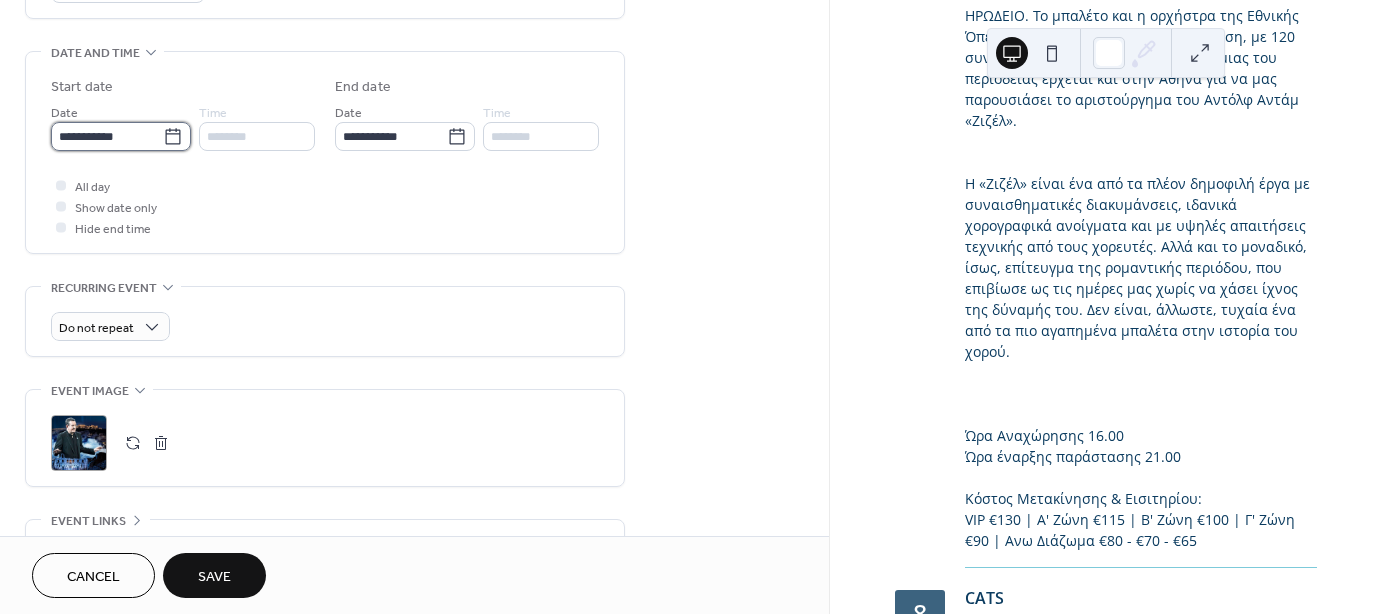 click on "**********" at bounding box center (107, 136) 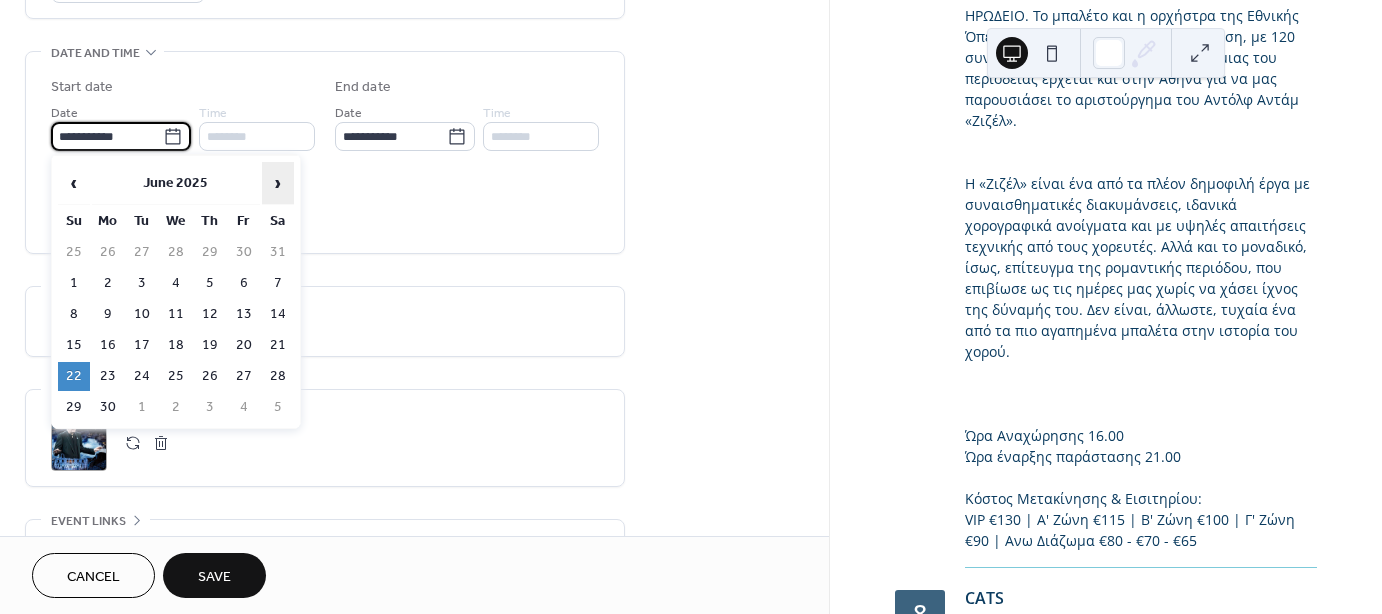 click on "›" at bounding box center (278, 183) 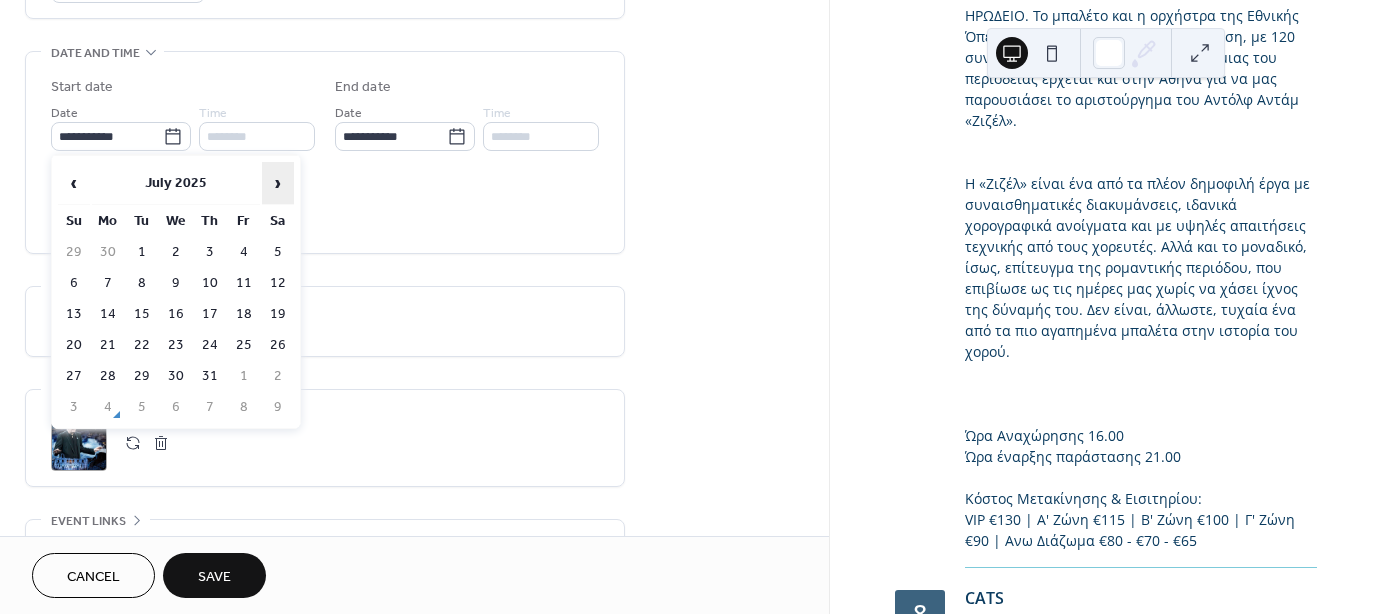 click on "›" at bounding box center [278, 183] 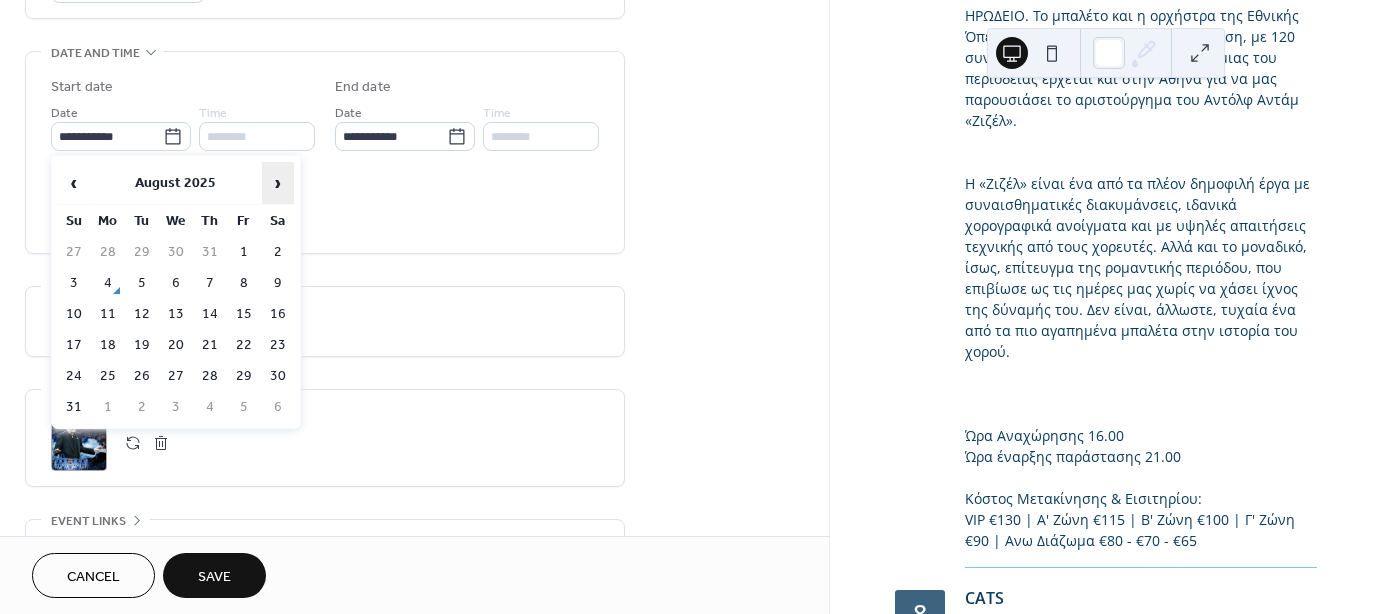click on "›" at bounding box center (278, 183) 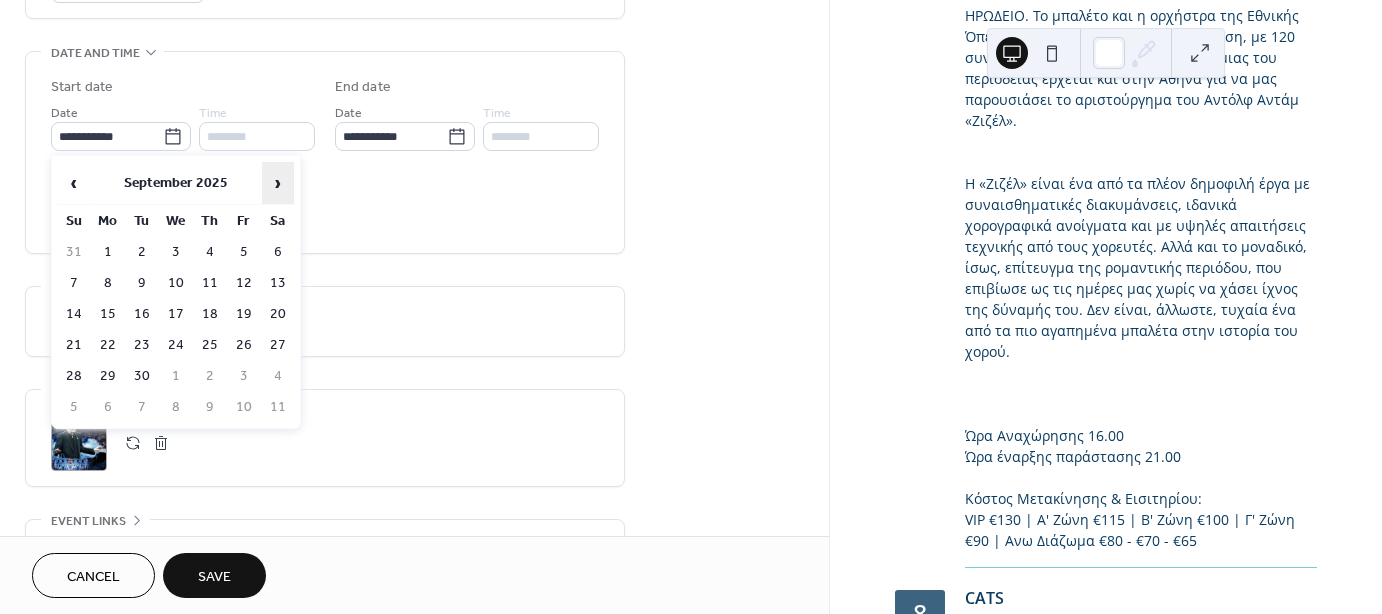 click on "›" at bounding box center [278, 183] 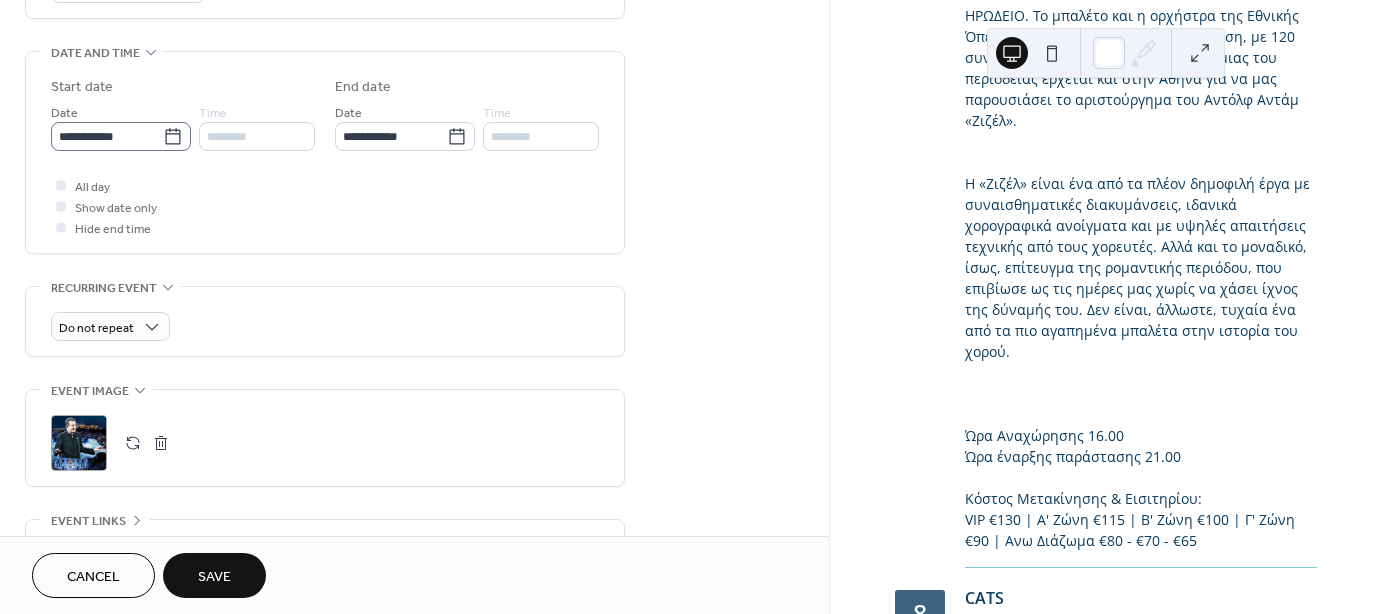 click 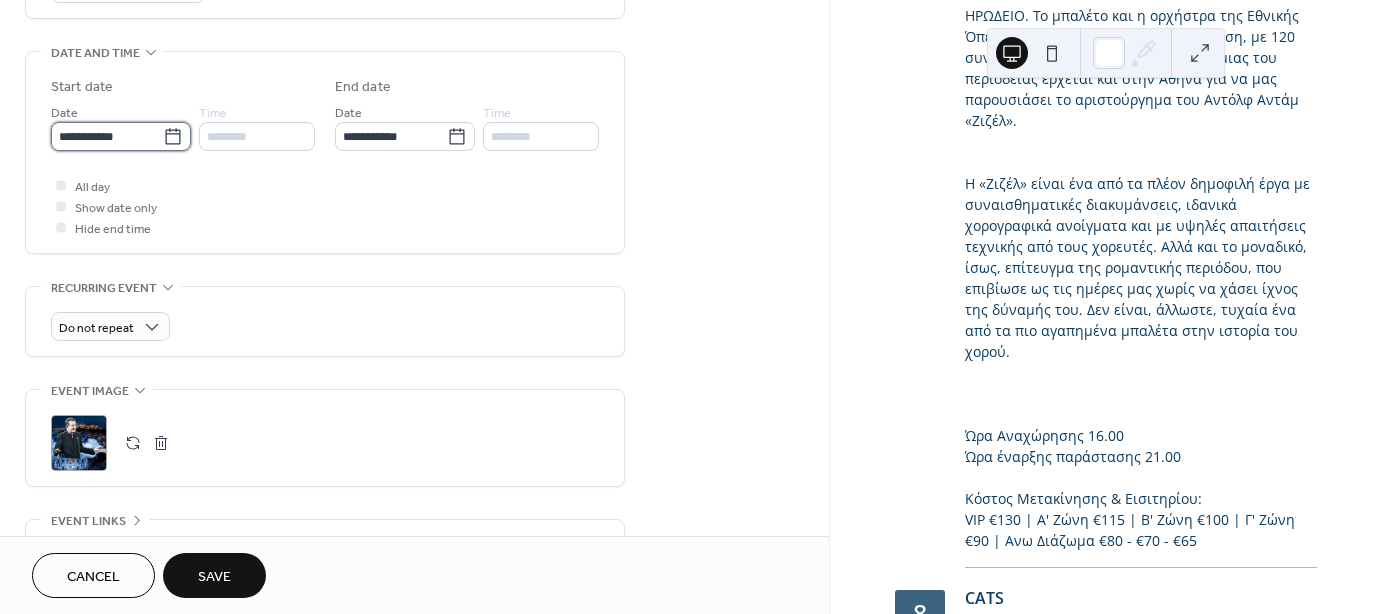 click on "**********" at bounding box center [107, 136] 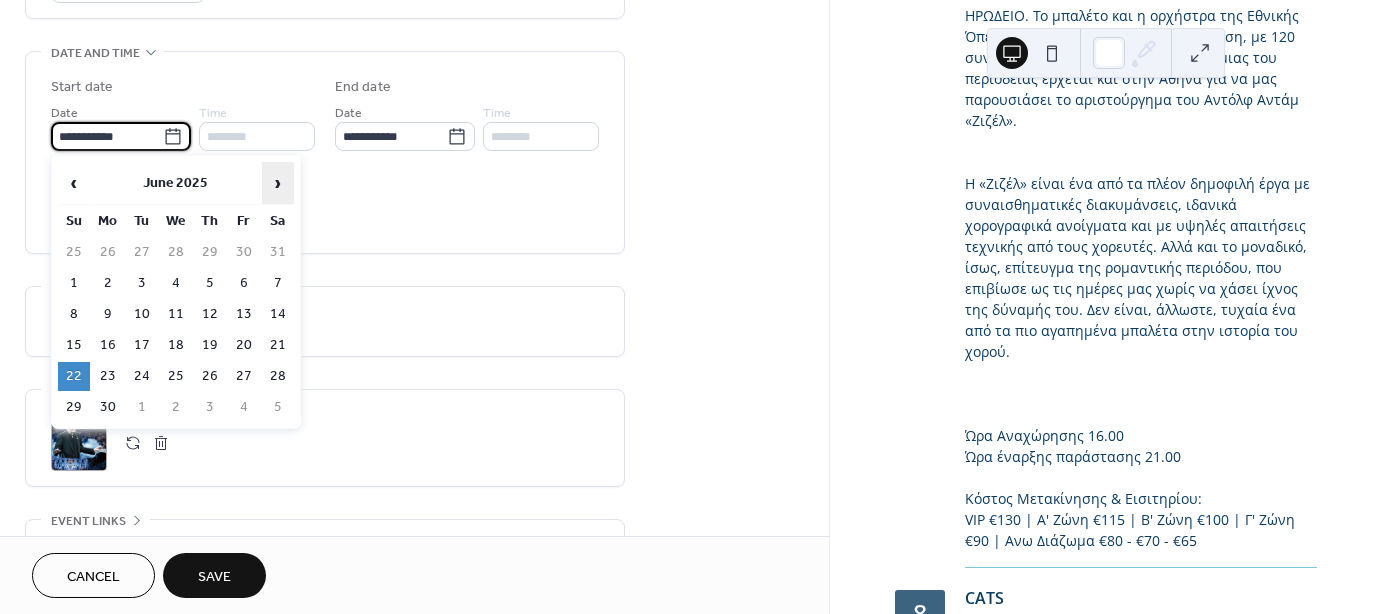 click on "›" at bounding box center [278, 183] 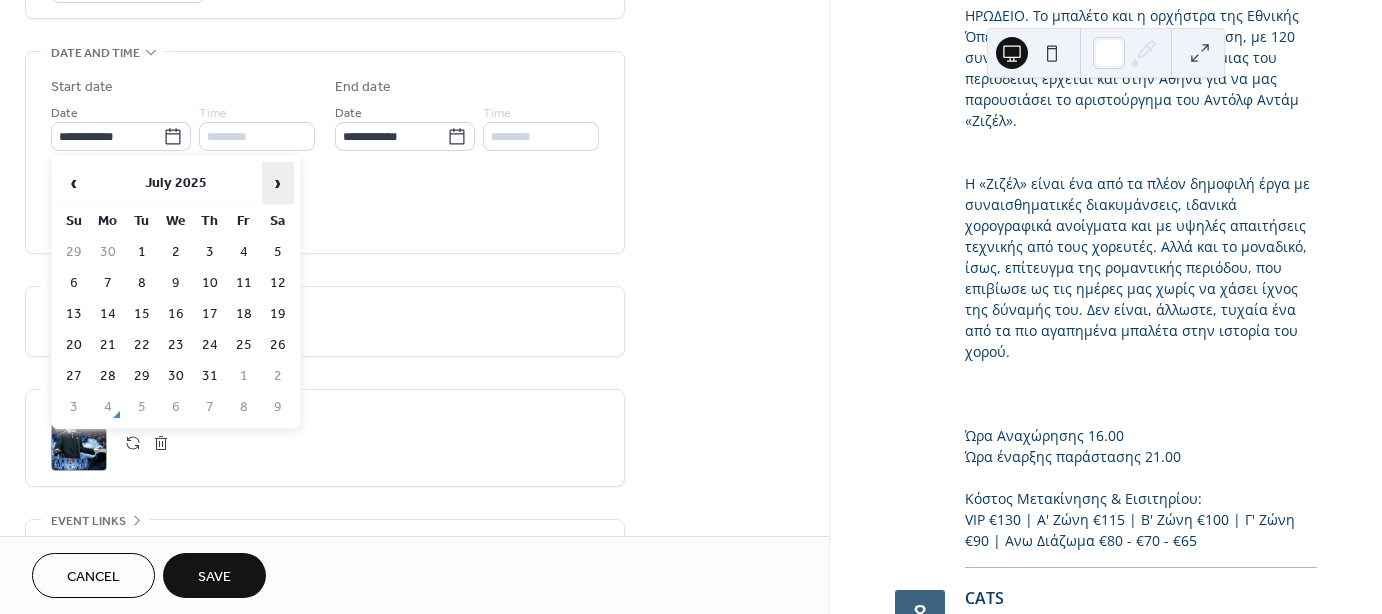 click on "›" at bounding box center (278, 183) 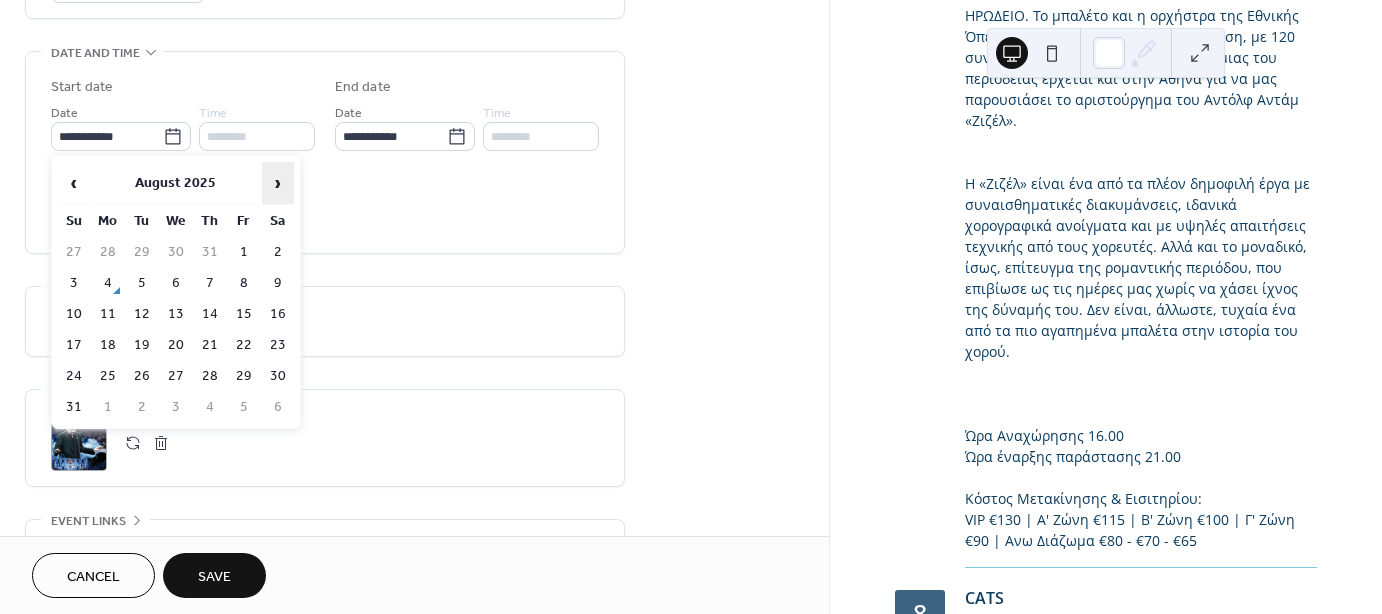 click on "›" at bounding box center (278, 183) 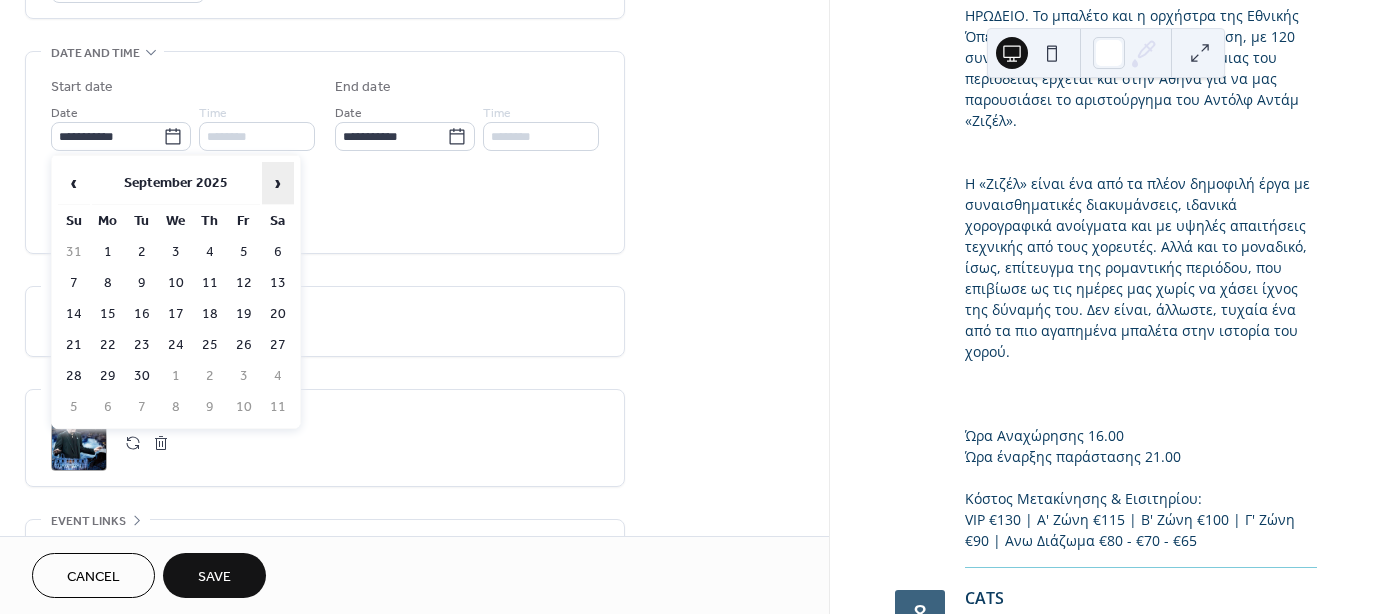 click on "›" at bounding box center [278, 183] 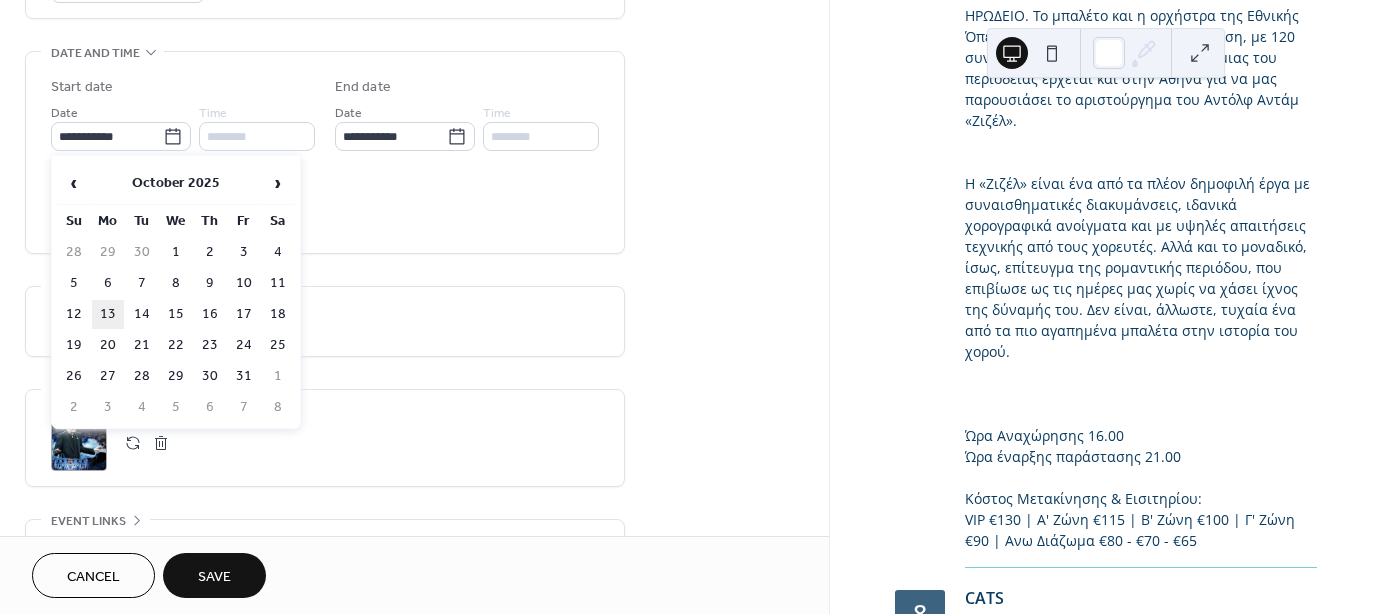 click on "13" at bounding box center (108, 314) 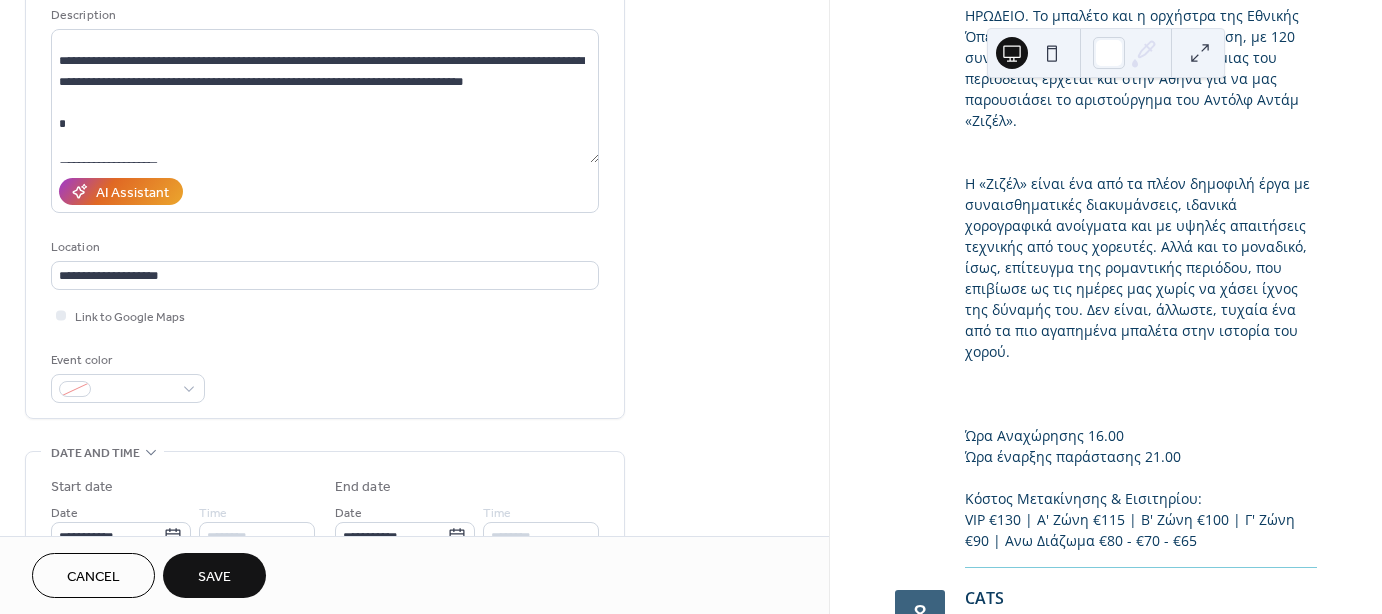 scroll, scrollTop: 0, scrollLeft: 0, axis: both 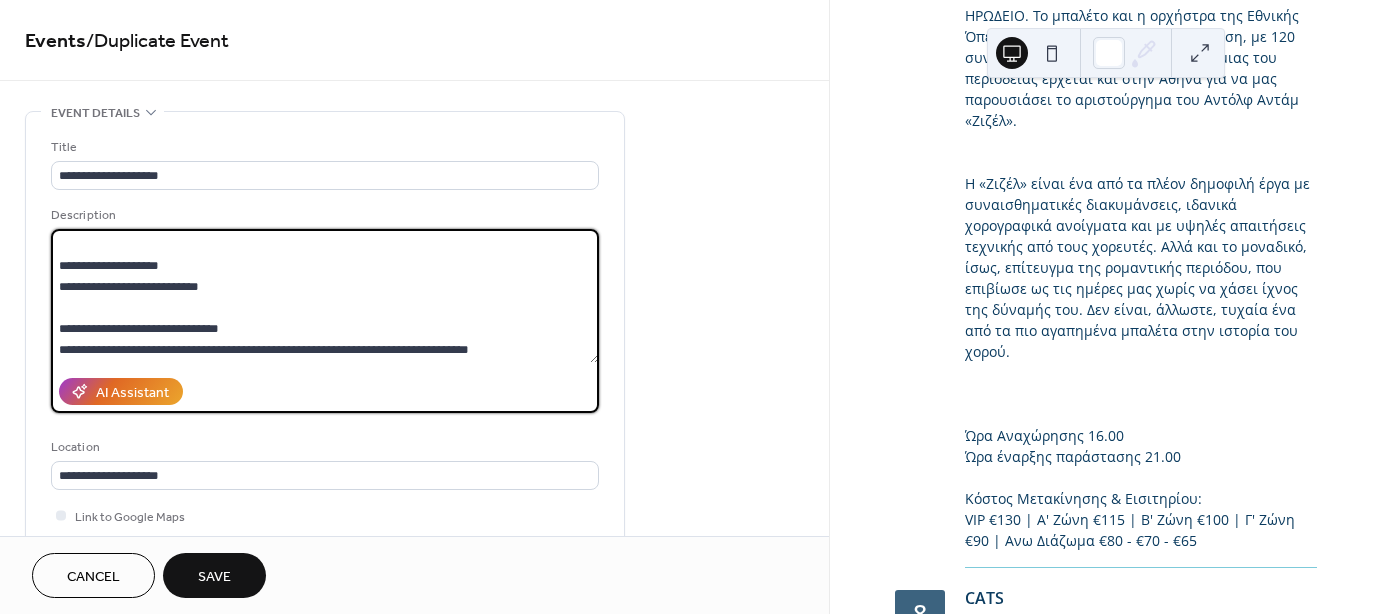 drag, startPoint x: 113, startPoint y: 346, endPoint x: 3, endPoint y: 346, distance: 110 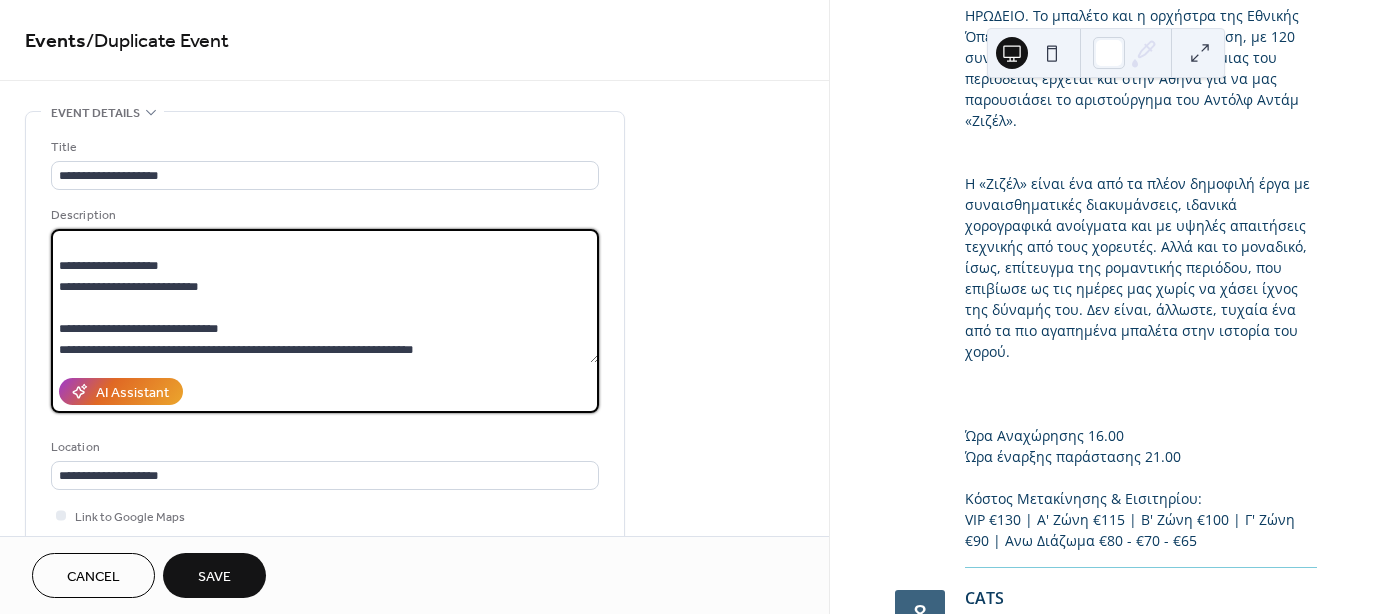 drag, startPoint x: 112, startPoint y: 347, endPoint x: 126, endPoint y: 348, distance: 14.035668 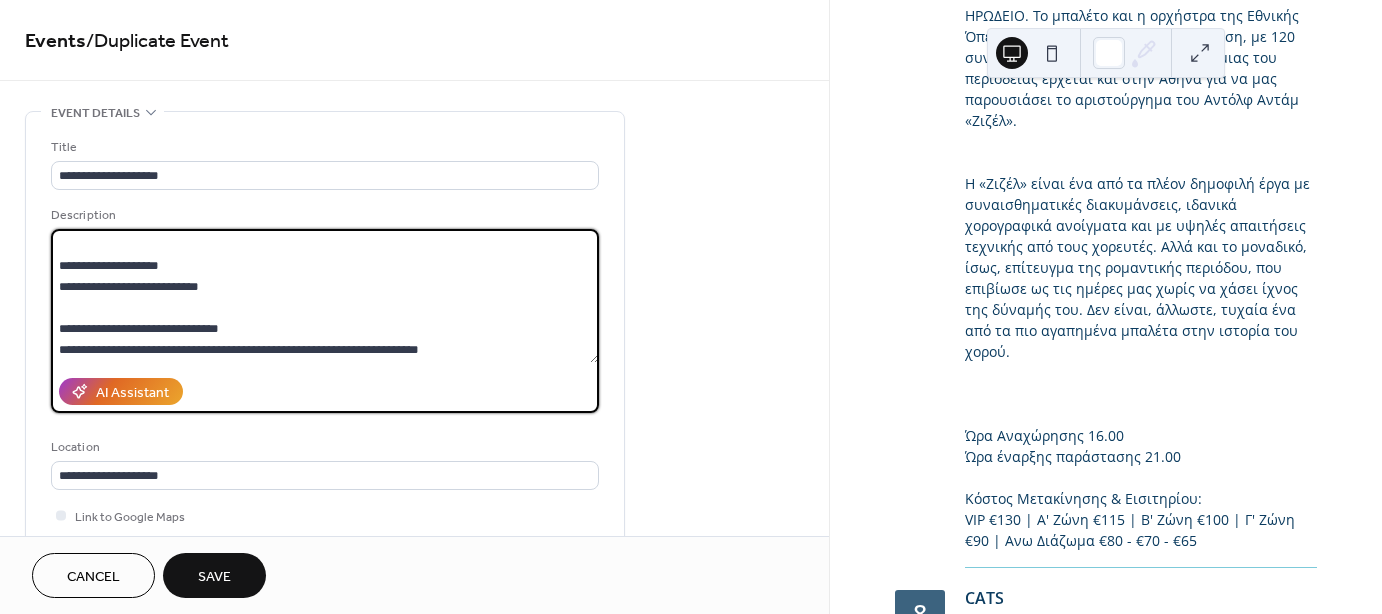click at bounding box center [325, 296] 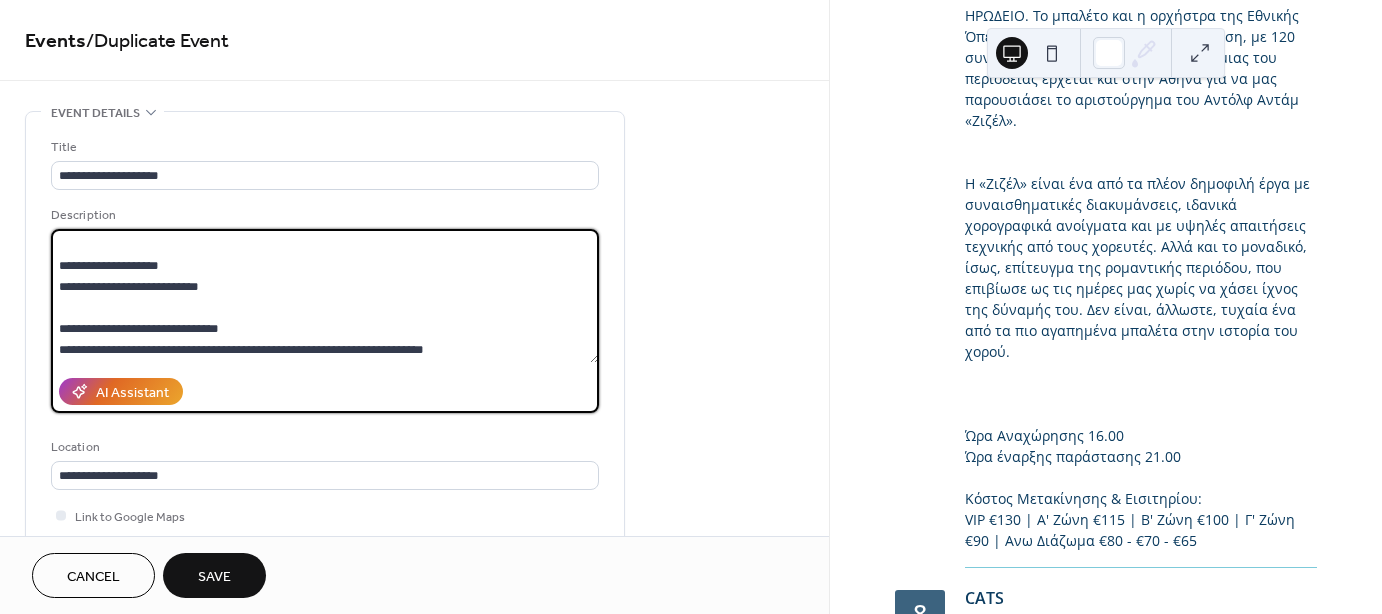 drag, startPoint x: 412, startPoint y: 351, endPoint x: 400, endPoint y: 347, distance: 12.649111 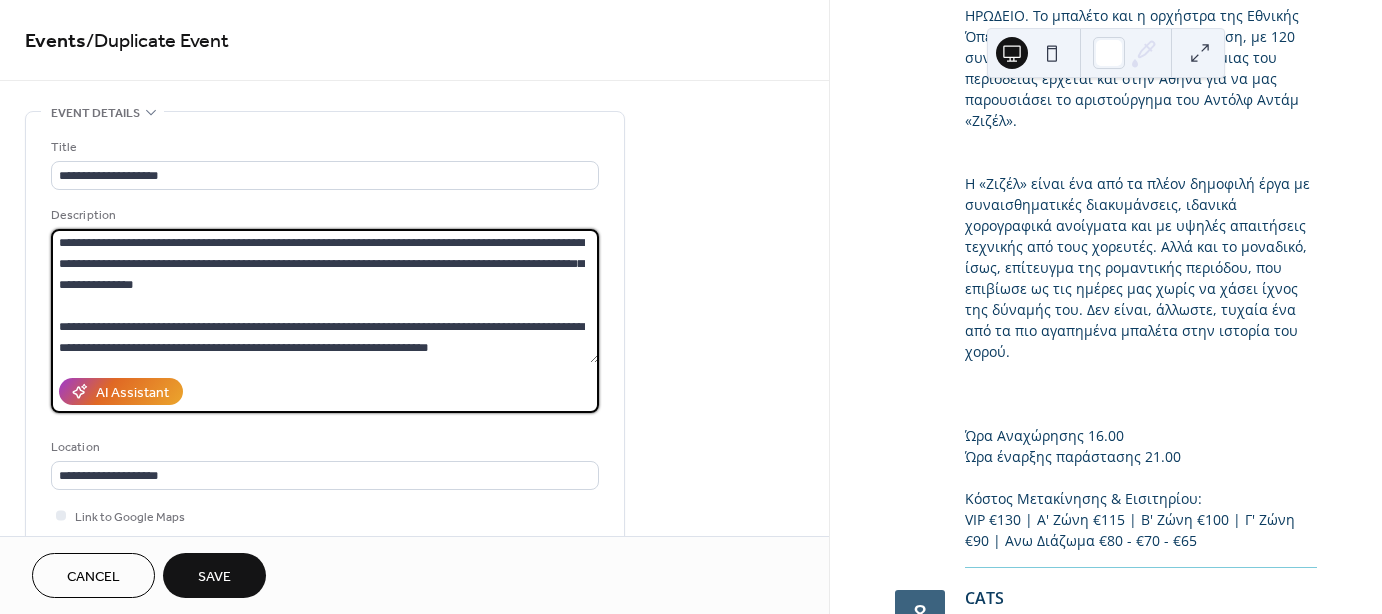 scroll, scrollTop: 0, scrollLeft: 0, axis: both 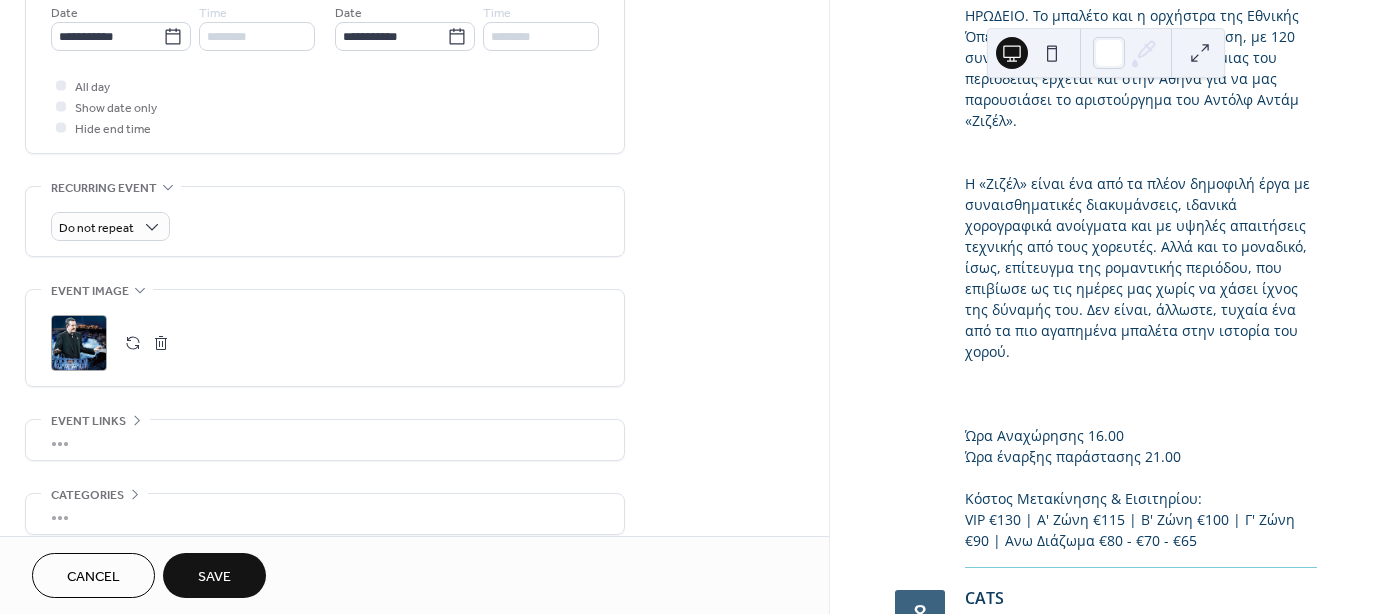 type on "**********" 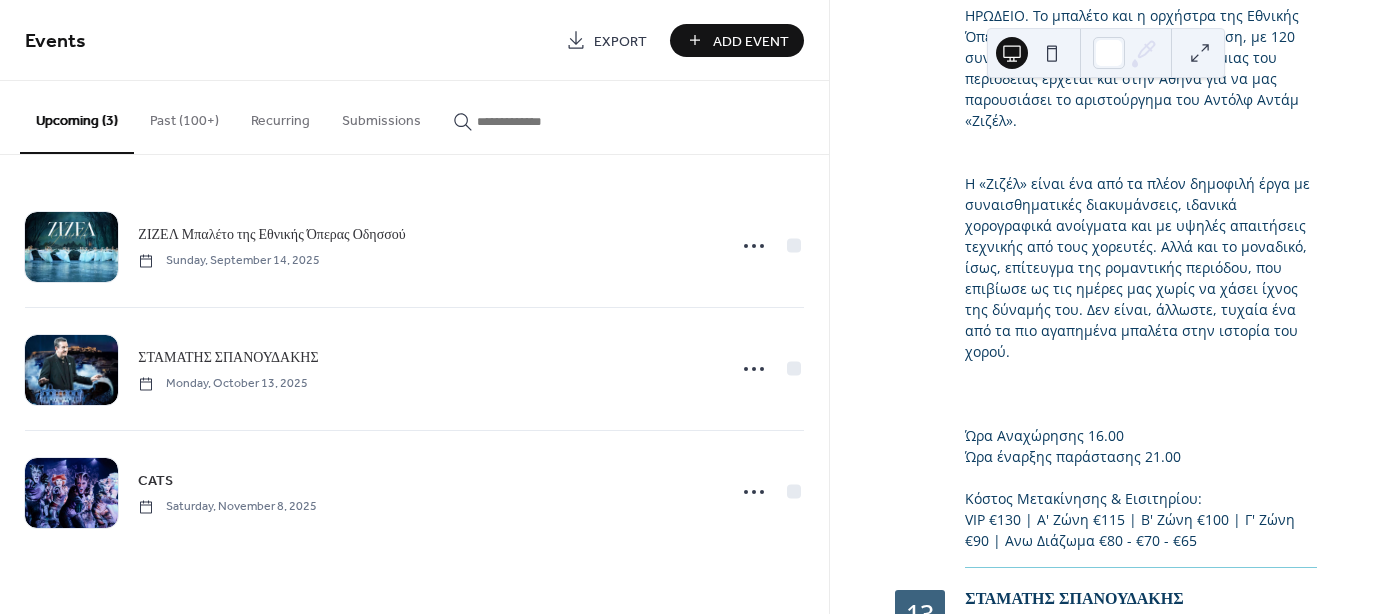 click on "Add Event" at bounding box center (737, 40) 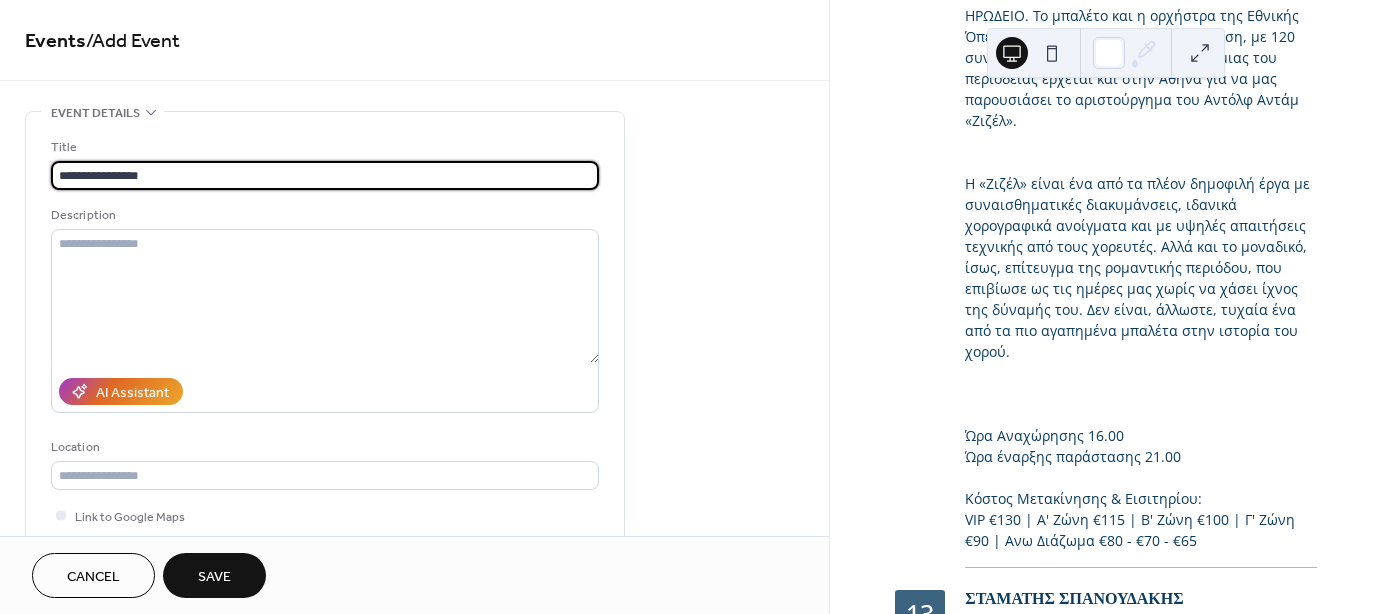 type on "**********" 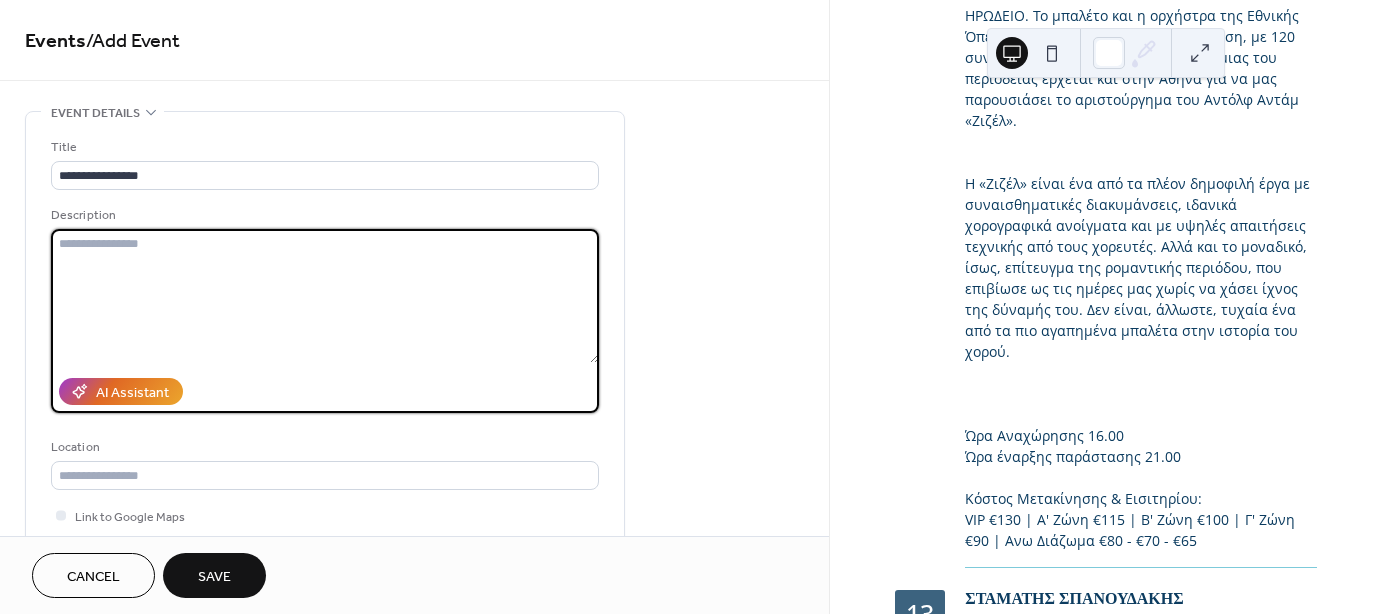 click at bounding box center [325, 296] 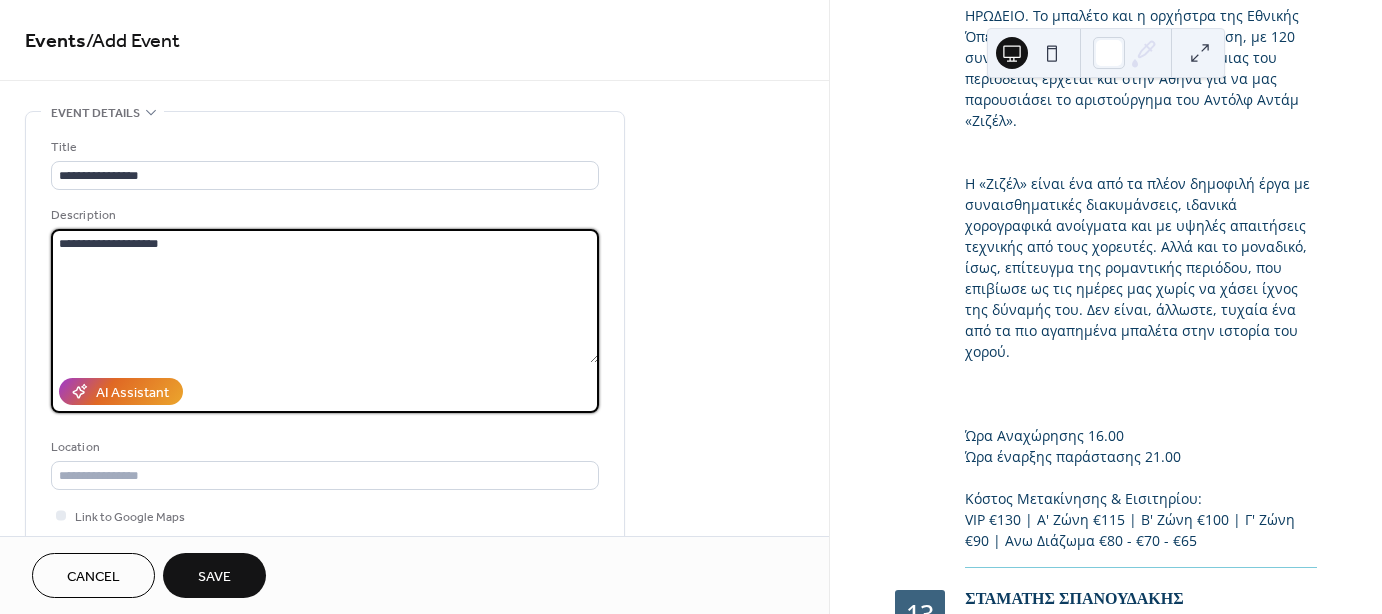 paste on "**********" 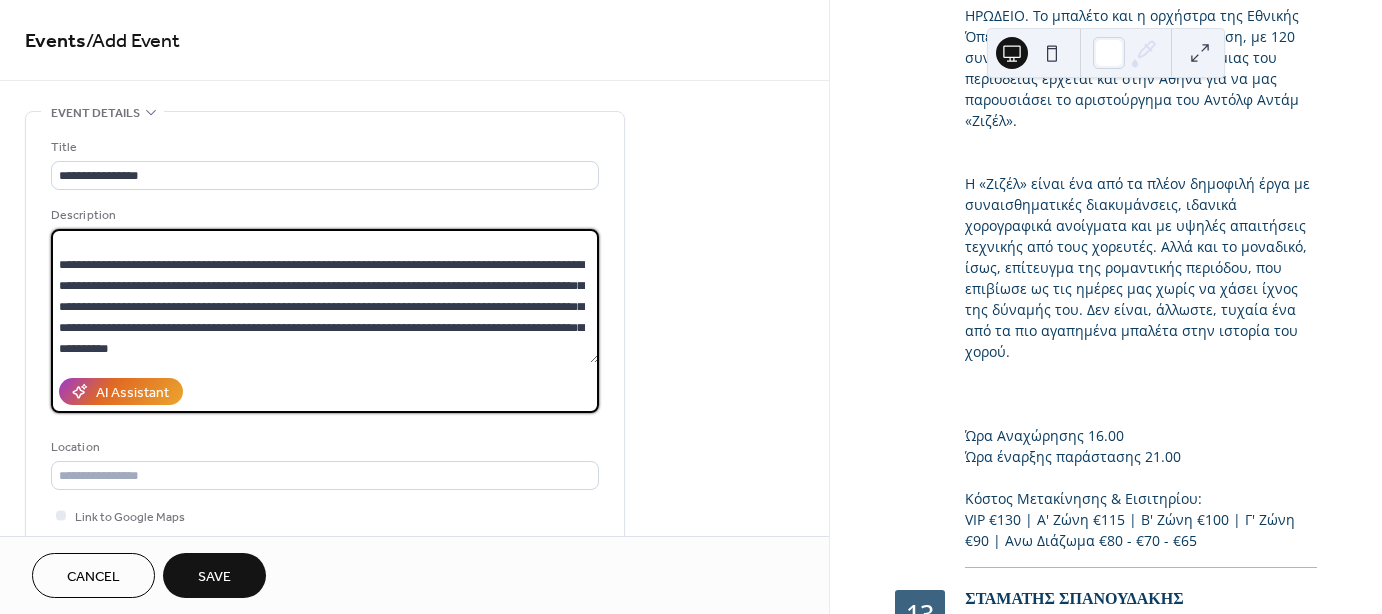 scroll, scrollTop: 60, scrollLeft: 0, axis: vertical 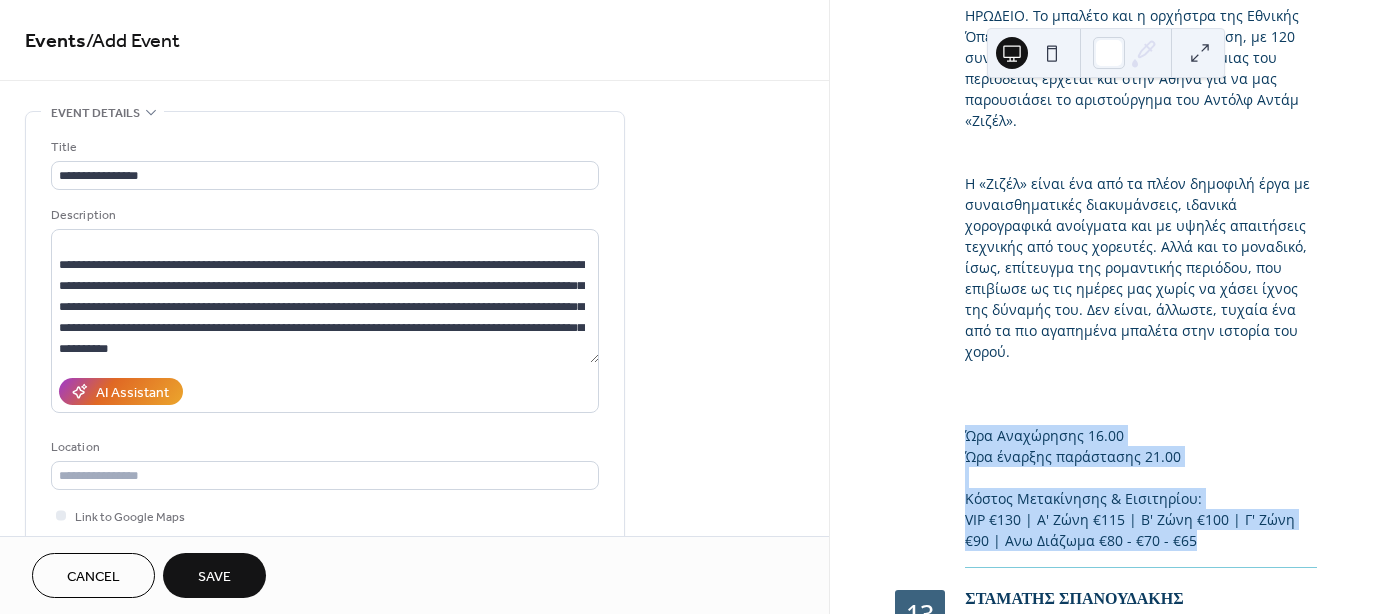 drag, startPoint x: 966, startPoint y: 432, endPoint x: 1206, endPoint y: 549, distance: 267 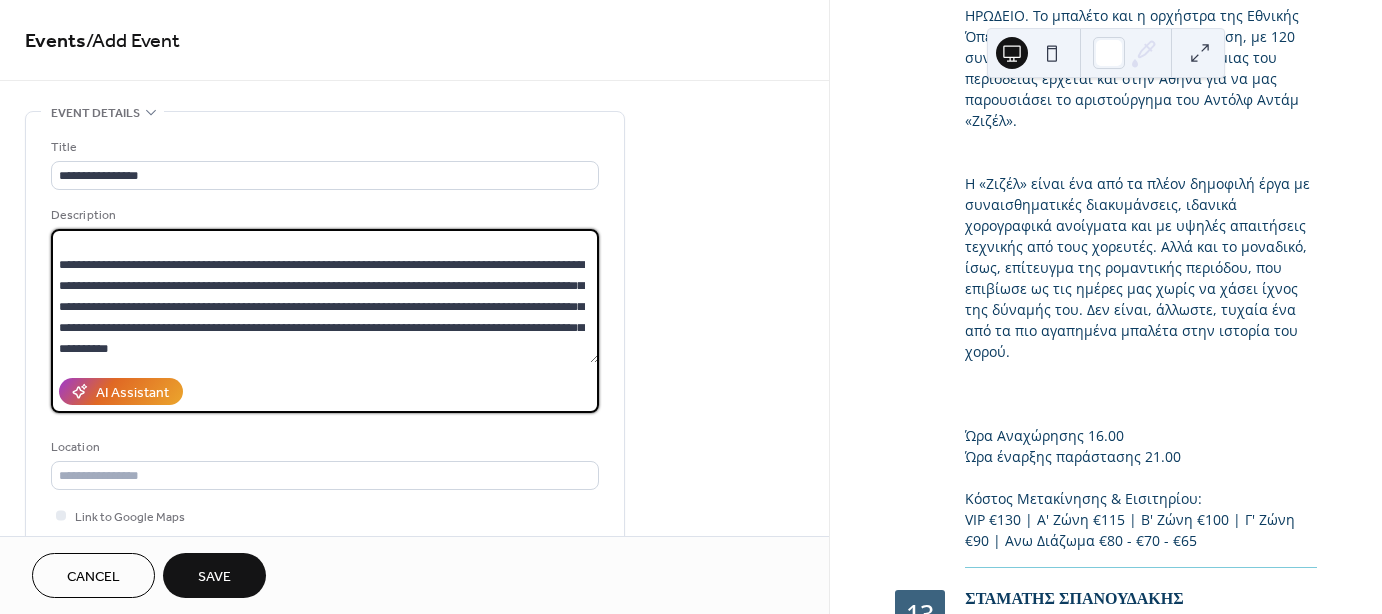 click on "**********" at bounding box center (325, 296) 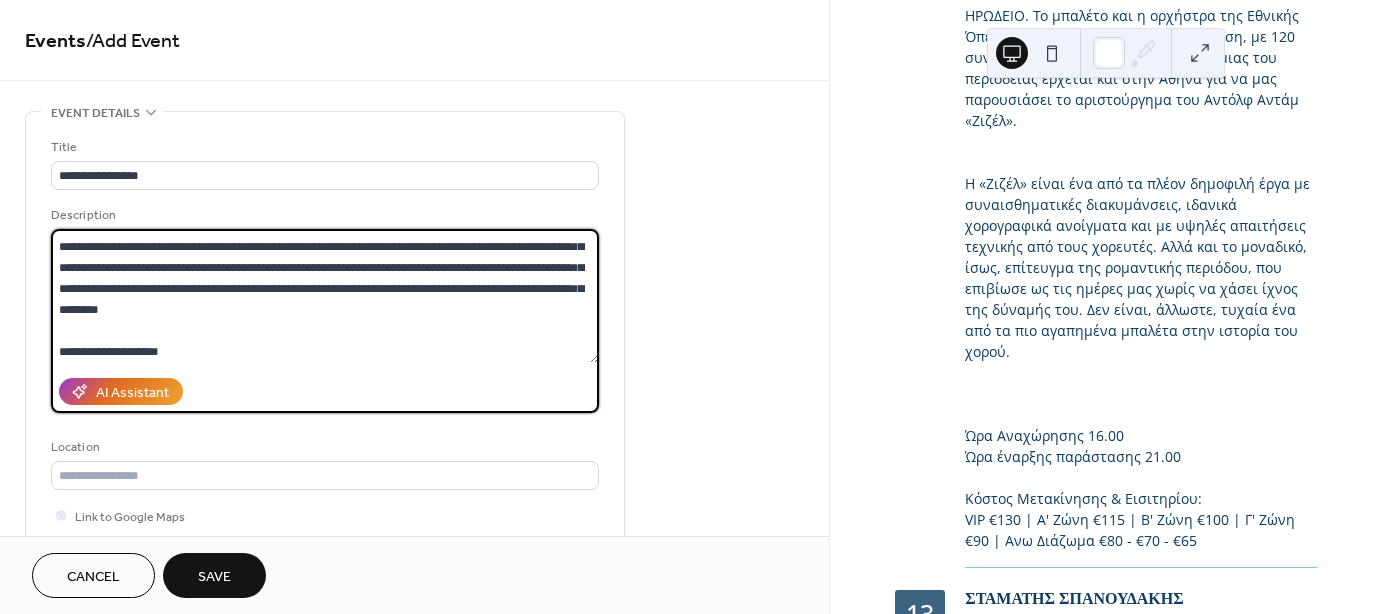 scroll, scrollTop: 144, scrollLeft: 0, axis: vertical 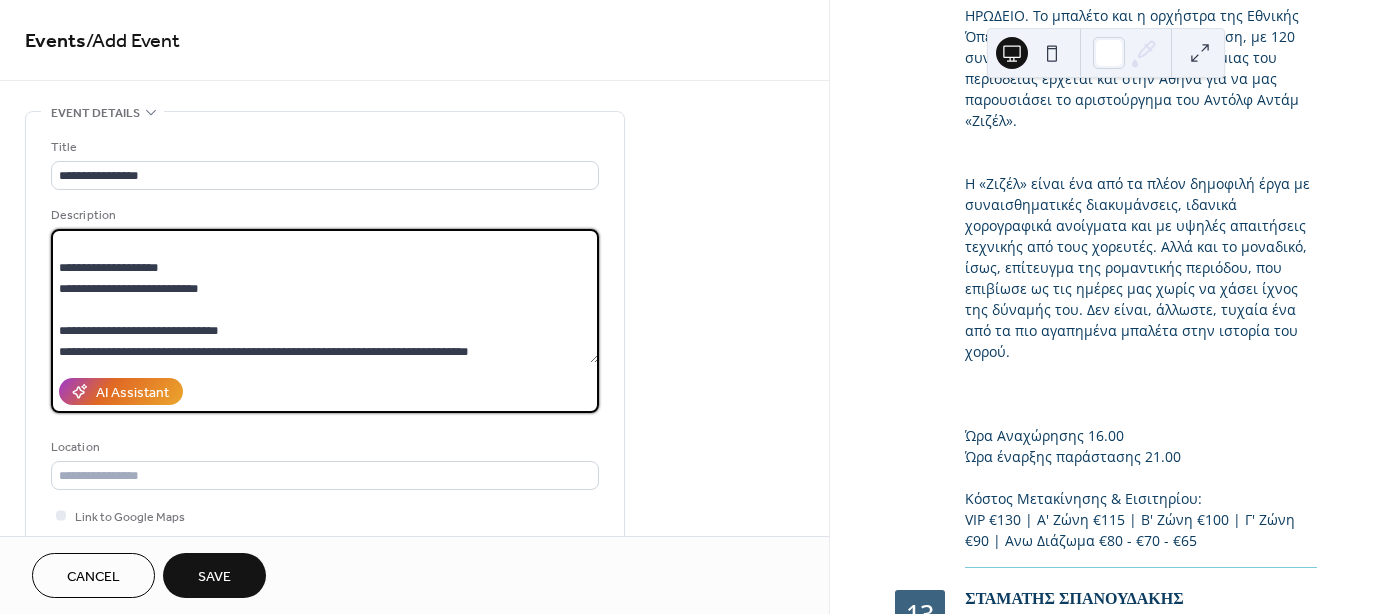 click on "**********" at bounding box center (325, 296) 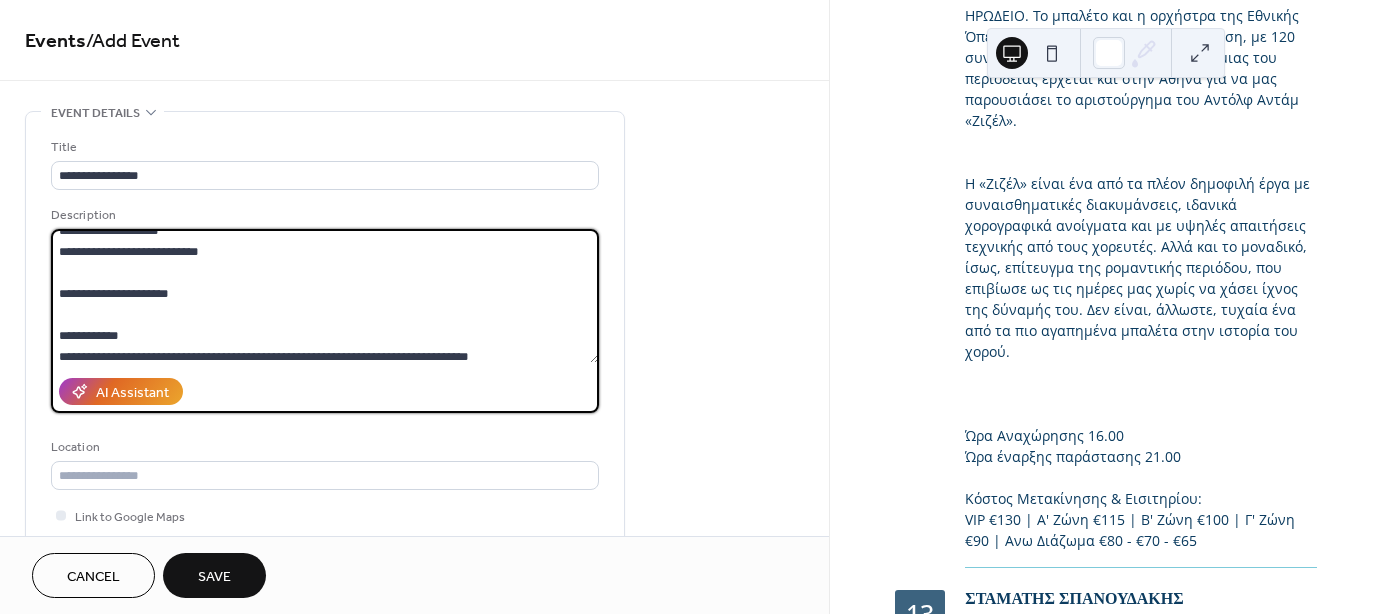 scroll, scrollTop: 188, scrollLeft: 0, axis: vertical 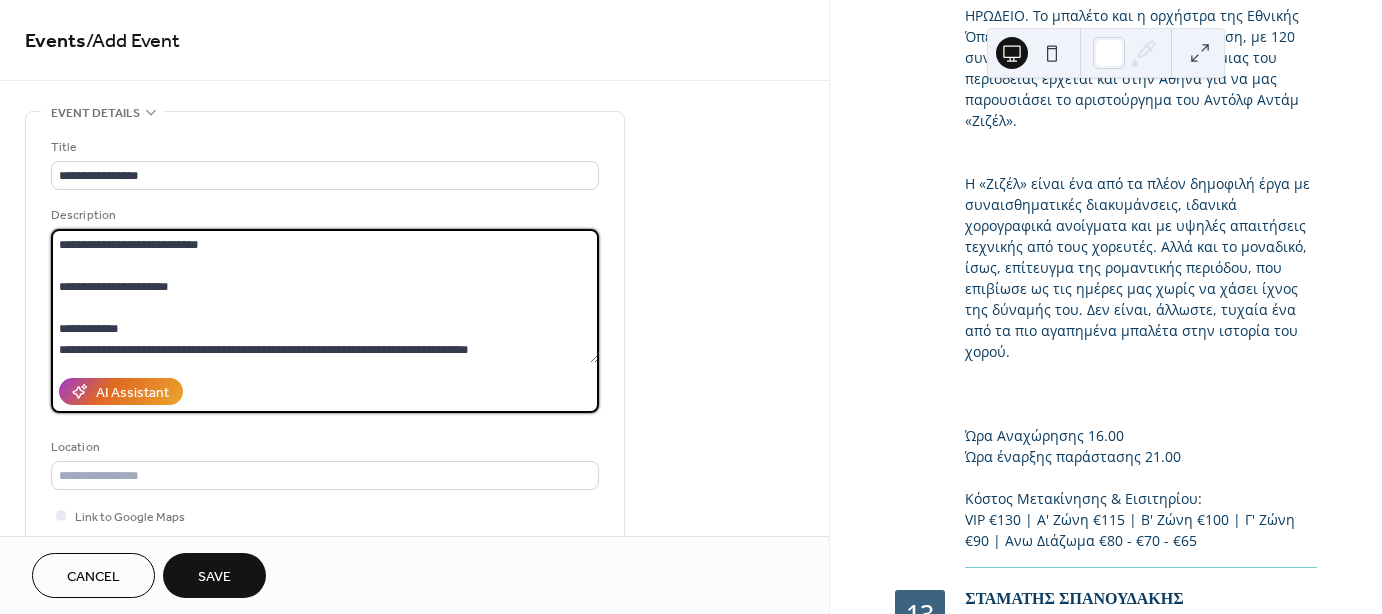 drag, startPoint x: 121, startPoint y: 325, endPoint x: 89, endPoint y: 327, distance: 32.06244 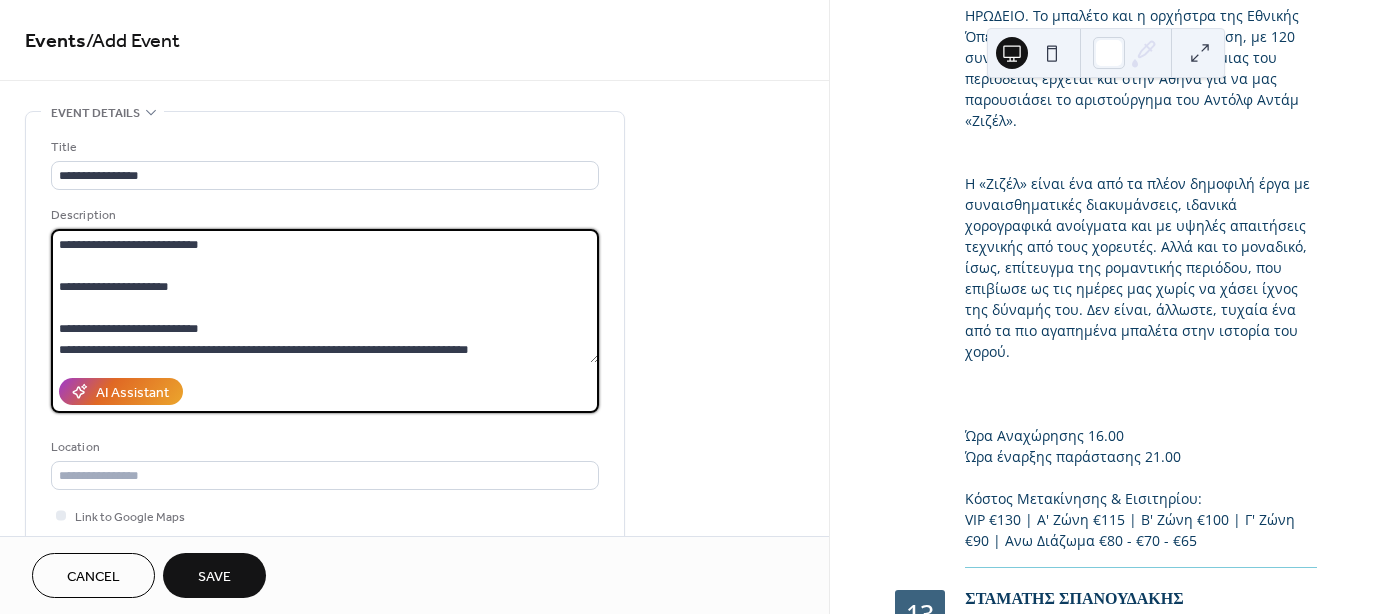 drag, startPoint x: 515, startPoint y: 349, endPoint x: 13, endPoint y: 355, distance: 502.03586 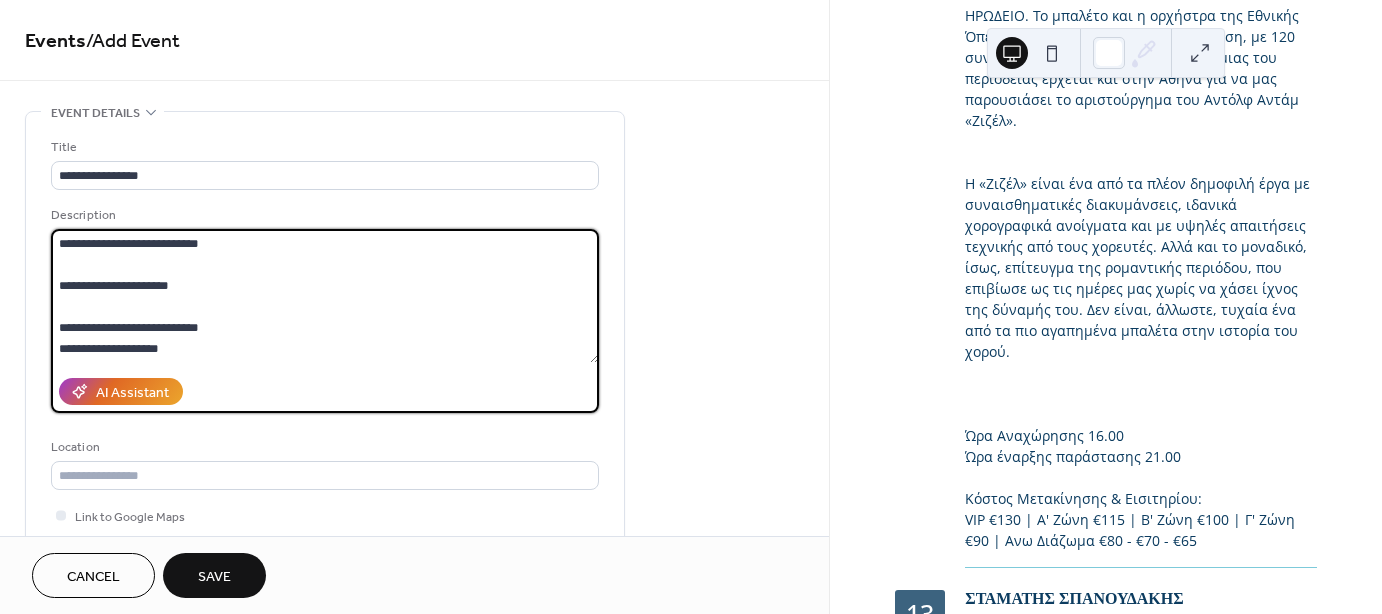 scroll, scrollTop: 188, scrollLeft: 0, axis: vertical 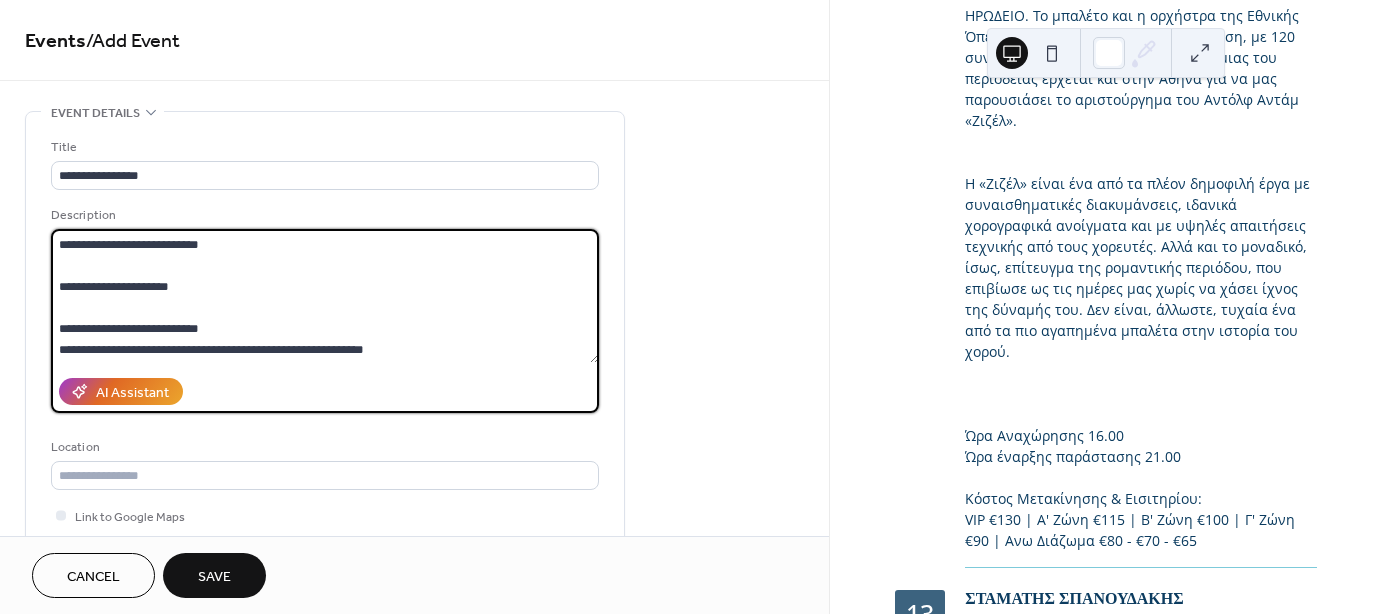 drag, startPoint x: 271, startPoint y: 346, endPoint x: 328, endPoint y: 346, distance: 57 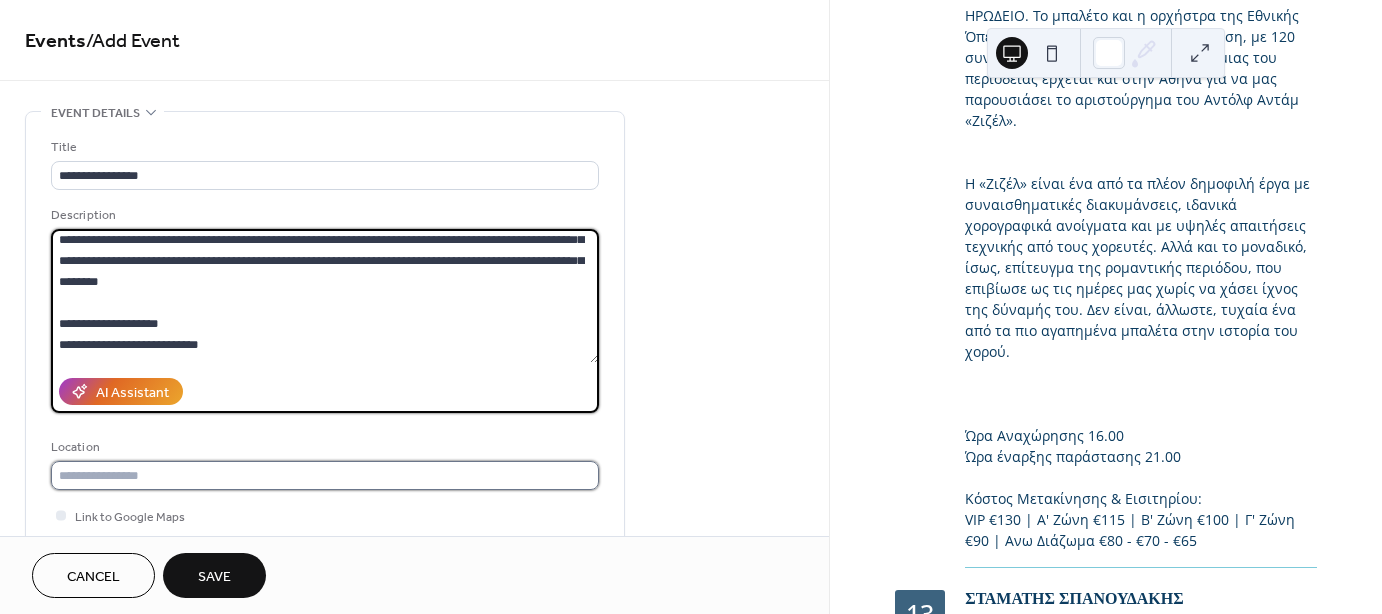 click at bounding box center (325, 475) 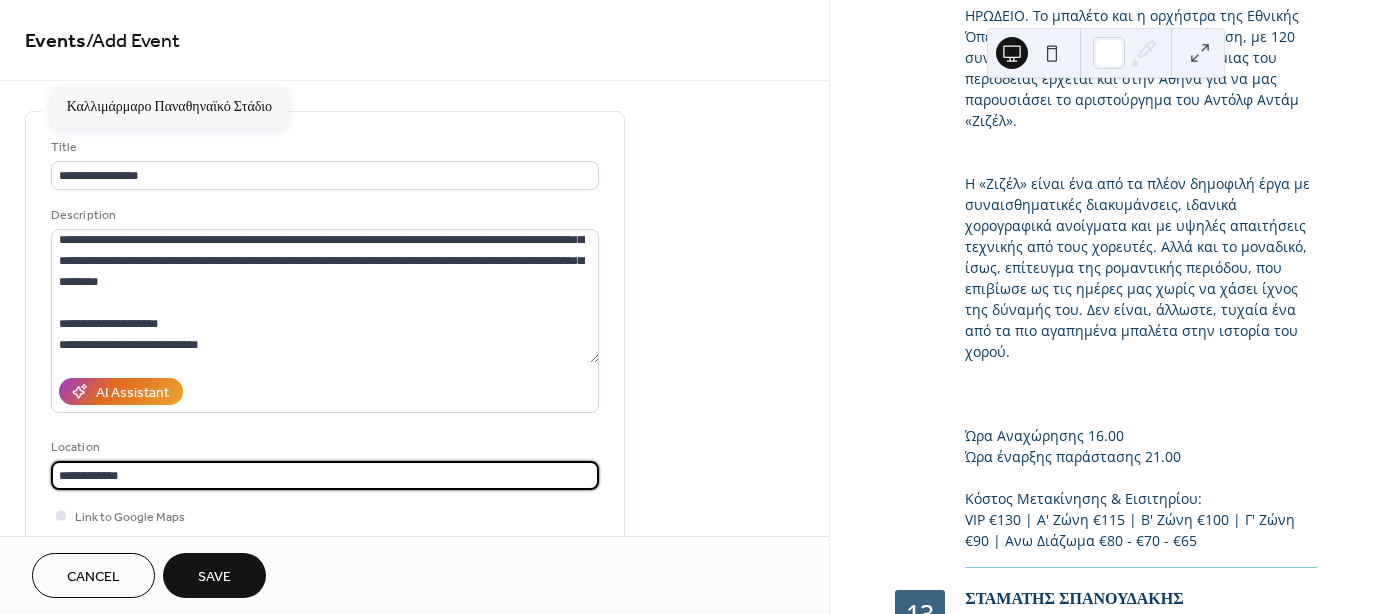 type on "**********" 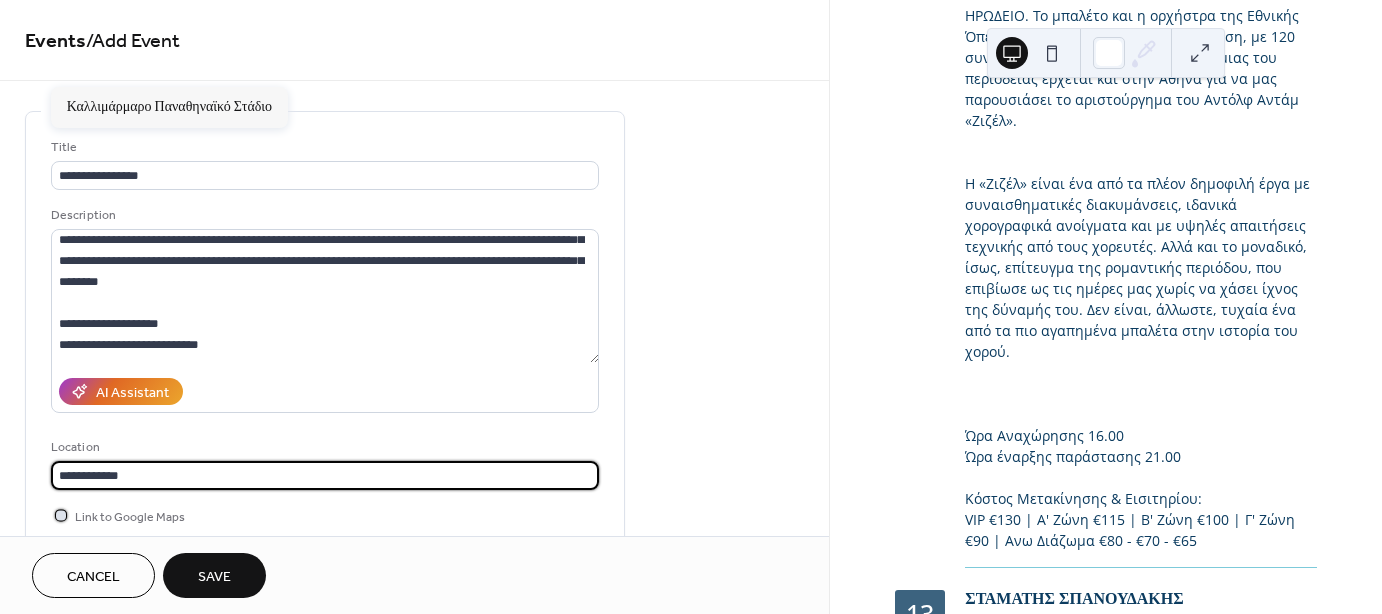 click on "Link to Google Maps" at bounding box center (130, 517) 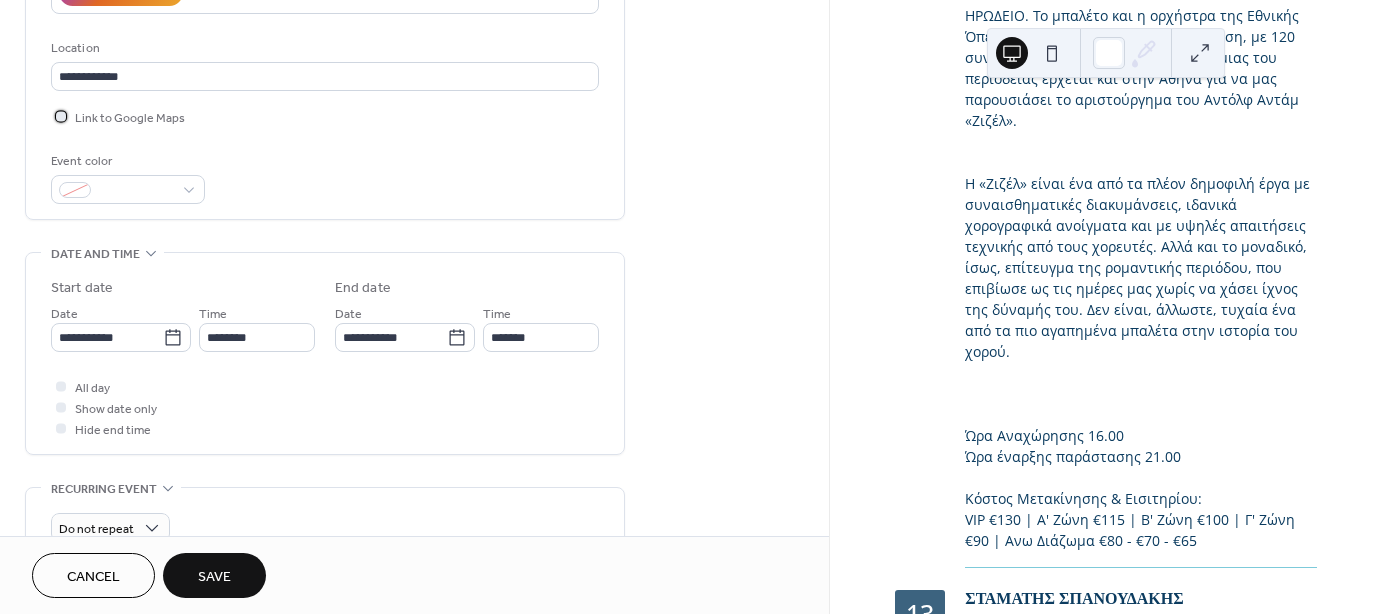 scroll, scrollTop: 400, scrollLeft: 0, axis: vertical 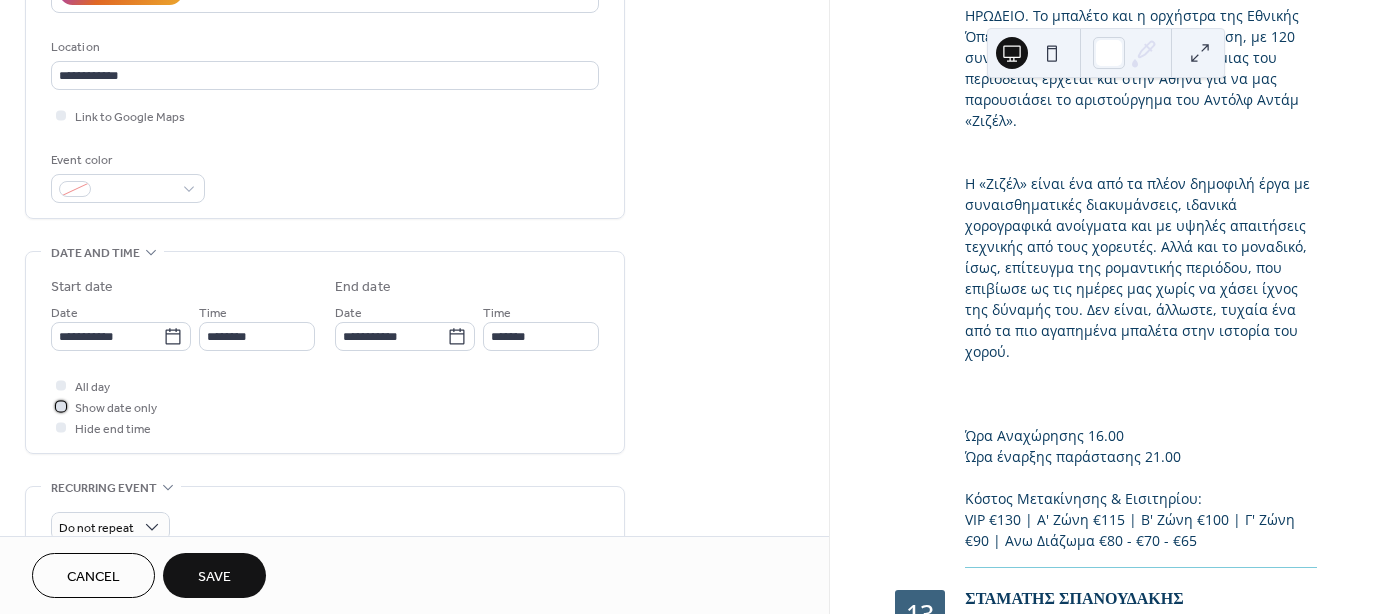 click on "Show date only" at bounding box center (116, 408) 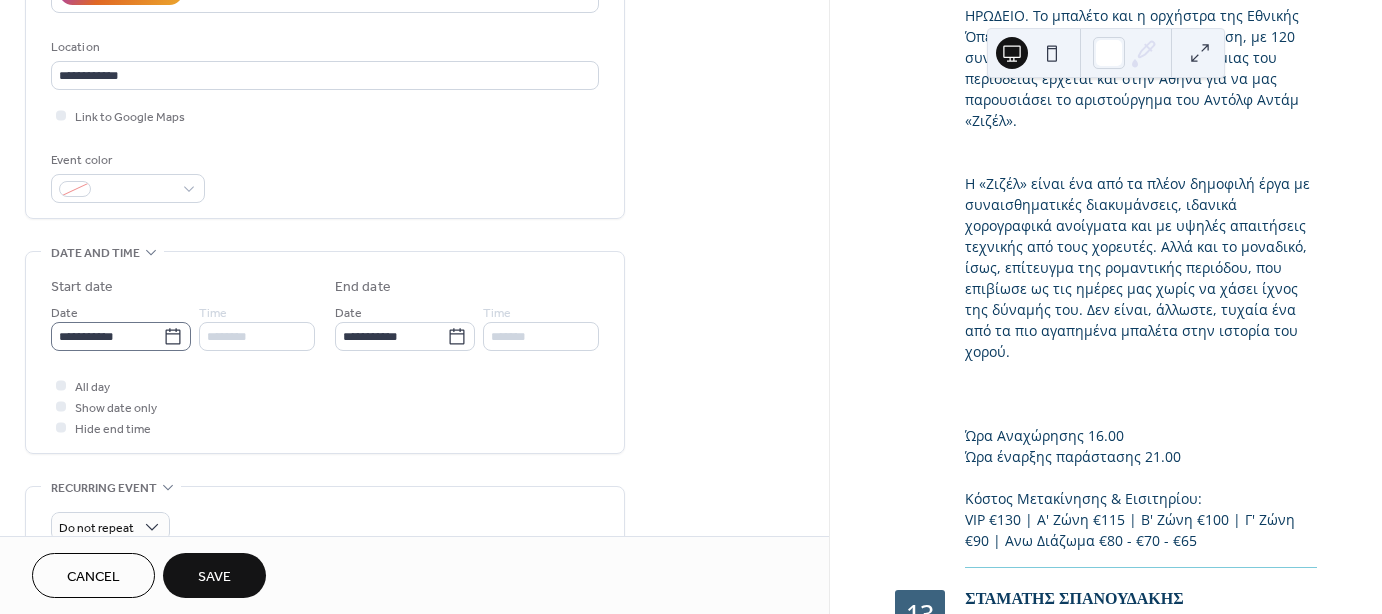 click 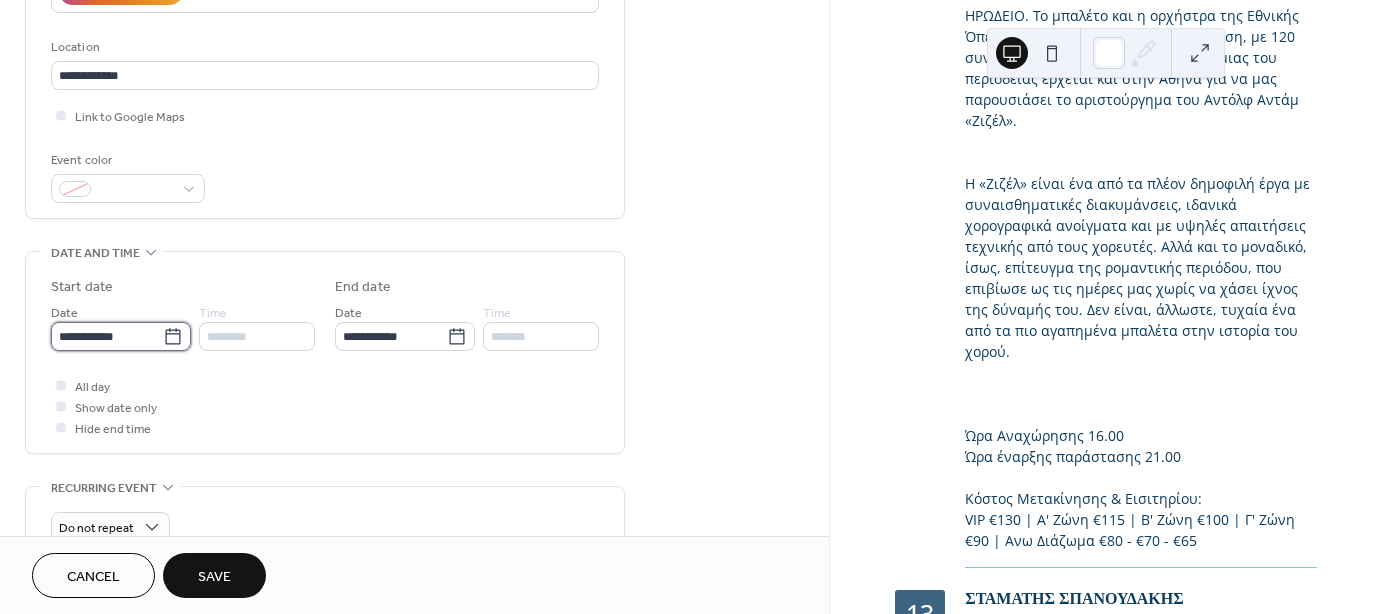 click on "**********" at bounding box center [107, 336] 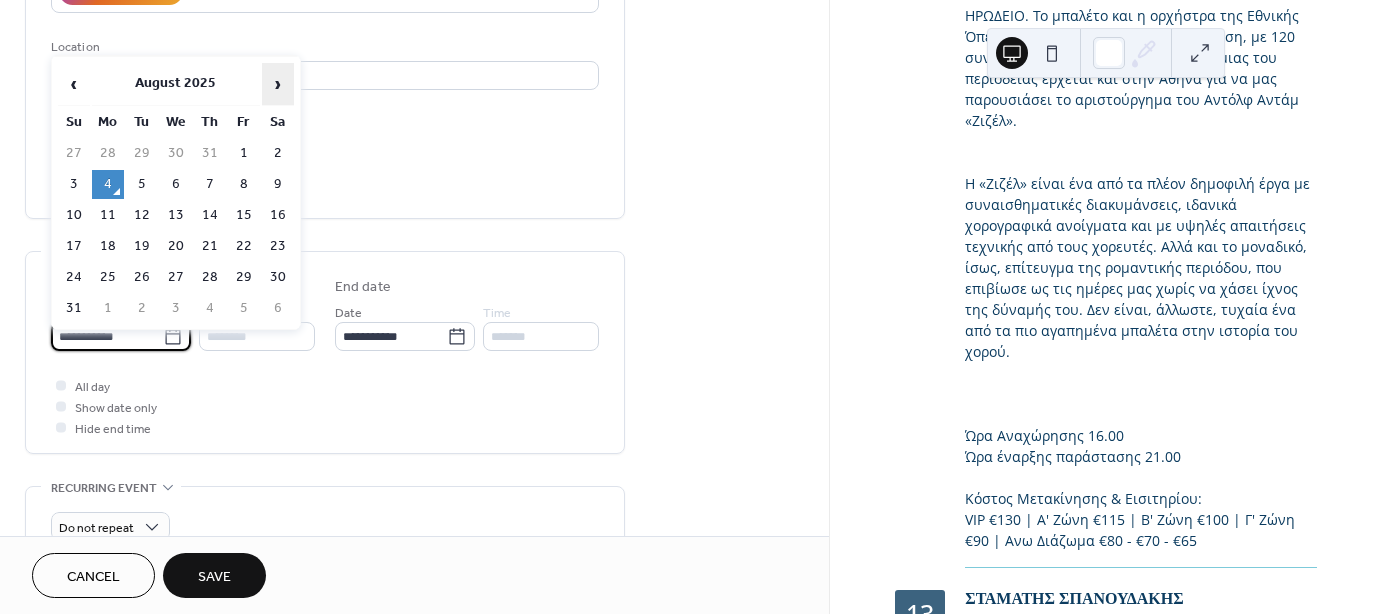 click on "›" at bounding box center (278, 84) 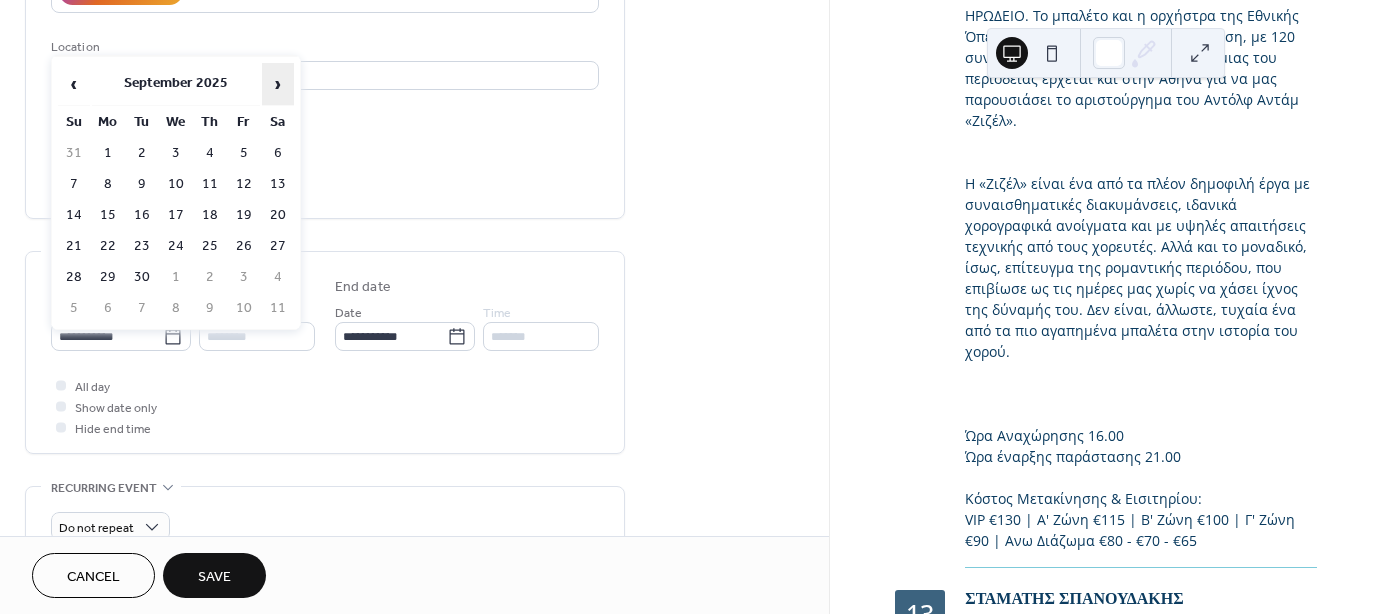 click on "›" at bounding box center (278, 84) 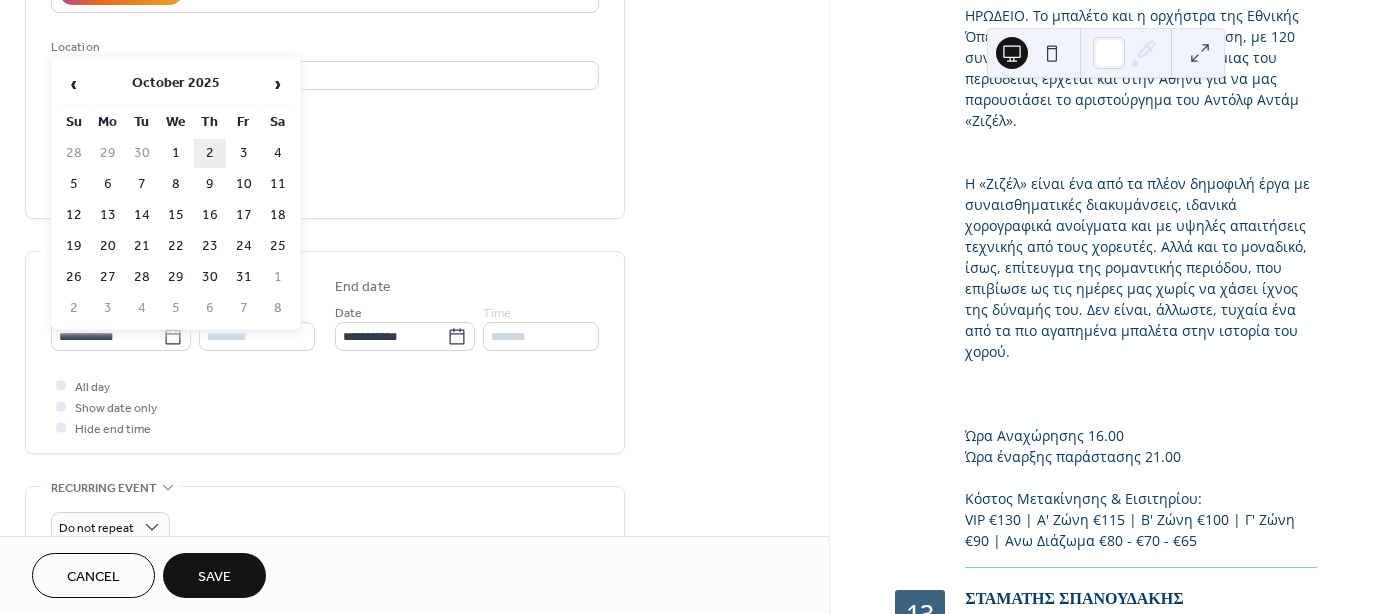 click on "2" at bounding box center (210, 153) 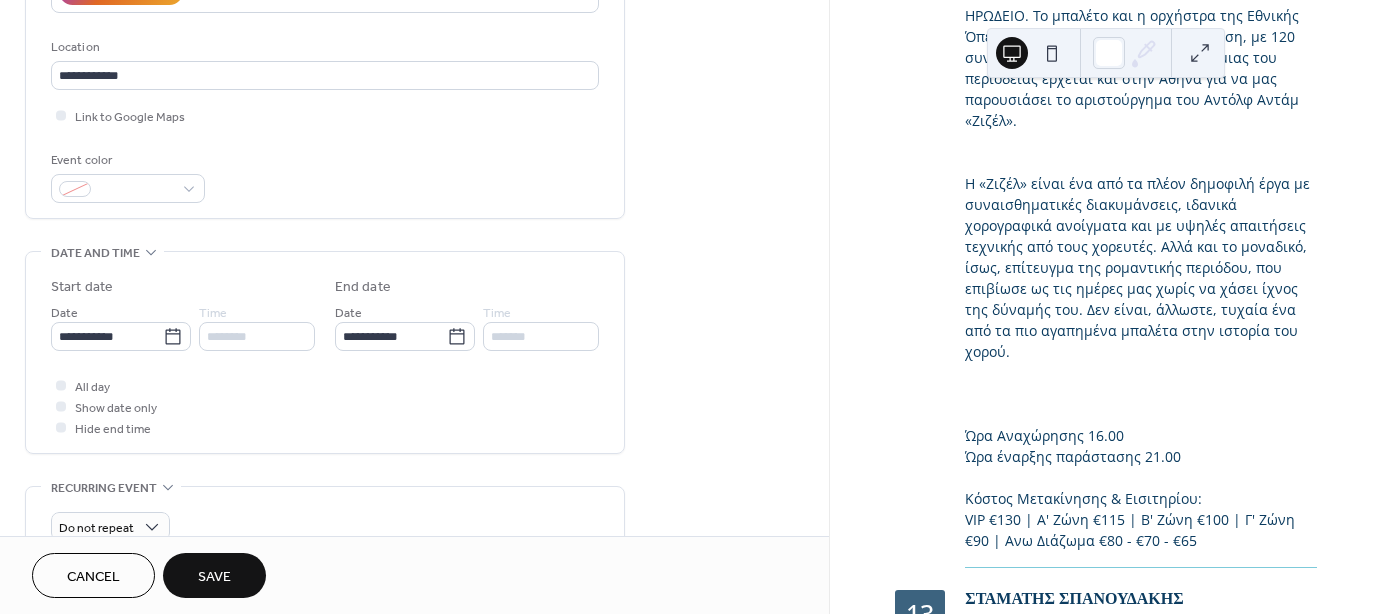 click on "**********" at bounding box center (414, 320) 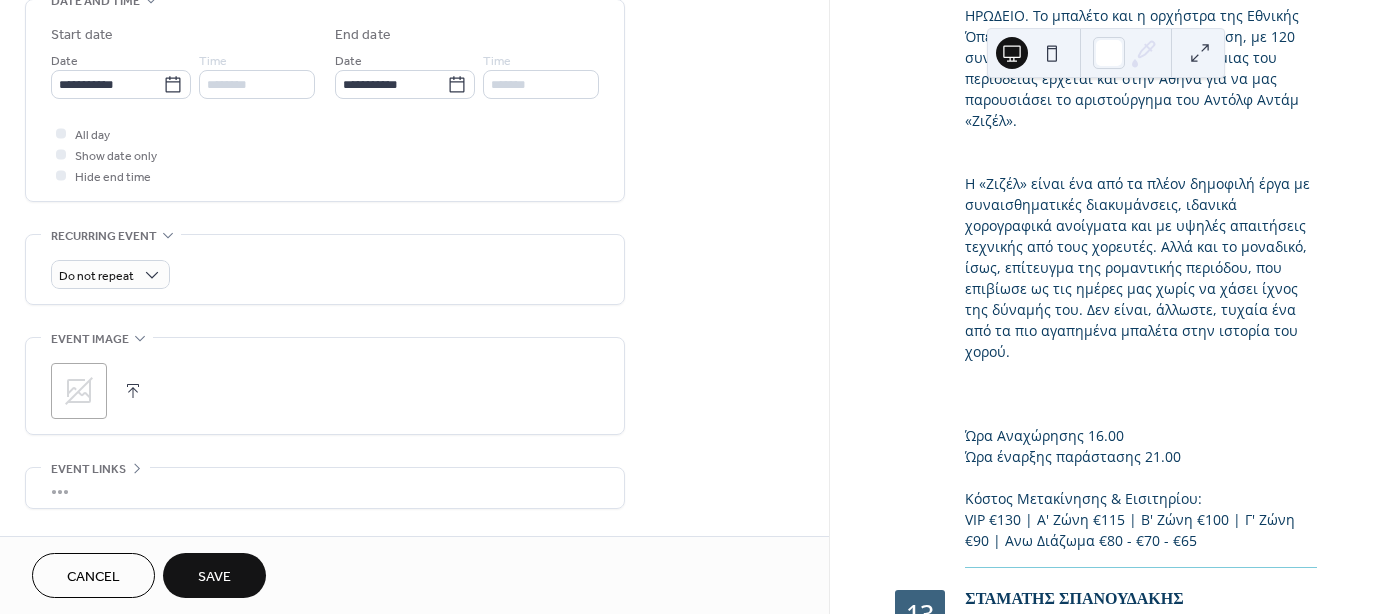 scroll, scrollTop: 700, scrollLeft: 0, axis: vertical 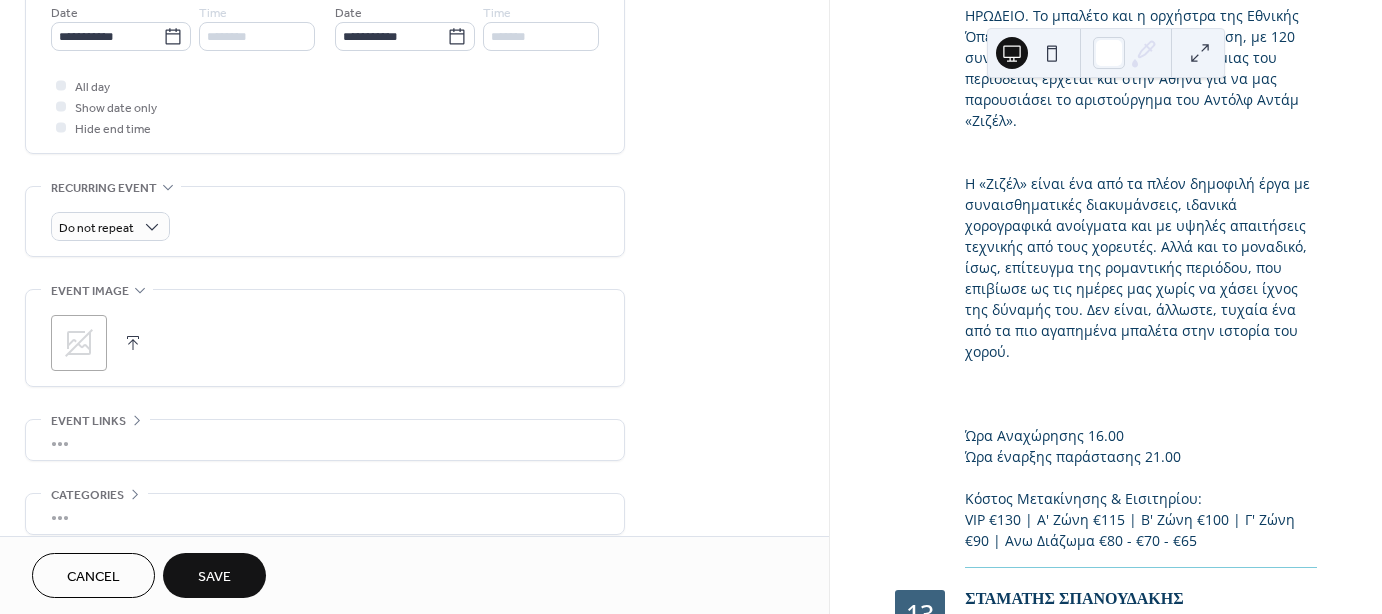 click 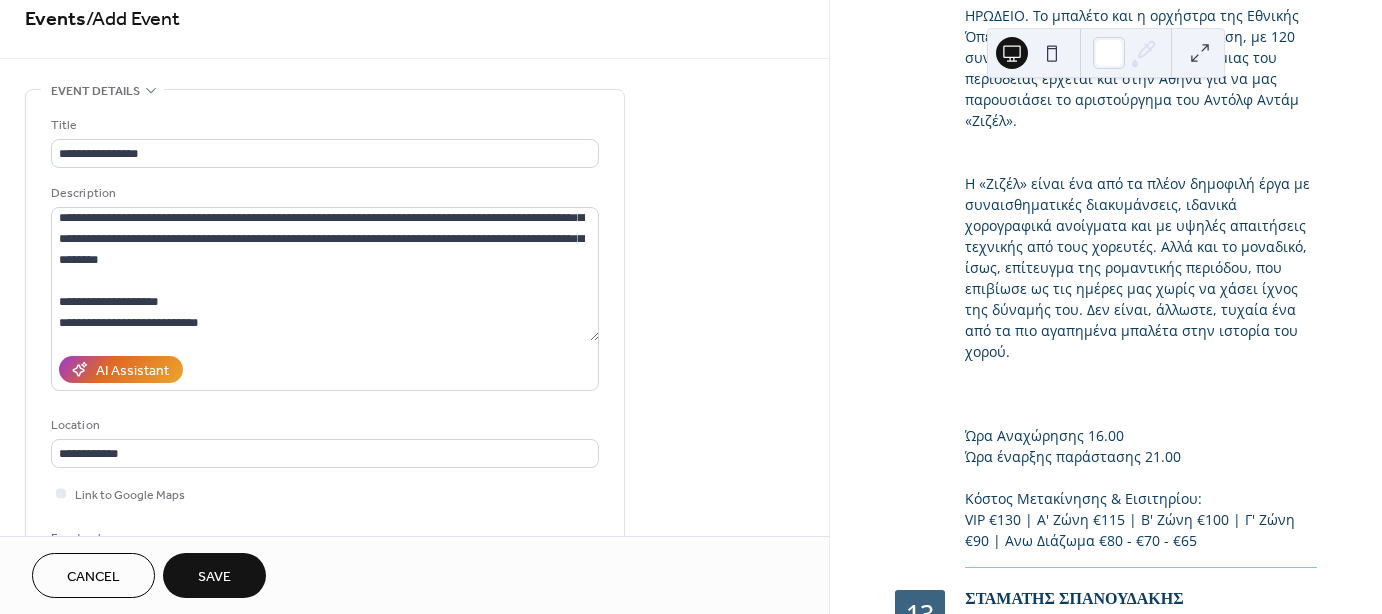 scroll, scrollTop: 0, scrollLeft: 0, axis: both 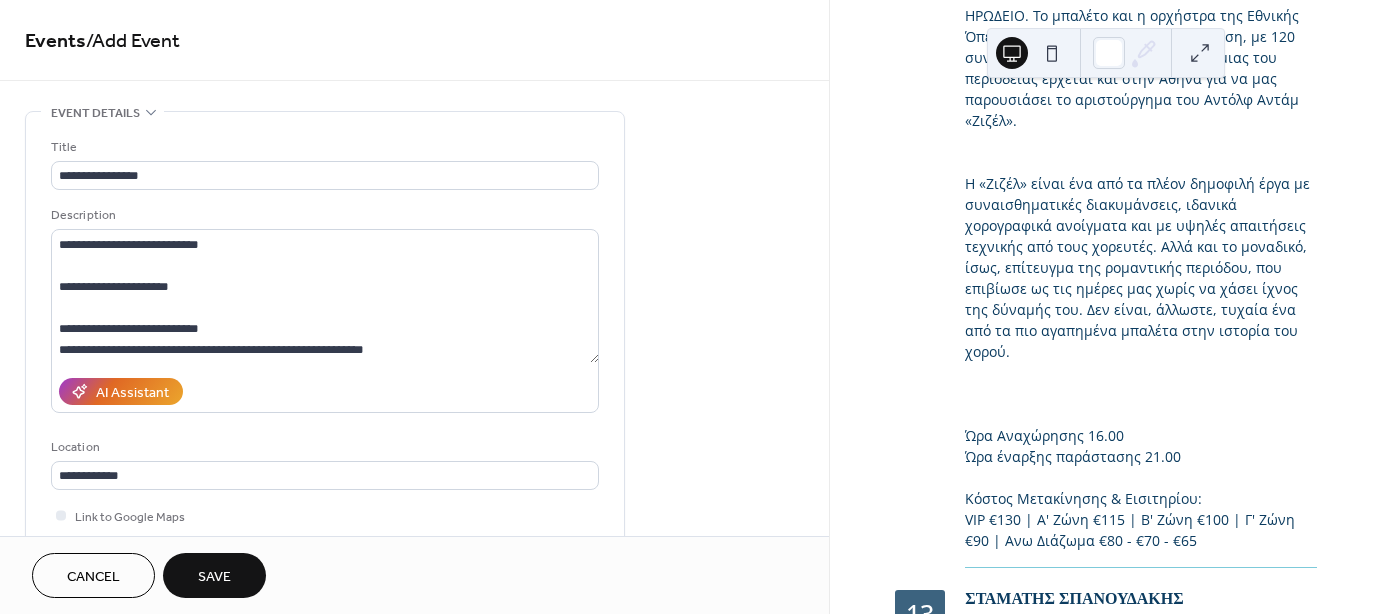 click on "Save" at bounding box center [214, 577] 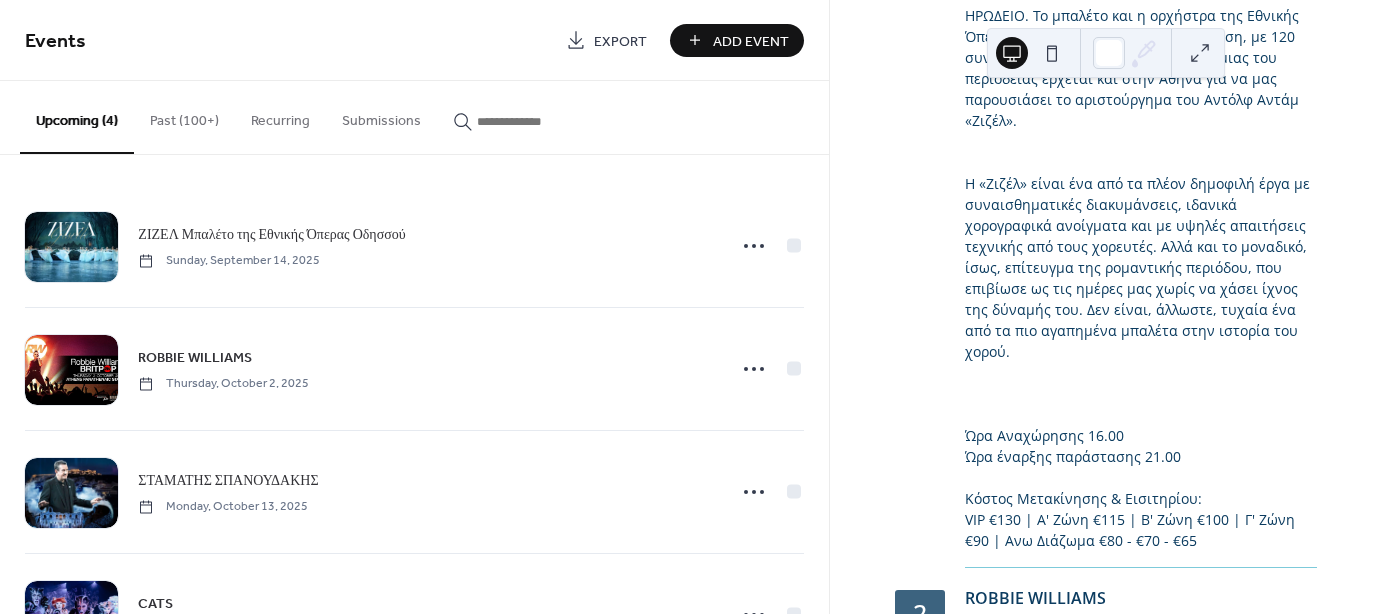click on "Add Event" at bounding box center (751, 41) 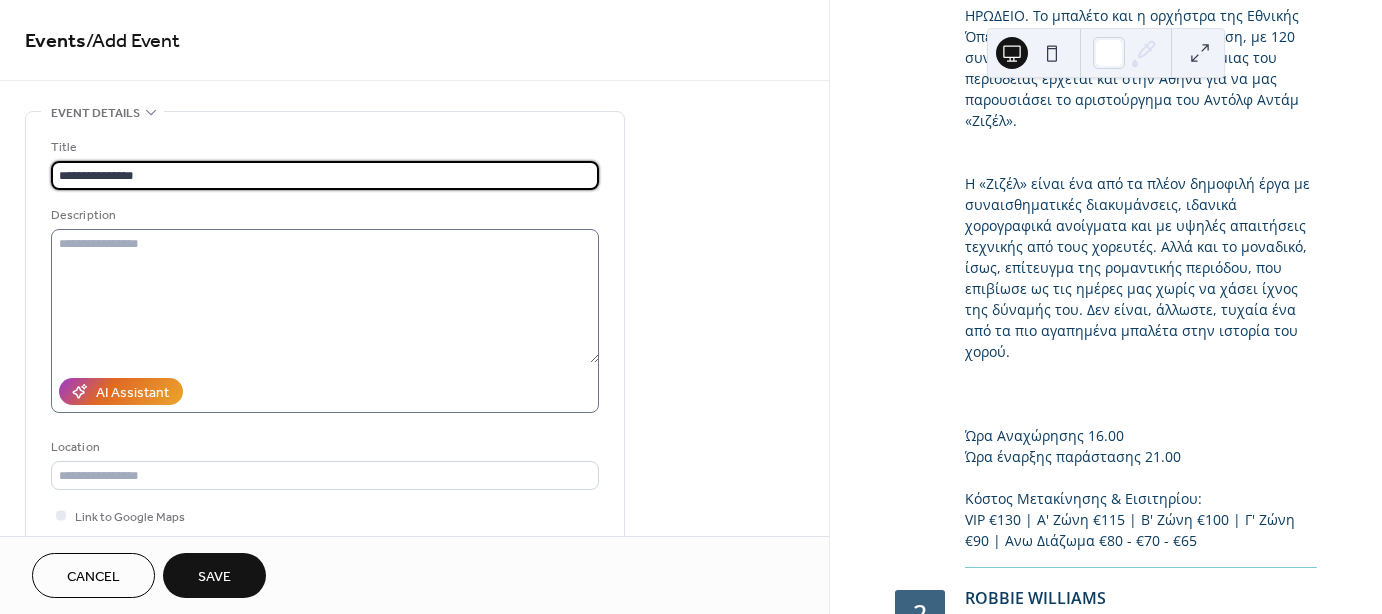 type on "**********" 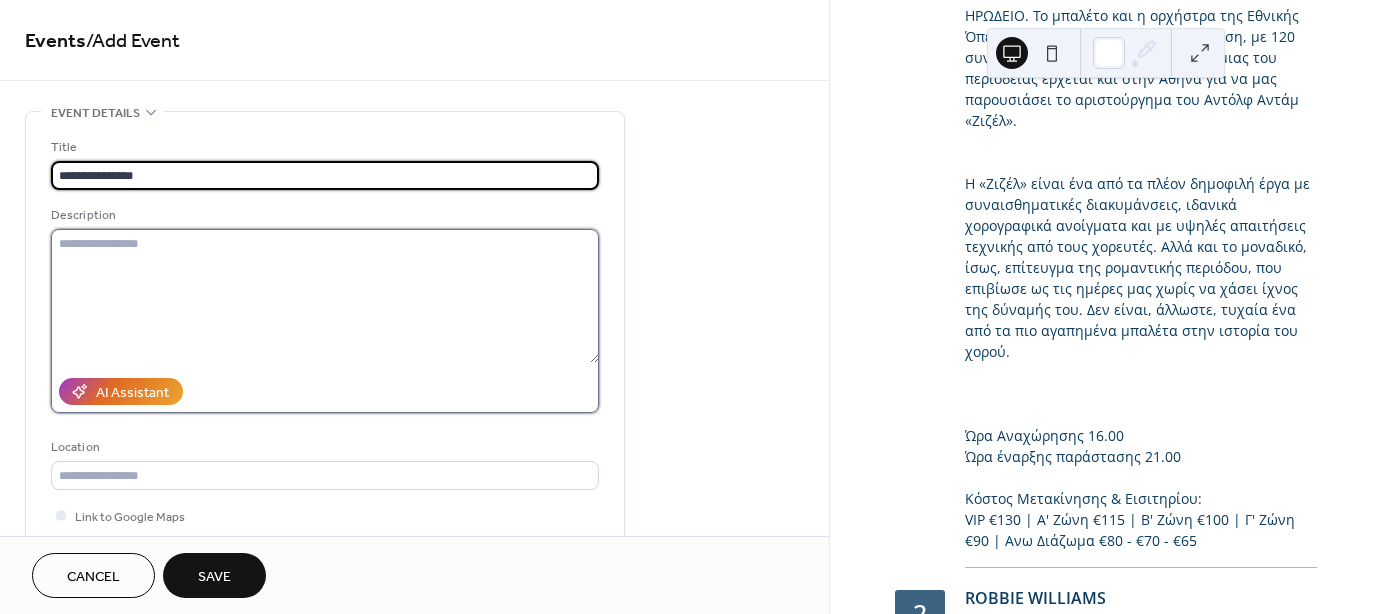 click at bounding box center [325, 296] 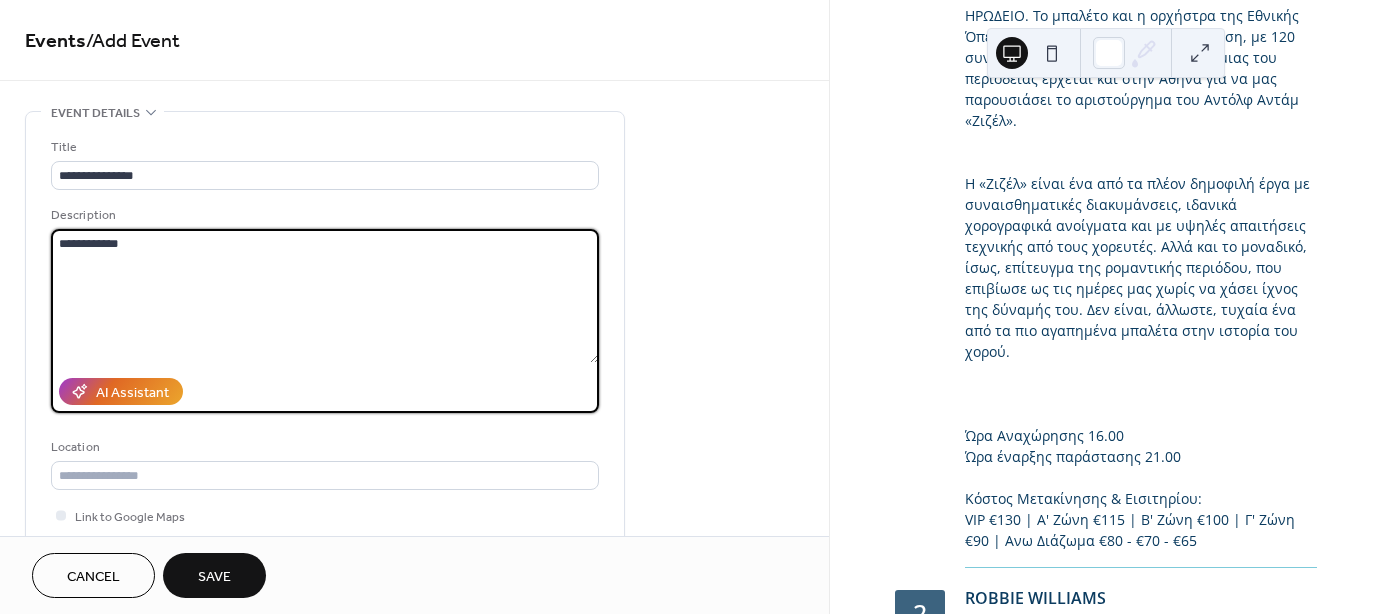 paste on "**********" 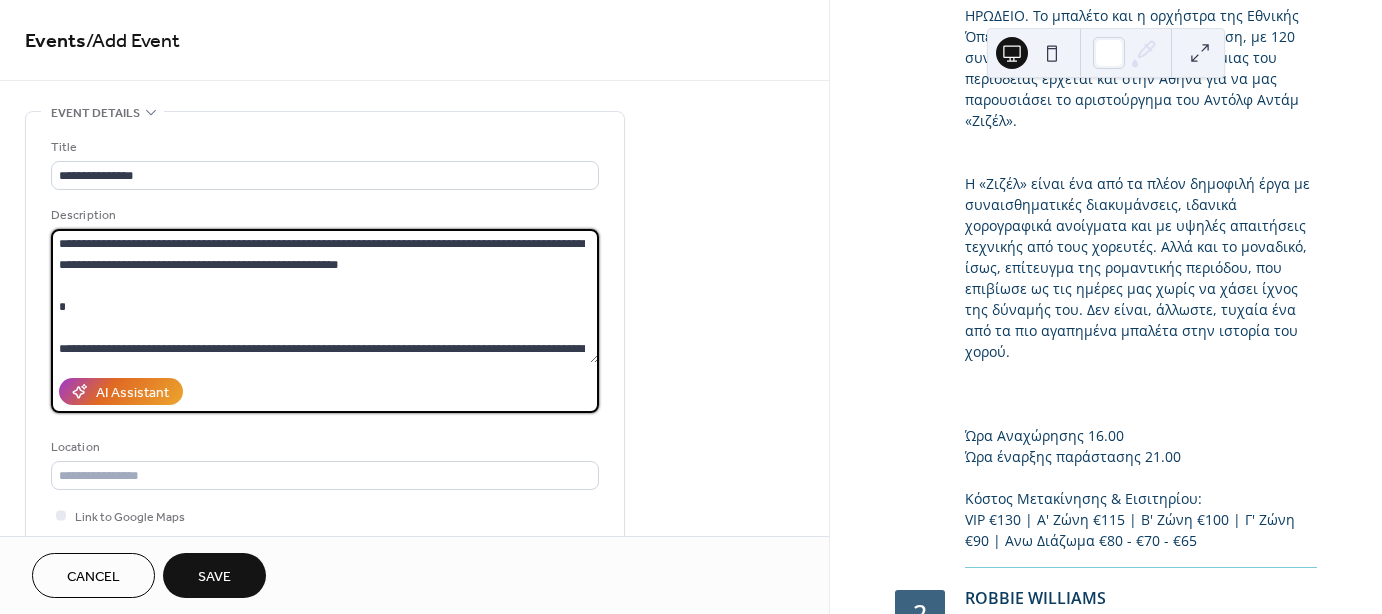 scroll, scrollTop: 0, scrollLeft: 0, axis: both 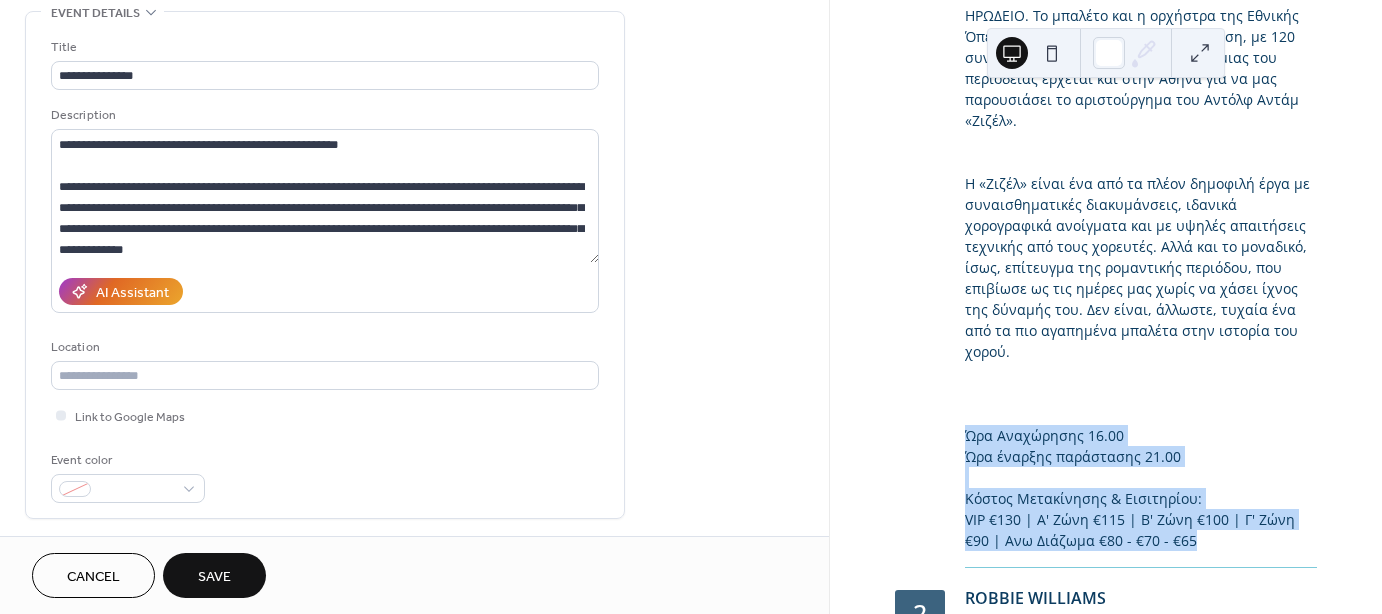 drag, startPoint x: 968, startPoint y: 436, endPoint x: 1232, endPoint y: 553, distance: 288.76462 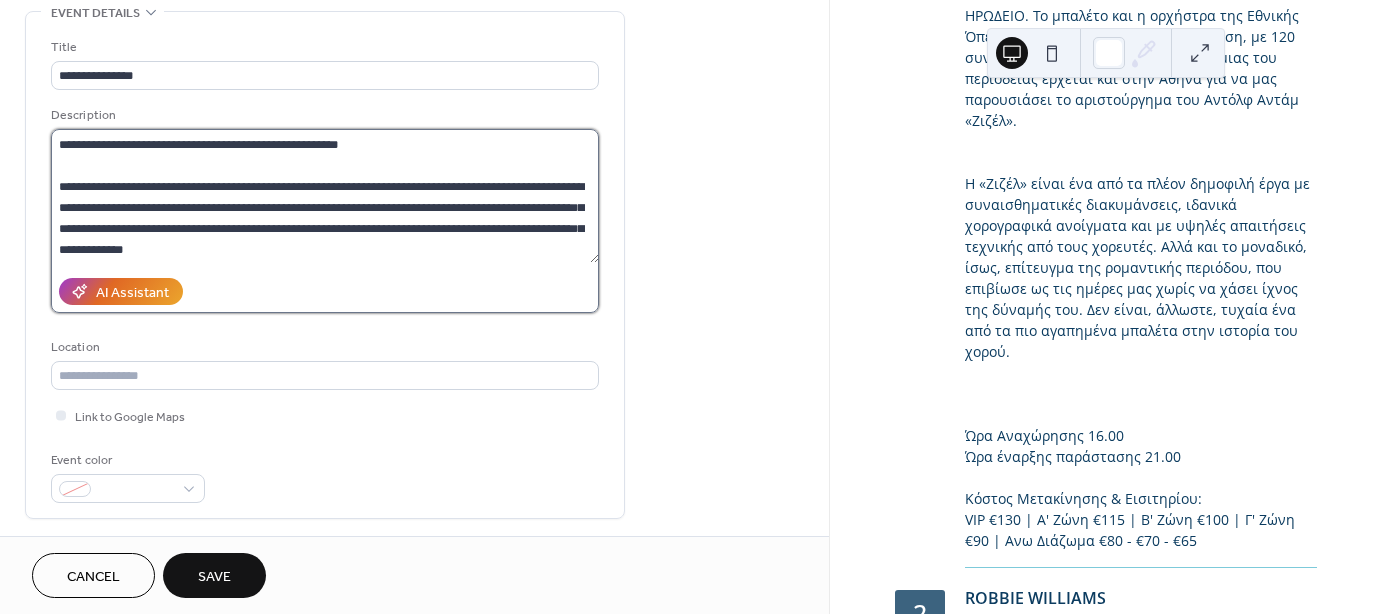 click on "**********" at bounding box center [325, 196] 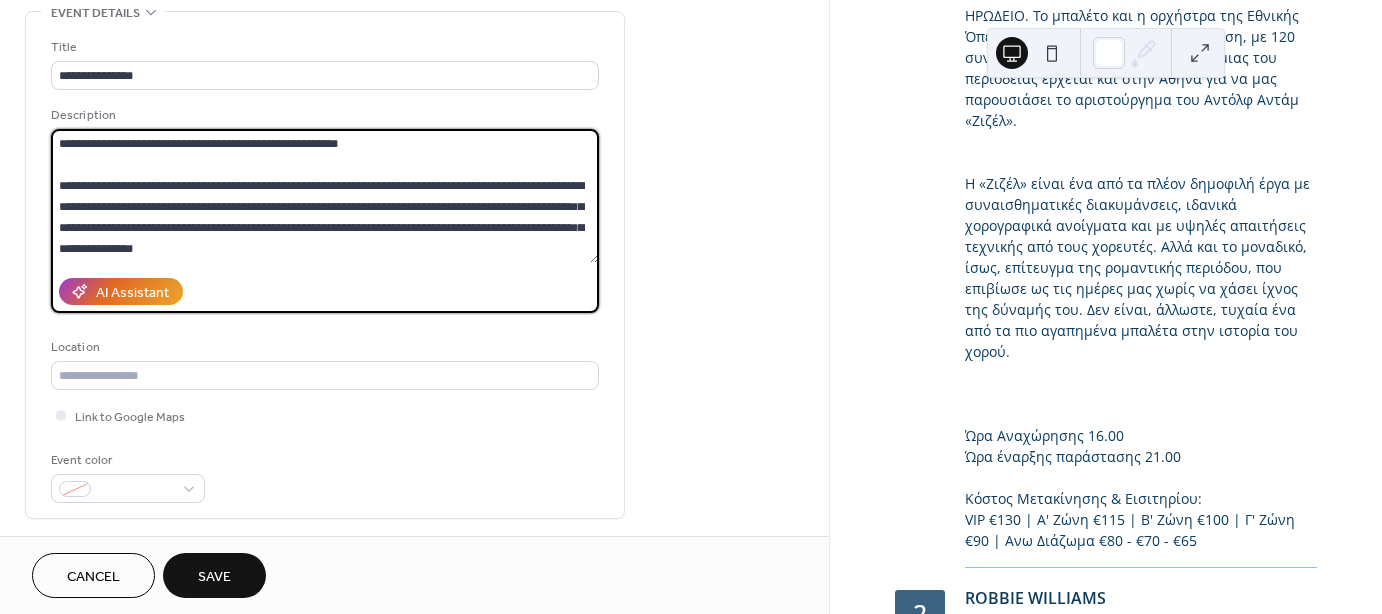 paste on "**********" 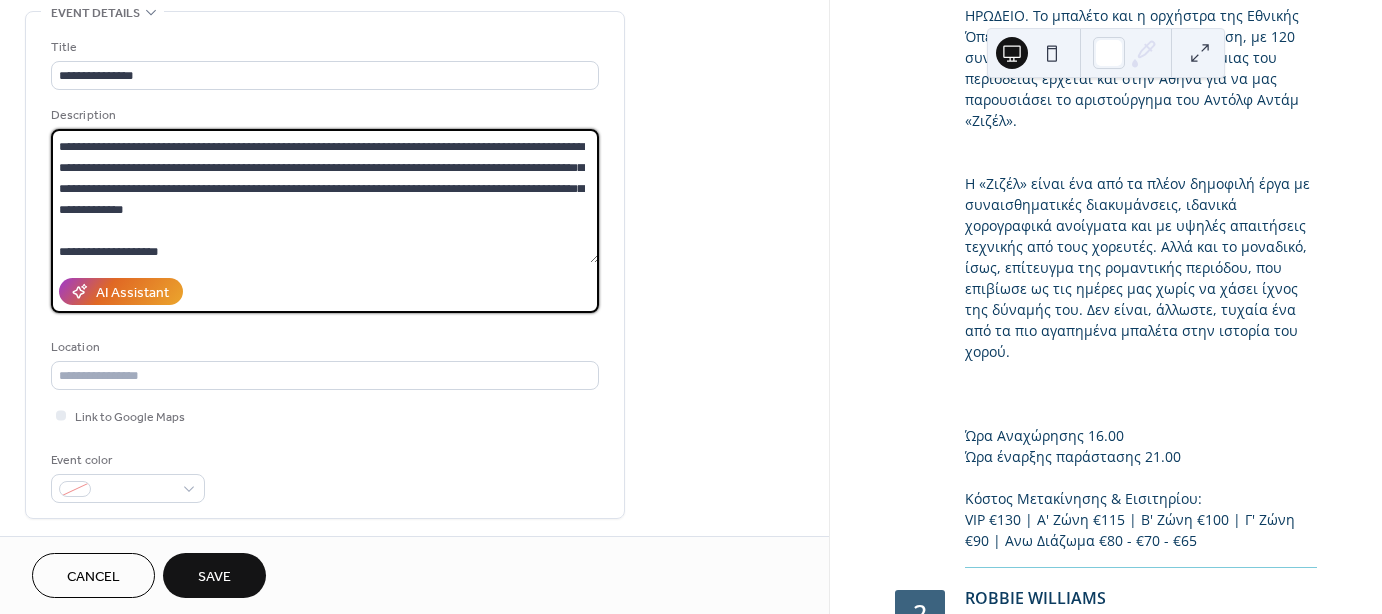 scroll, scrollTop: 144, scrollLeft: 0, axis: vertical 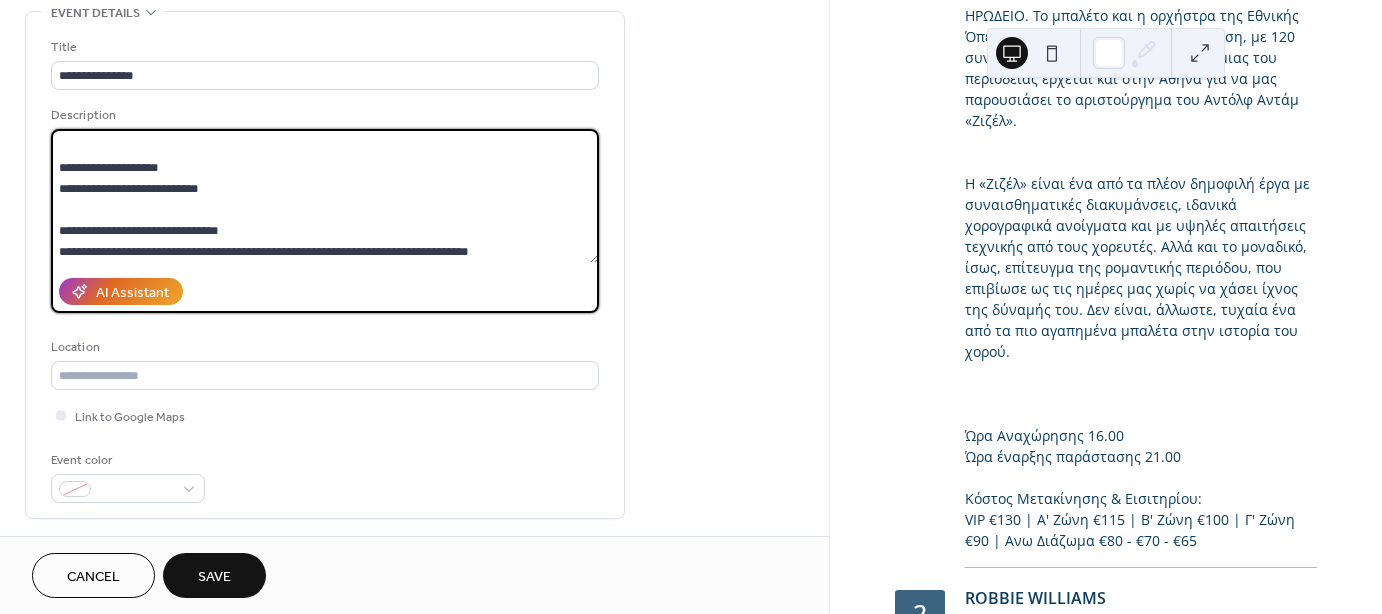 drag, startPoint x: 172, startPoint y: 226, endPoint x: 198, endPoint y: 251, distance: 36.069378 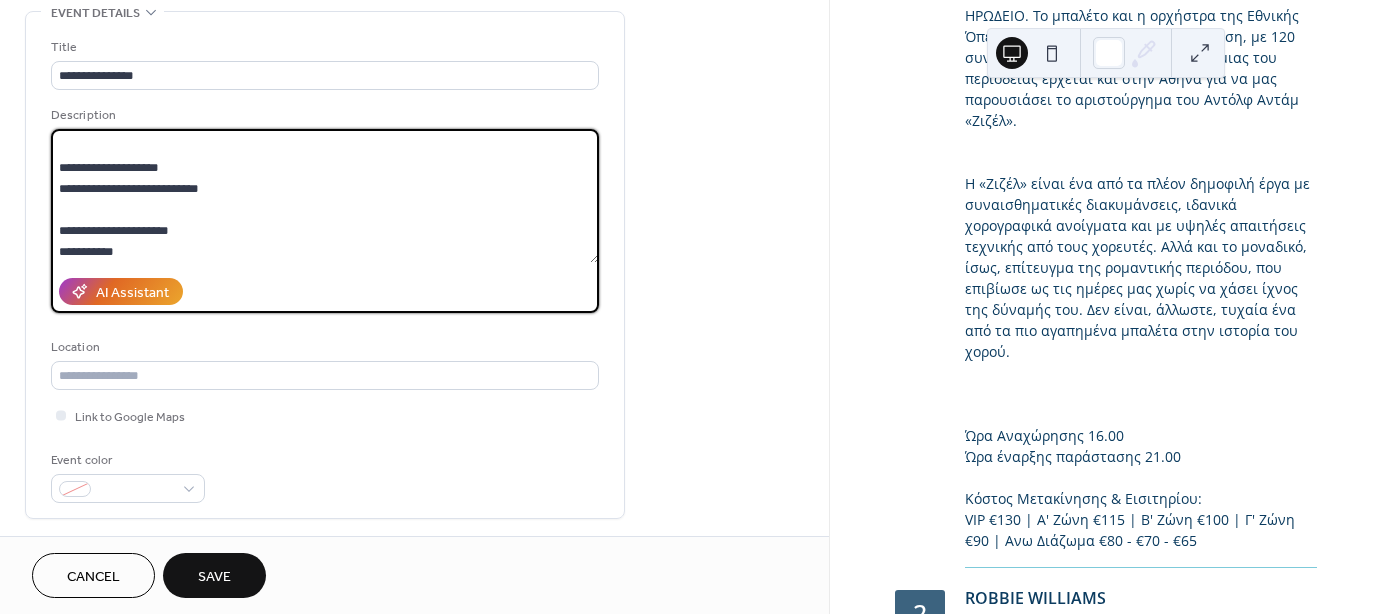 scroll, scrollTop: 168, scrollLeft: 0, axis: vertical 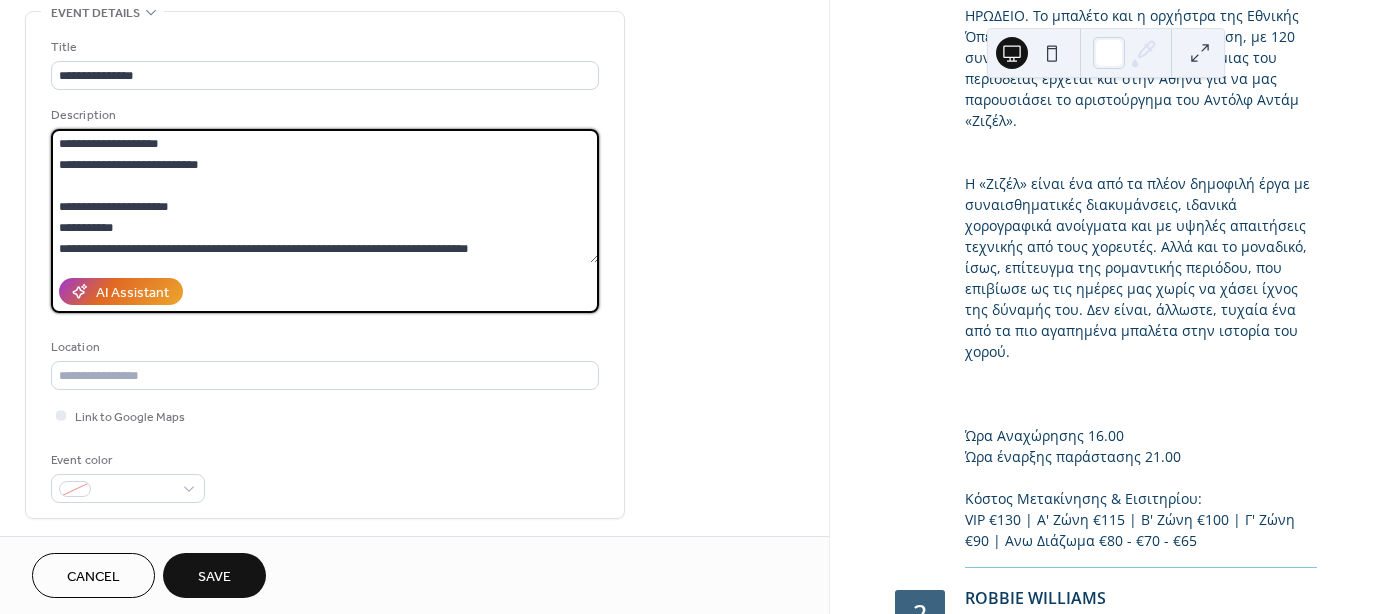 drag, startPoint x: 160, startPoint y: 251, endPoint x: 85, endPoint y: 225, distance: 79.37884 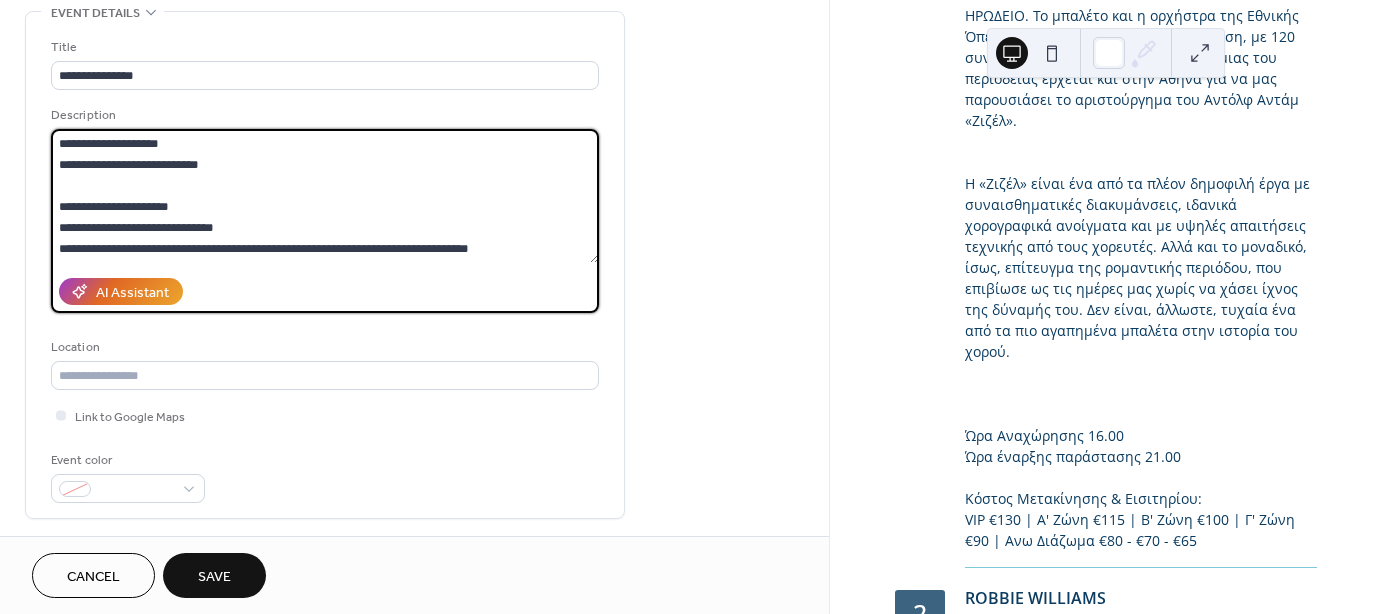 drag, startPoint x: 512, startPoint y: 241, endPoint x: -19, endPoint y: 243, distance: 531.0038 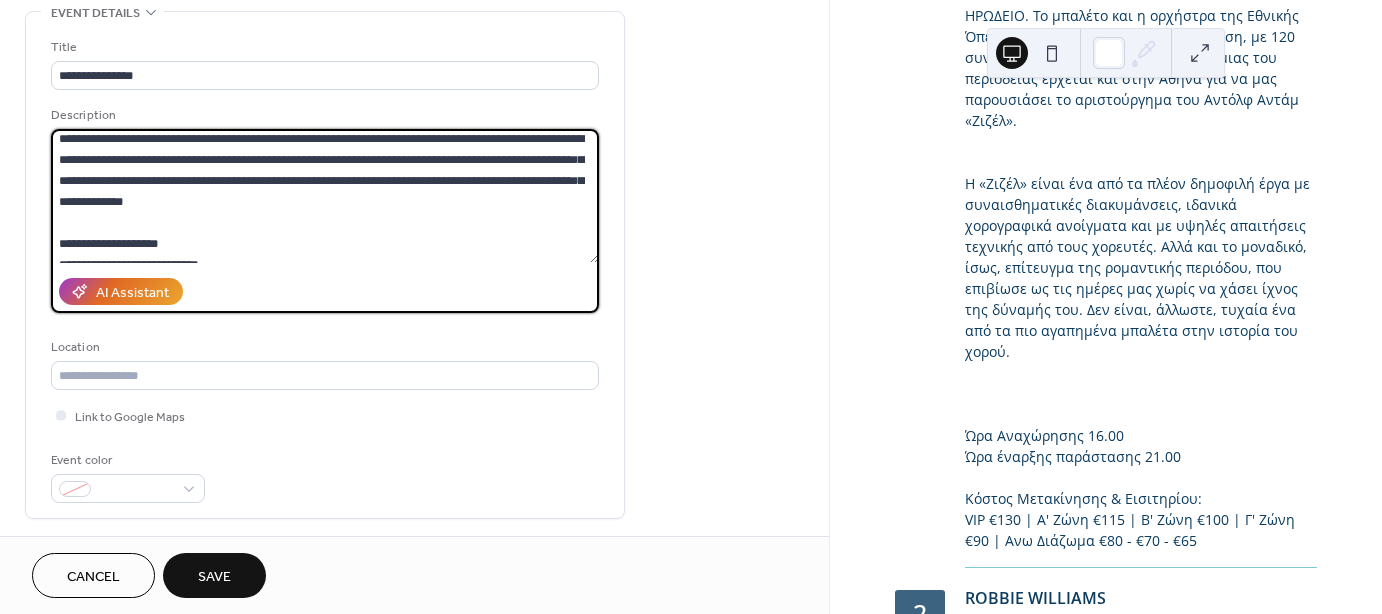 scroll, scrollTop: 0, scrollLeft: 0, axis: both 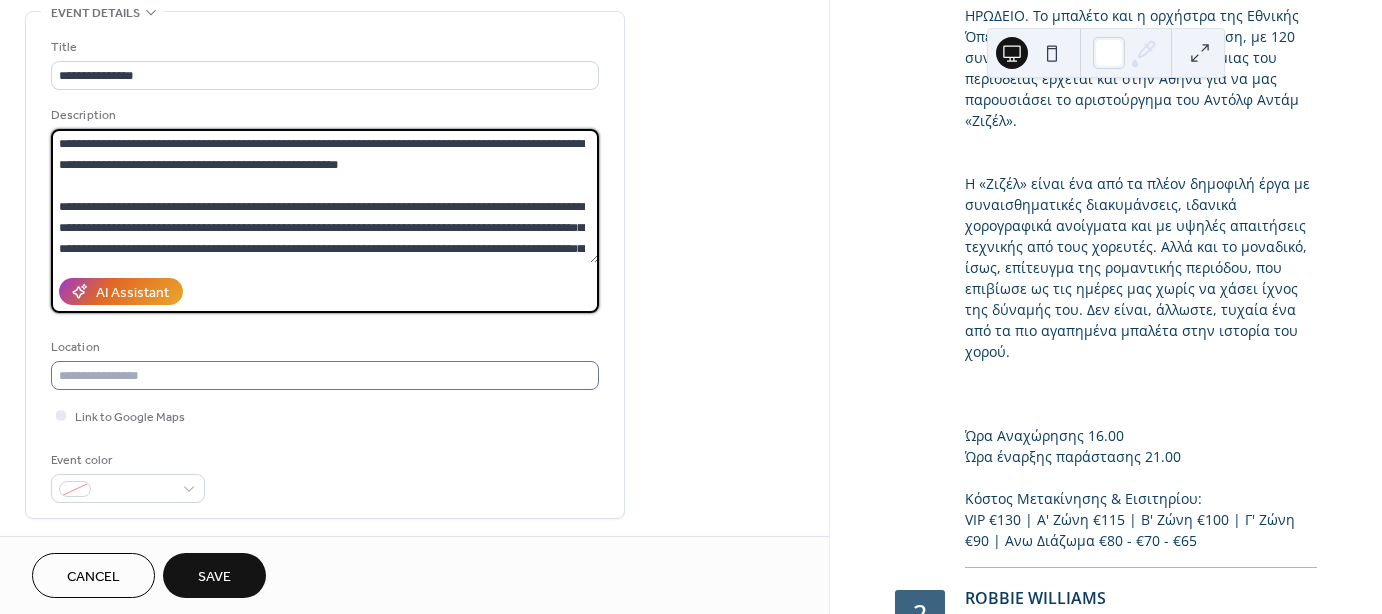 type on "**********" 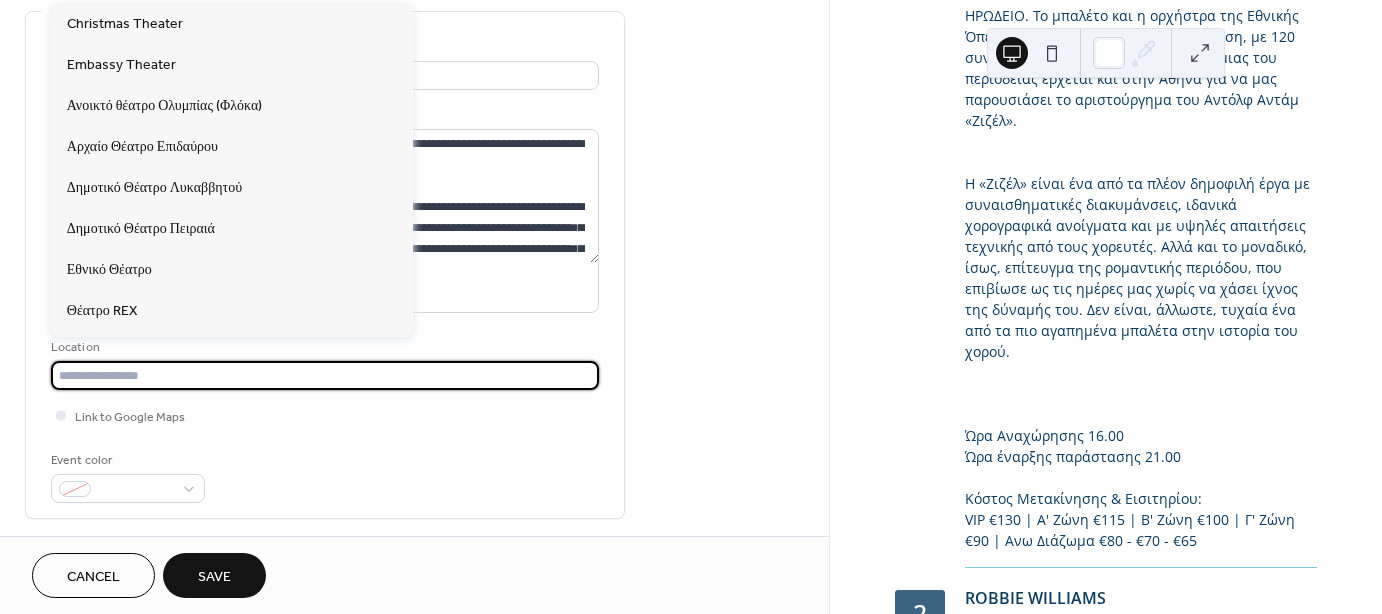 click at bounding box center (325, 375) 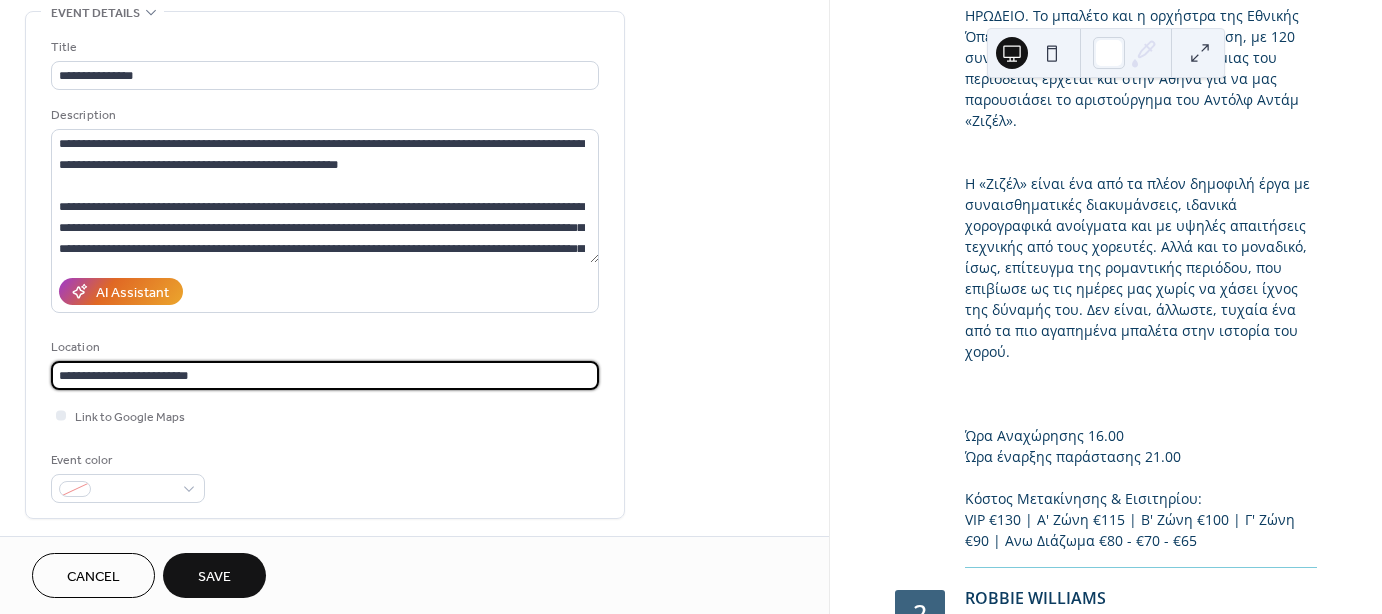 scroll, scrollTop: 1, scrollLeft: 0, axis: vertical 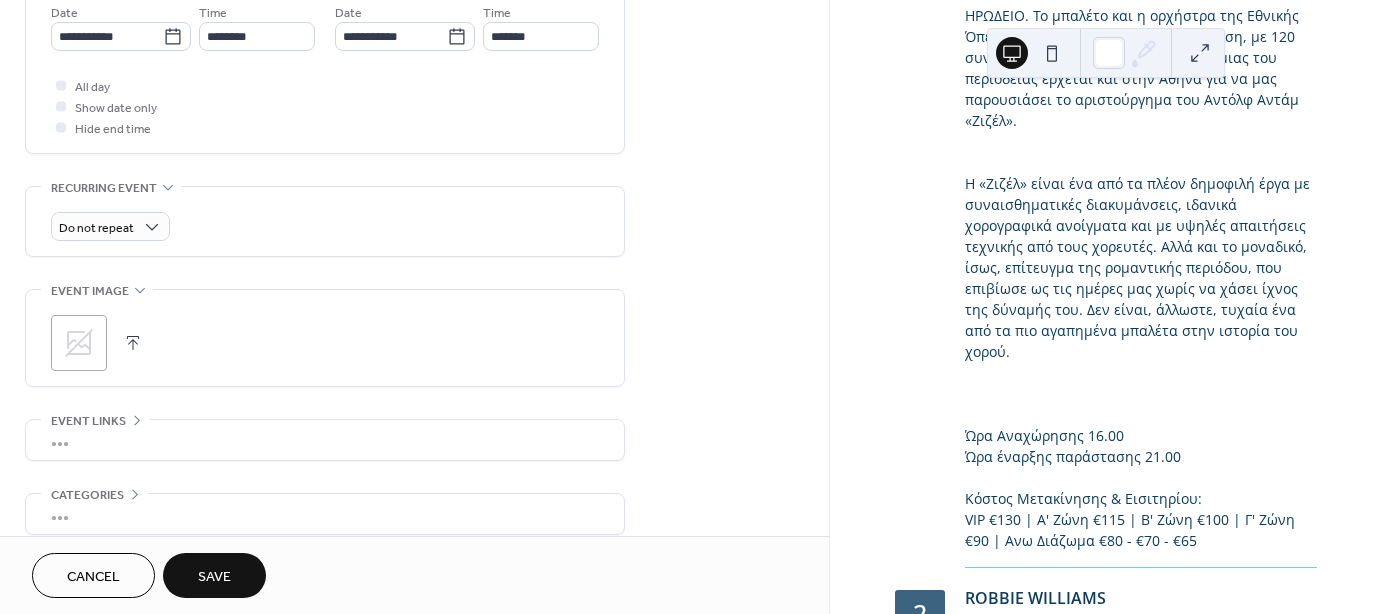 type on "**********" 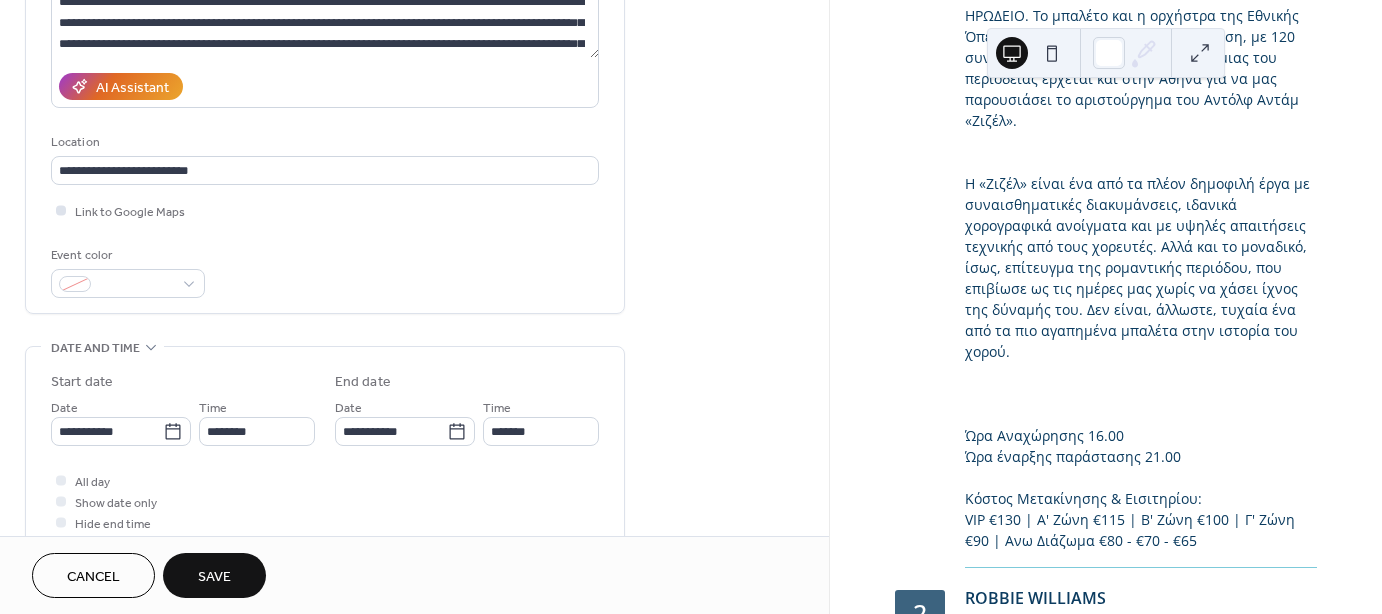 scroll, scrollTop: 300, scrollLeft: 0, axis: vertical 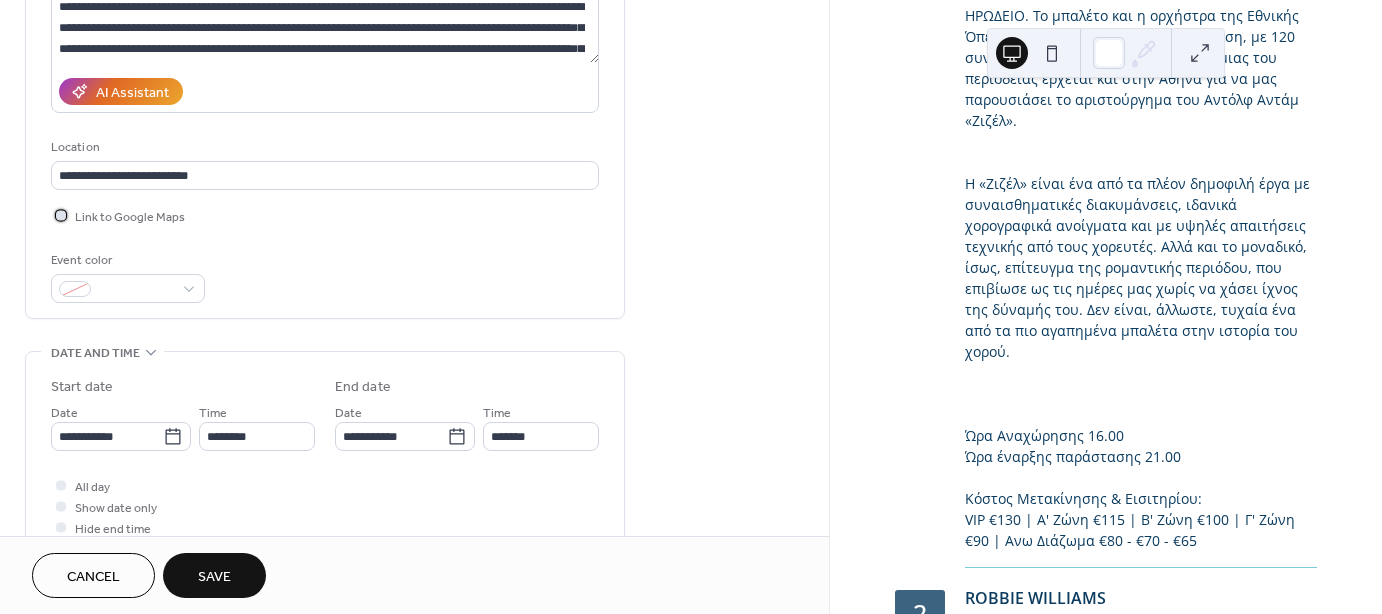 click on "Link to Google Maps" at bounding box center (130, 217) 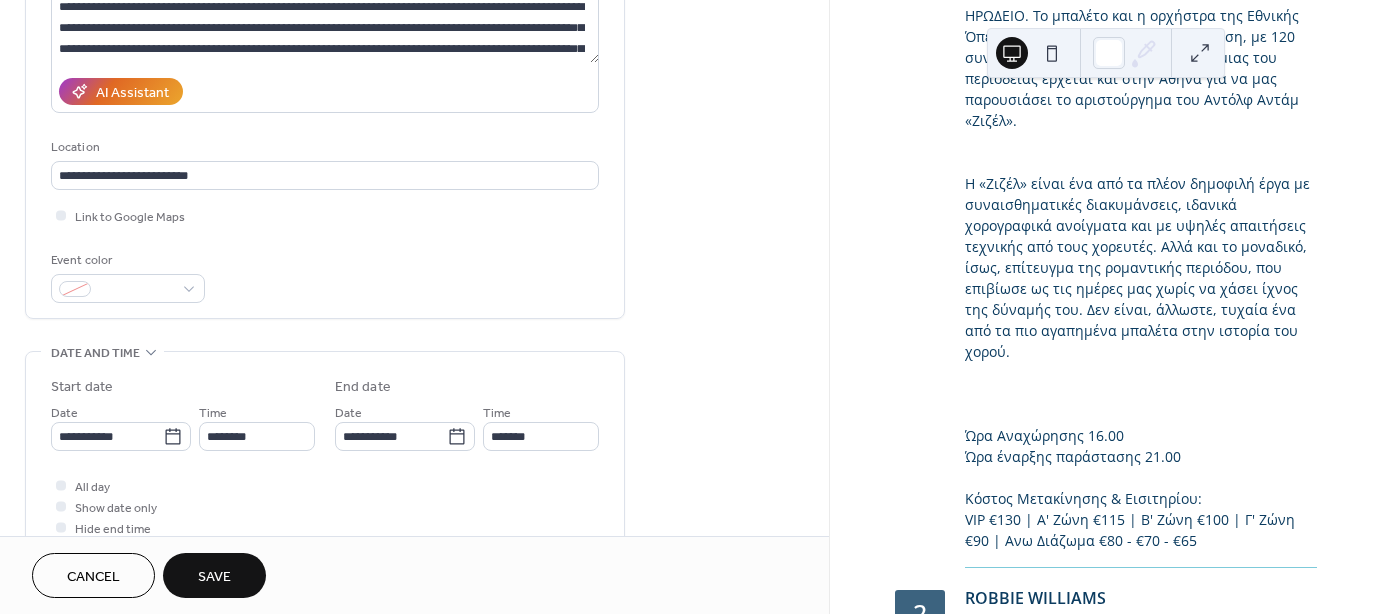 click on "Save" at bounding box center (214, 577) 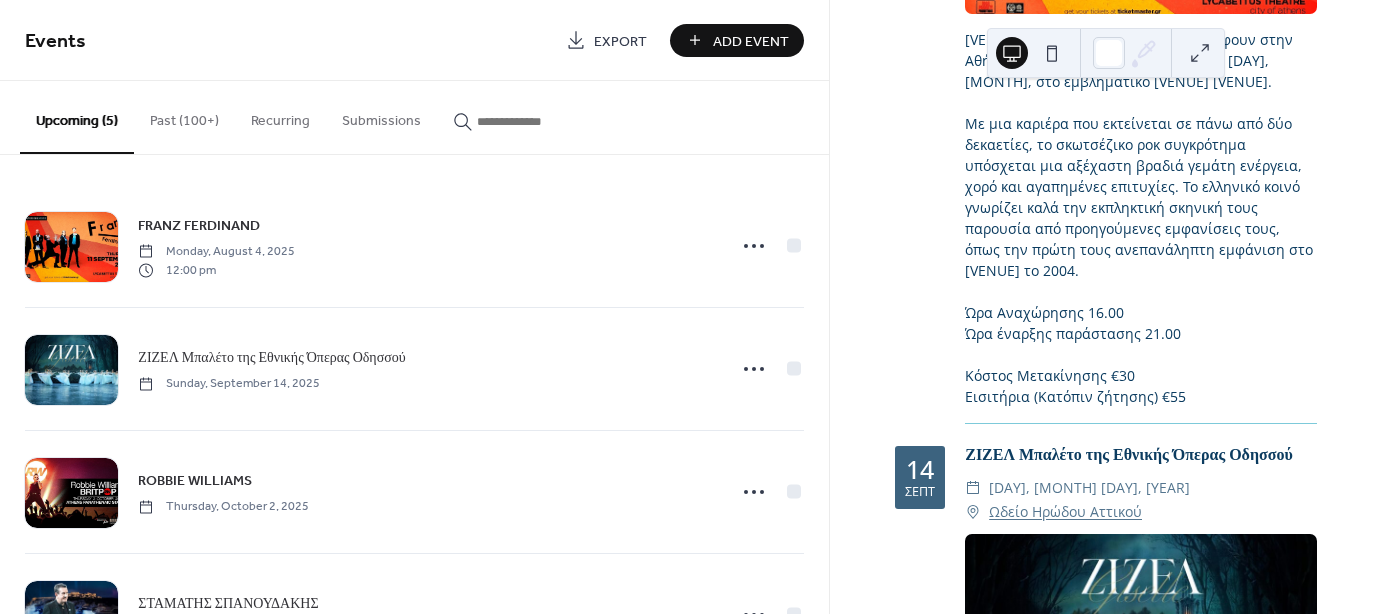 scroll, scrollTop: 1133, scrollLeft: 0, axis: vertical 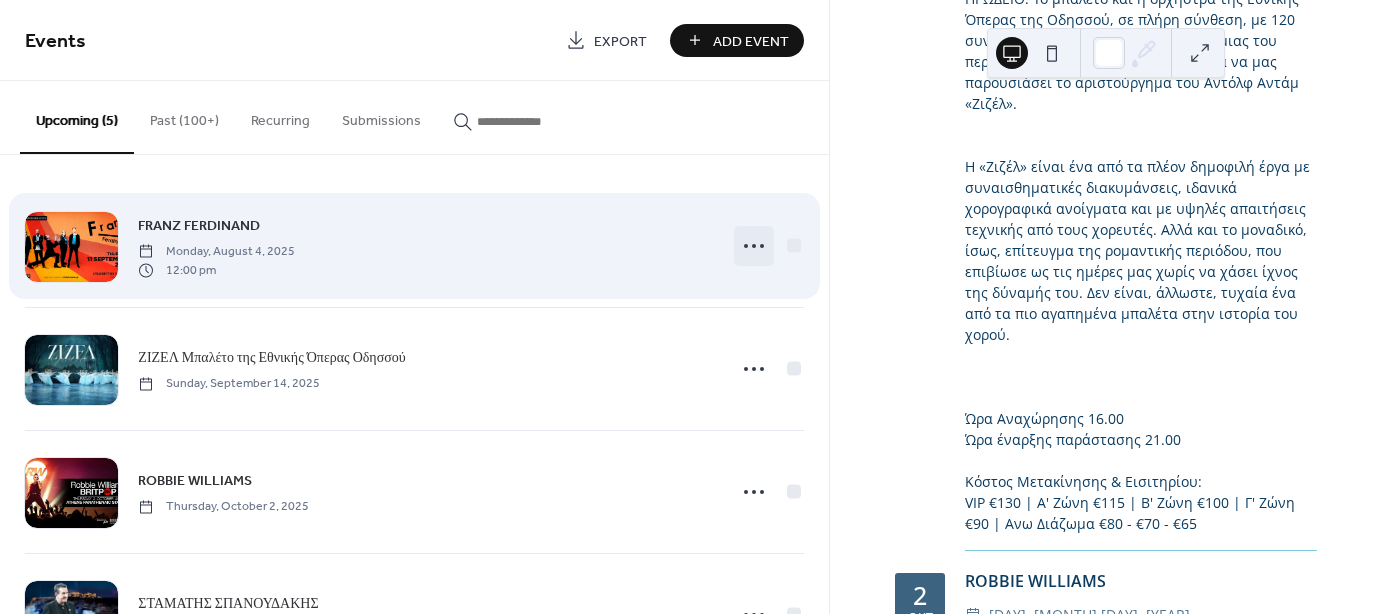 click 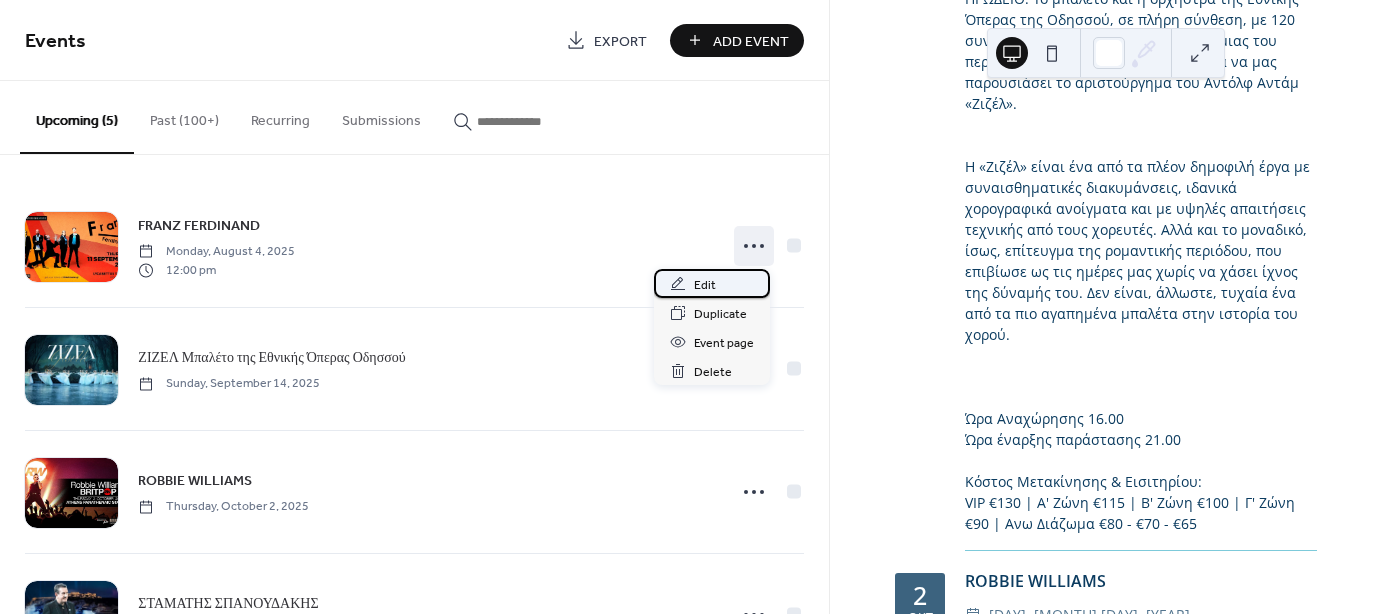 click on "Edit" at bounding box center [712, 283] 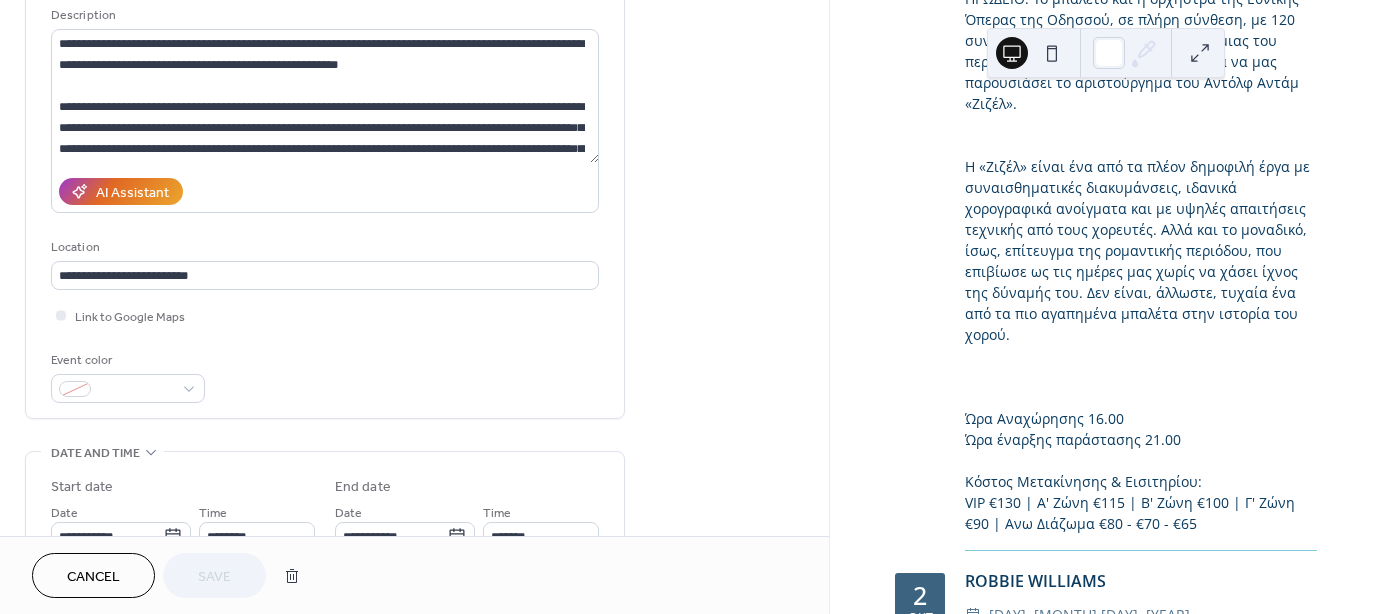 scroll, scrollTop: 300, scrollLeft: 0, axis: vertical 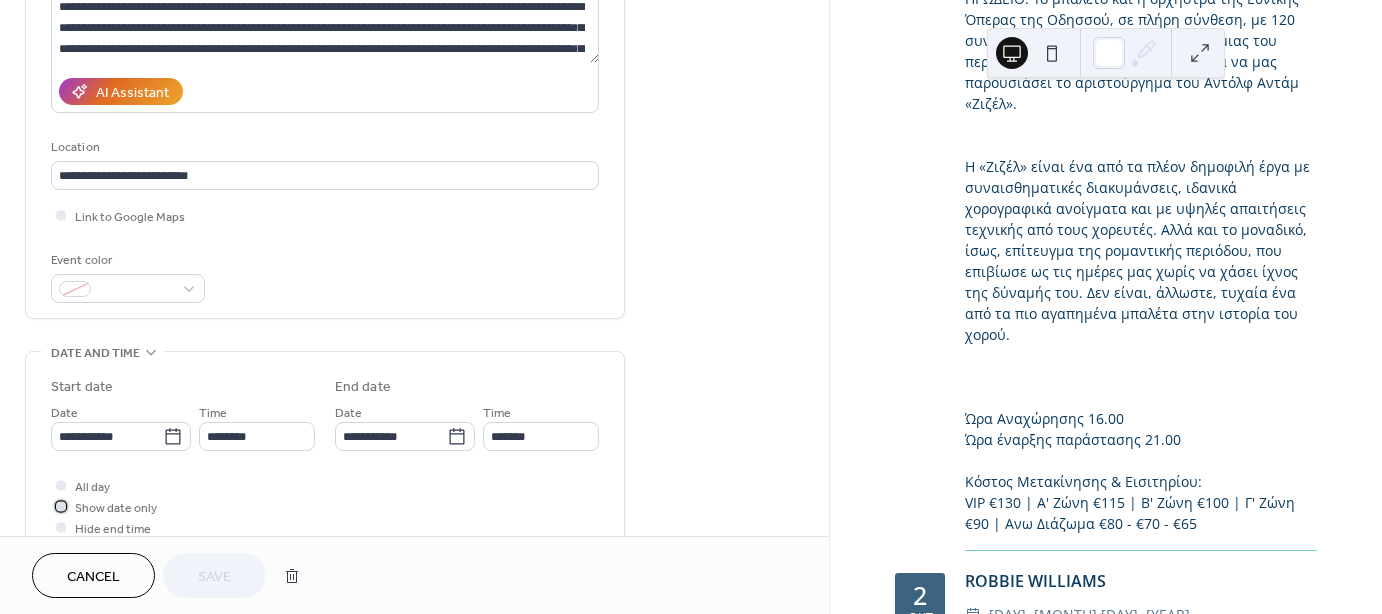click on "Show date only" at bounding box center (116, 508) 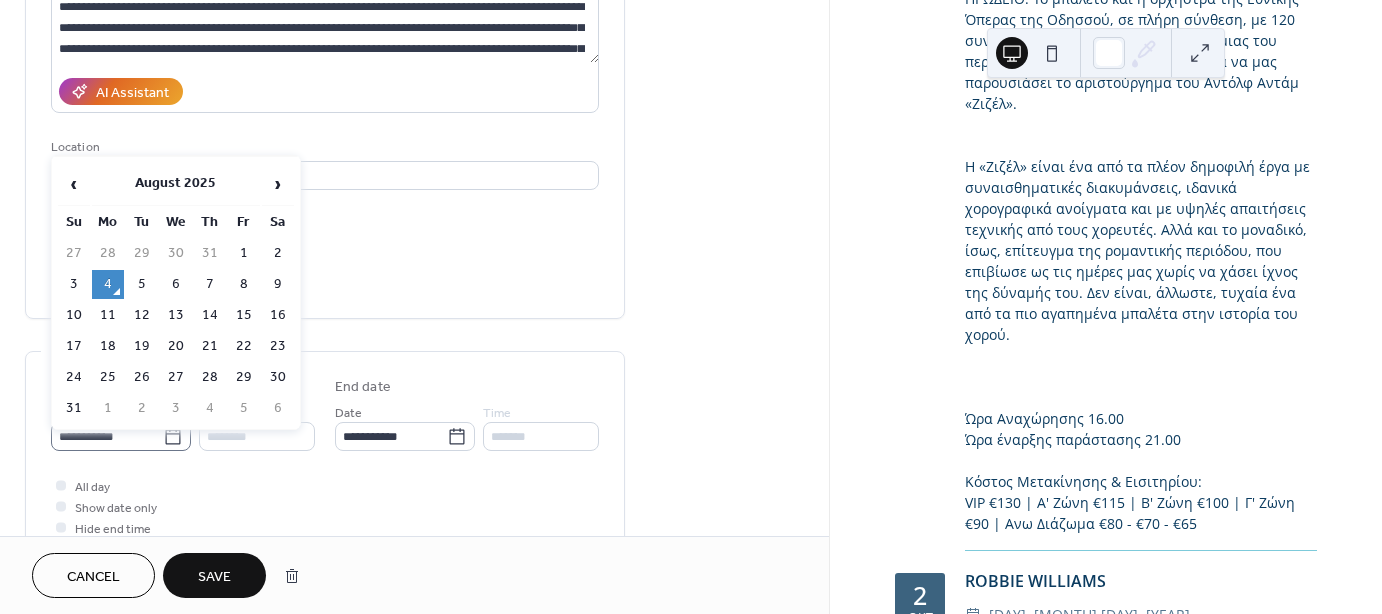 click 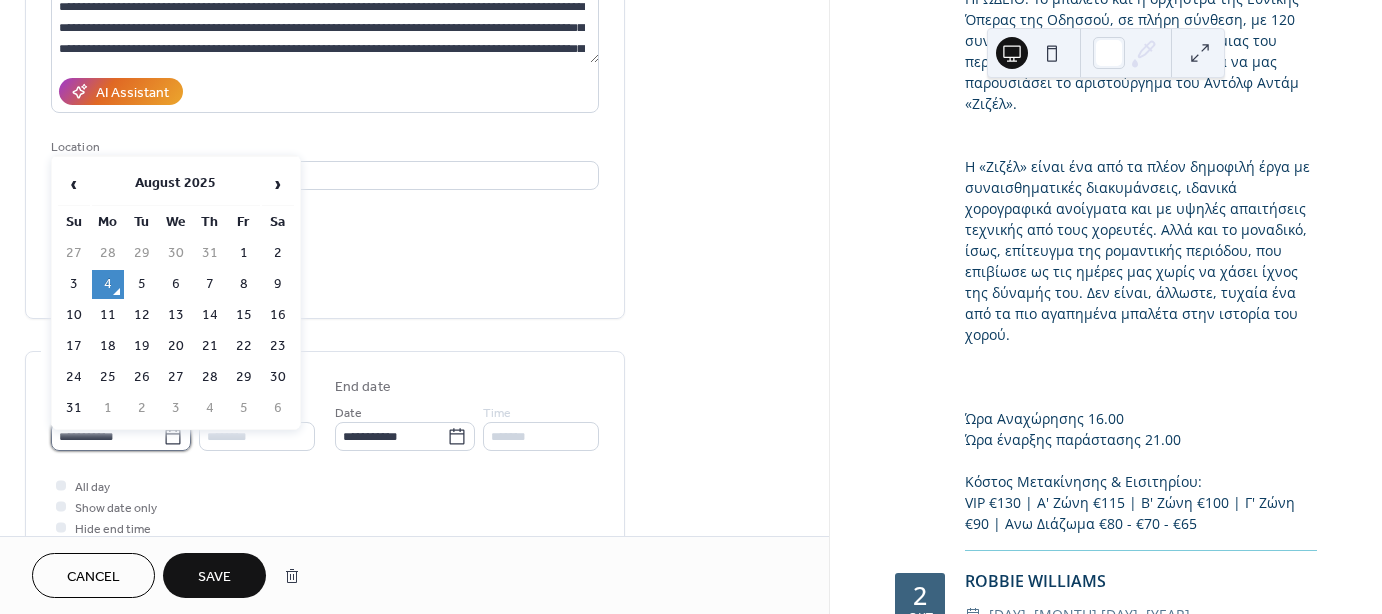 click on "**********" at bounding box center [107, 436] 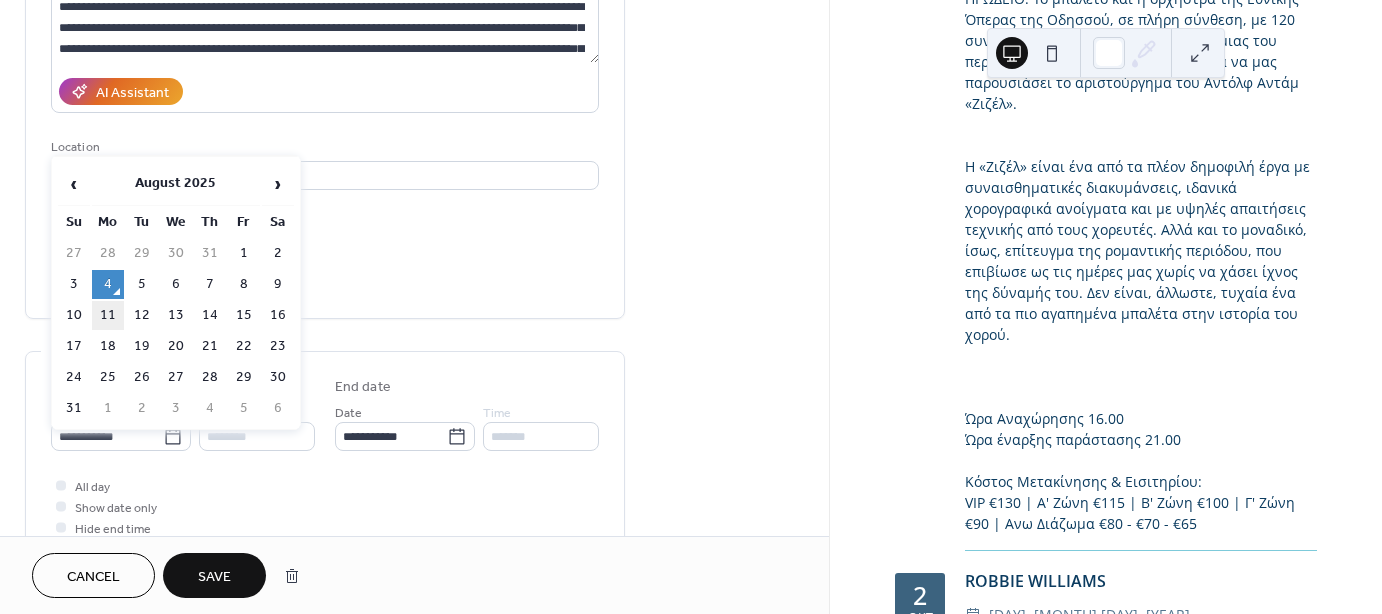 click on "11" at bounding box center [108, 315] 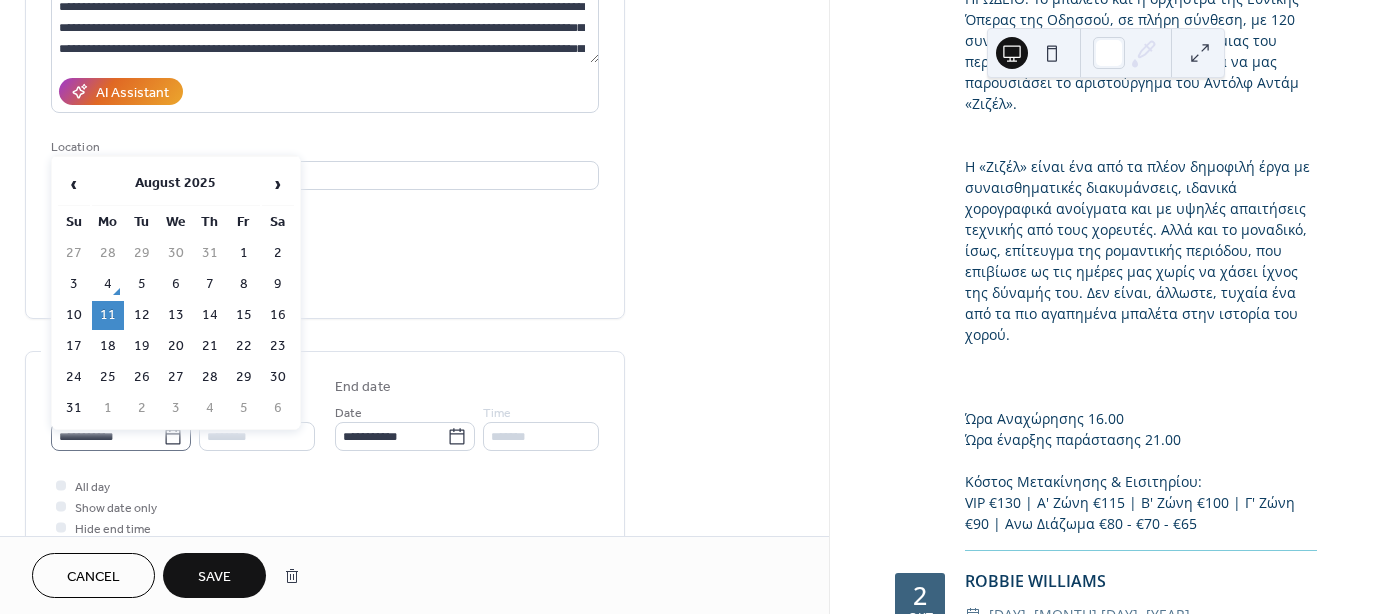 click on "**********" at bounding box center [121, 436] 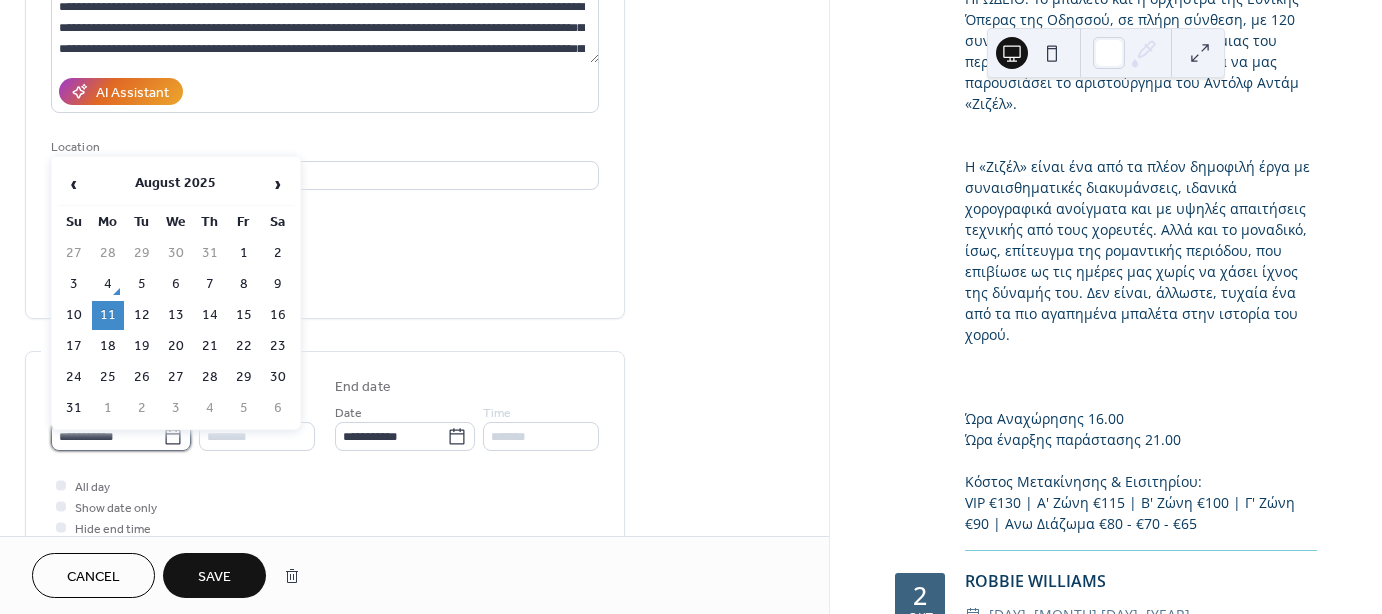 click on "**********" at bounding box center (107, 436) 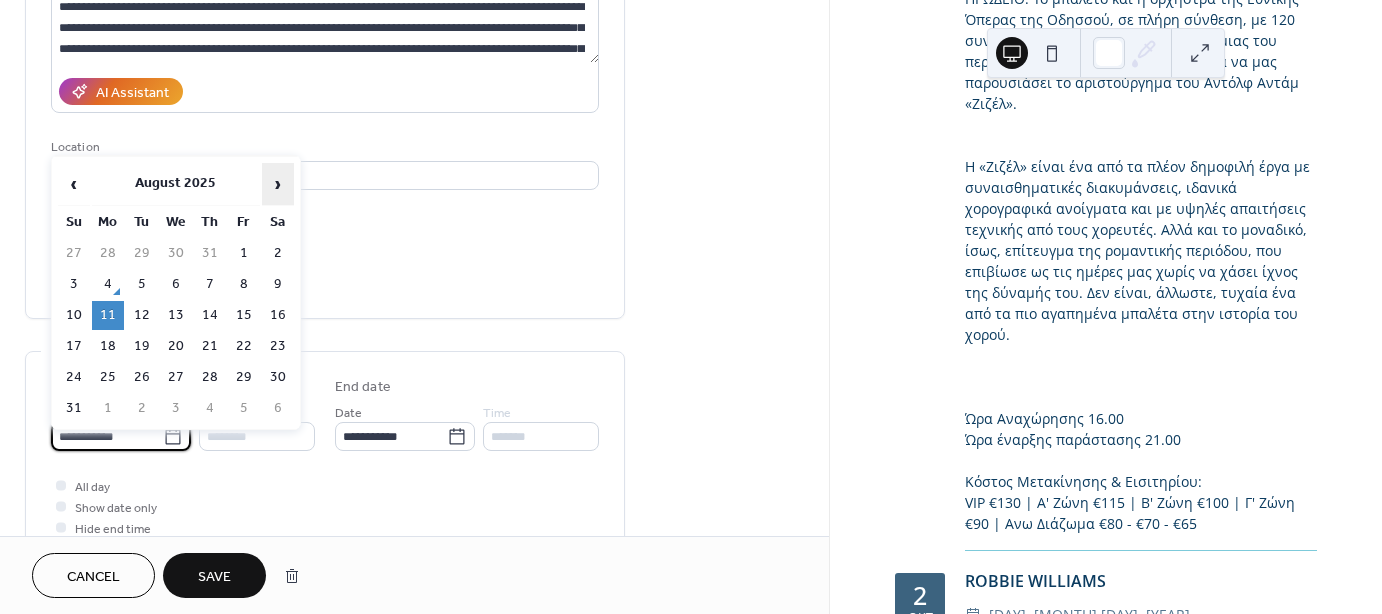 click on "›" at bounding box center (278, 184) 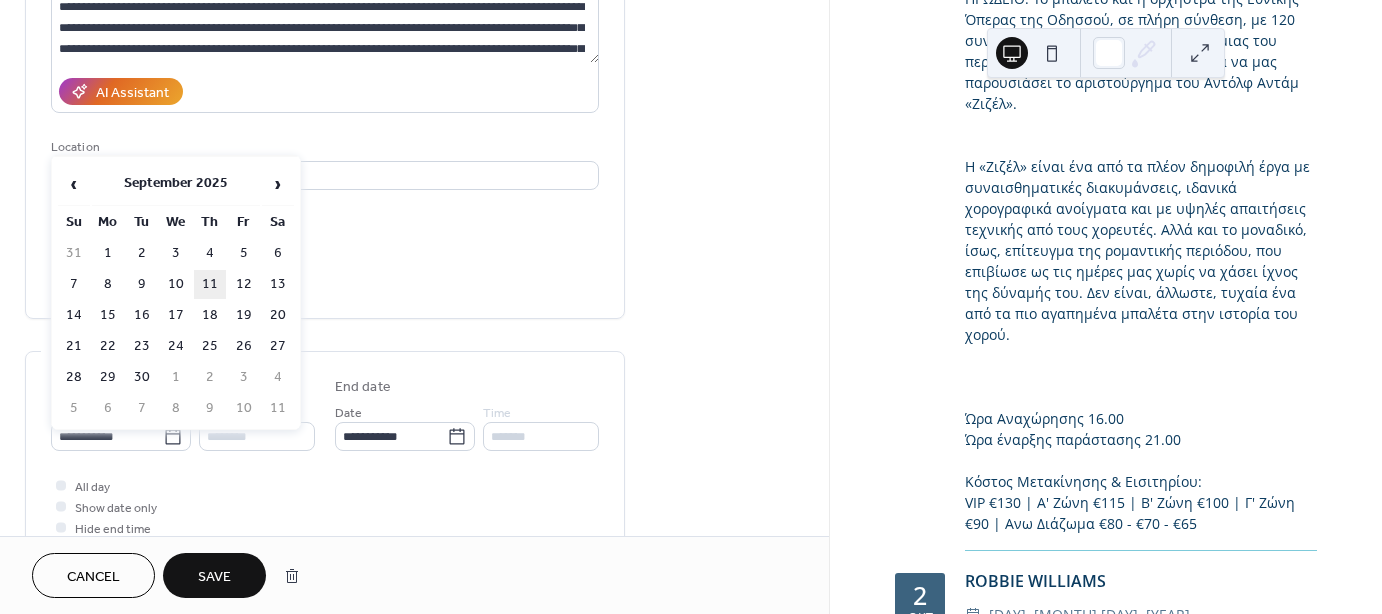 click on "11" at bounding box center [210, 284] 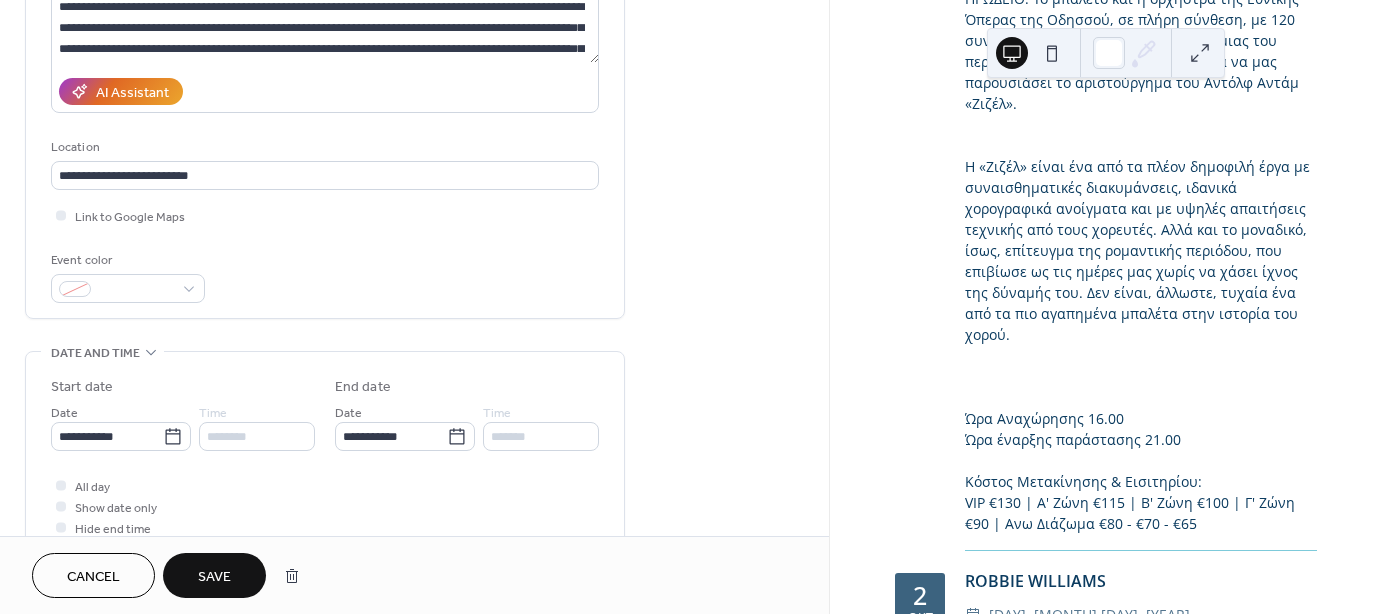 click on "Save" at bounding box center [214, 577] 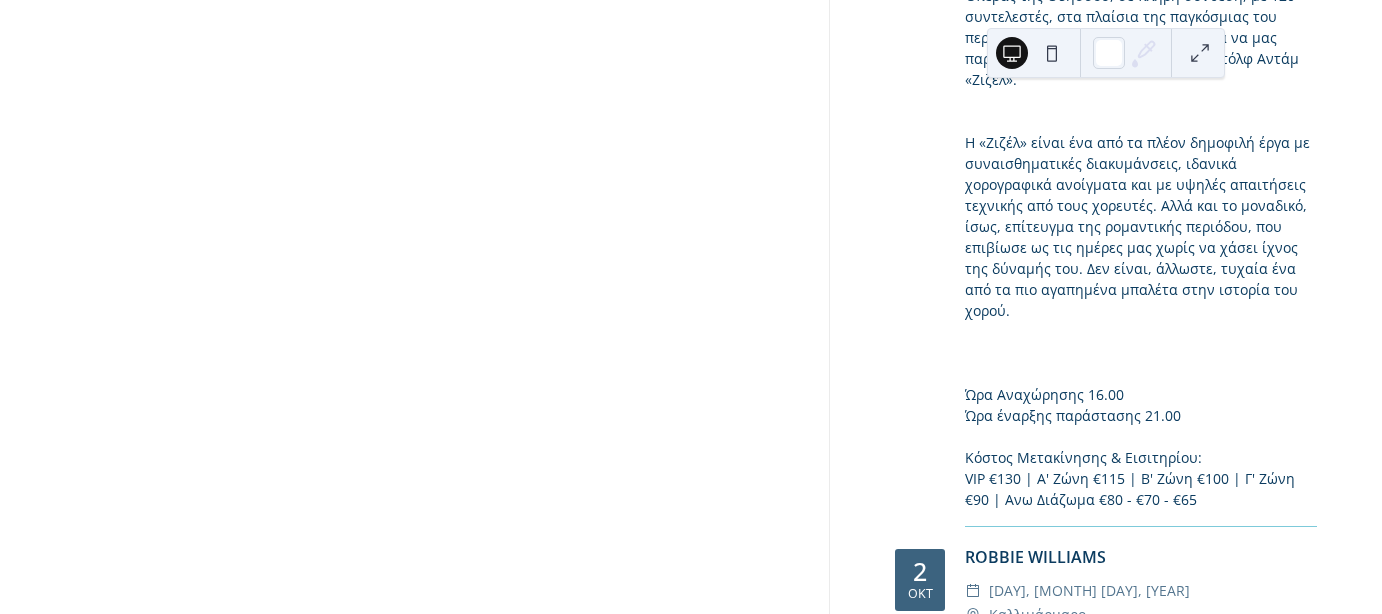 scroll, scrollTop: 1109, scrollLeft: 0, axis: vertical 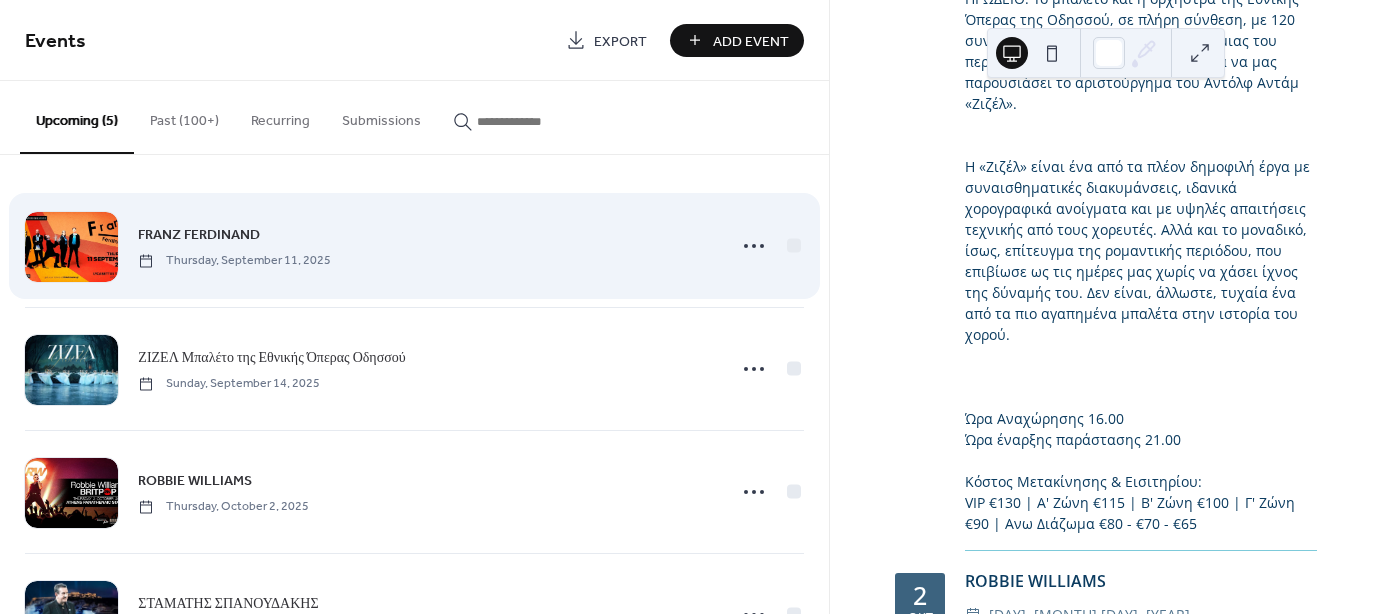 click on "FRANZ FERDINAND Thursday, September 11, 2025" at bounding box center (426, 245) 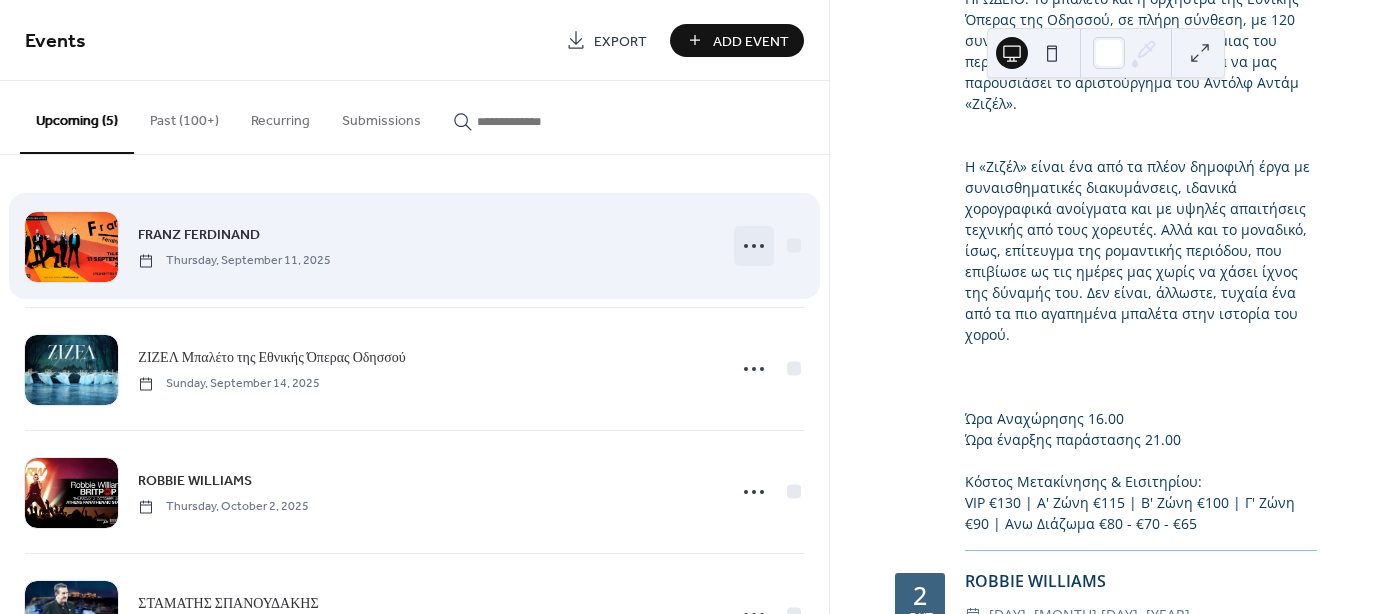 click 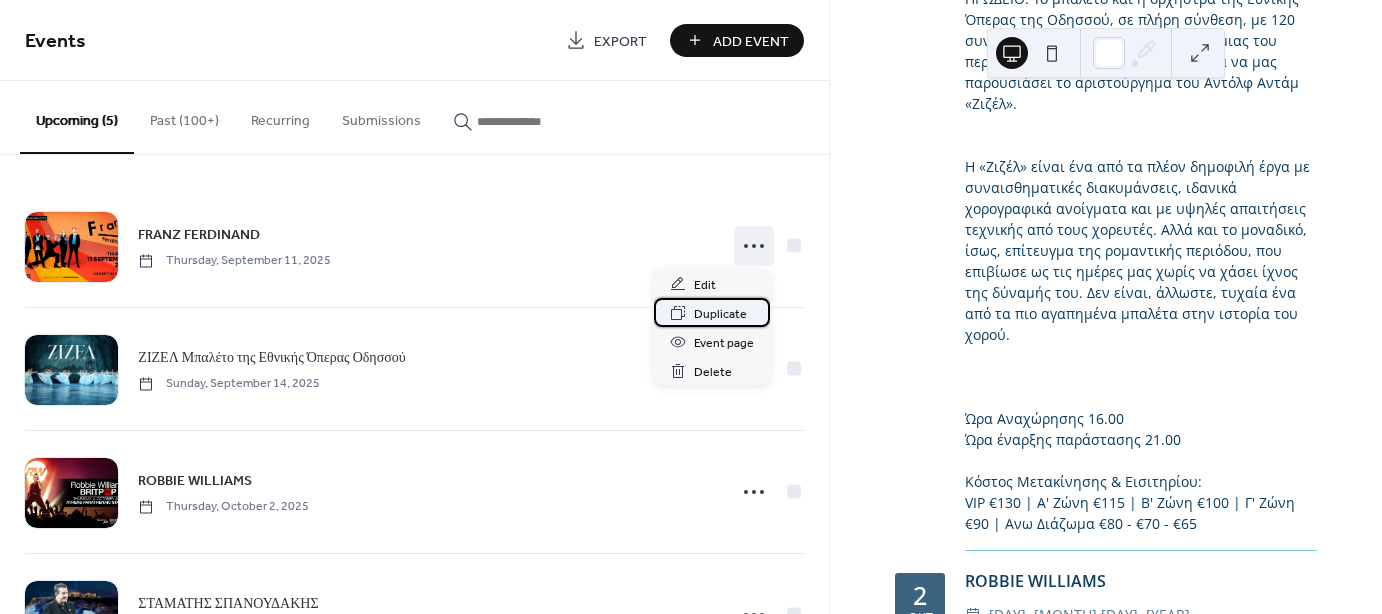 click on "Duplicate" at bounding box center [720, 314] 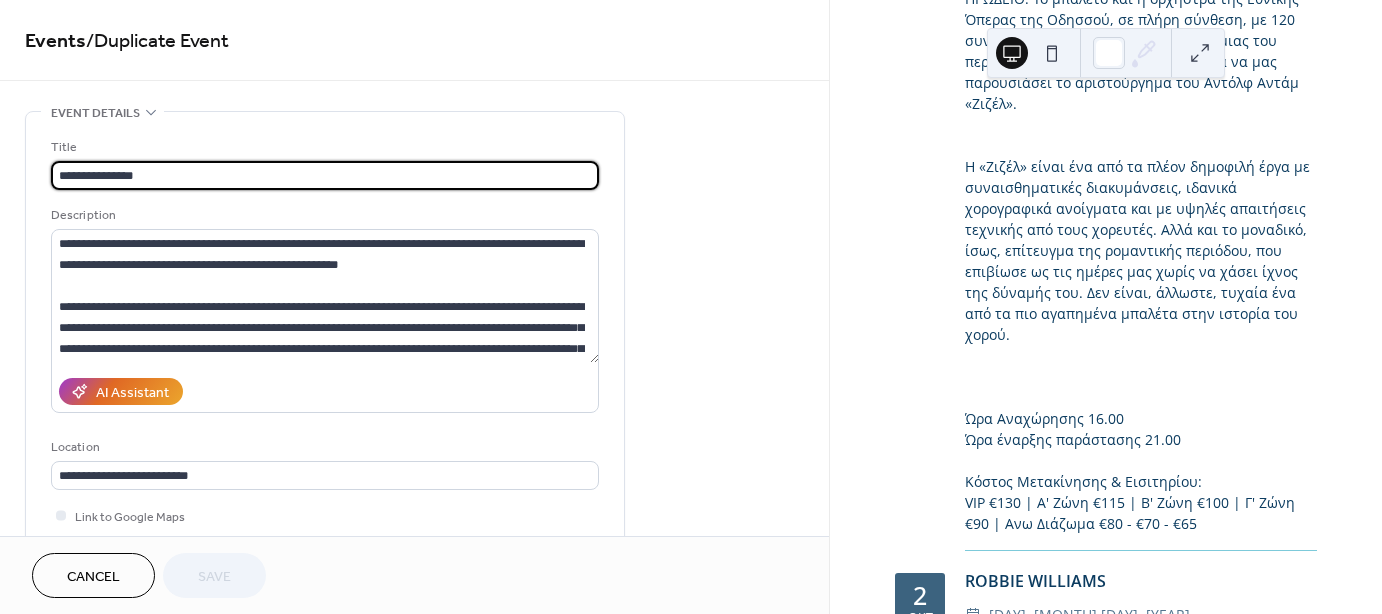 drag, startPoint x: 187, startPoint y: 175, endPoint x: -77, endPoint y: 150, distance: 265.18106 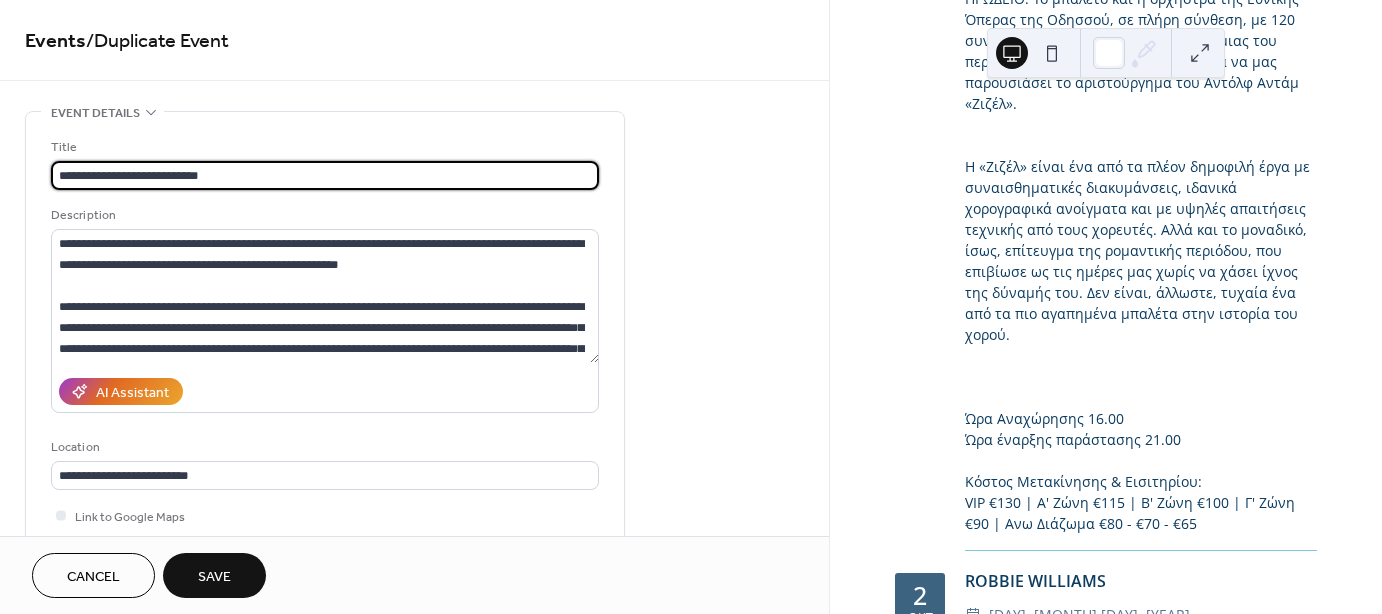 type on "**********" 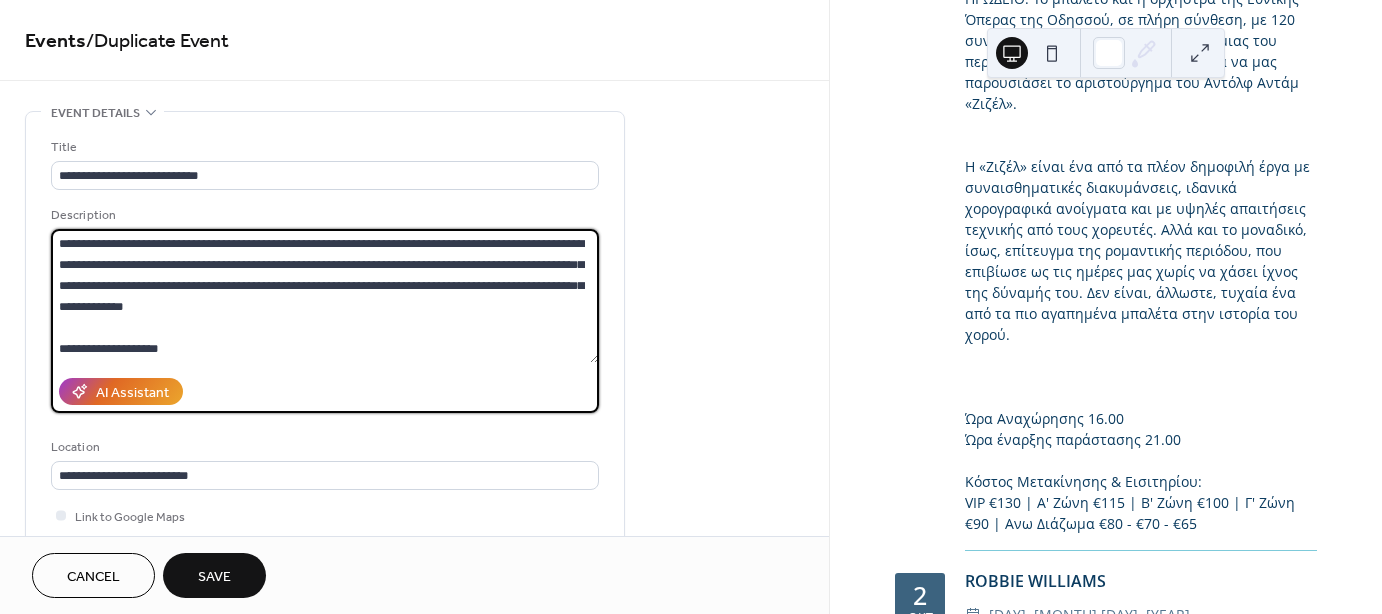 scroll, scrollTop: 62, scrollLeft: 0, axis: vertical 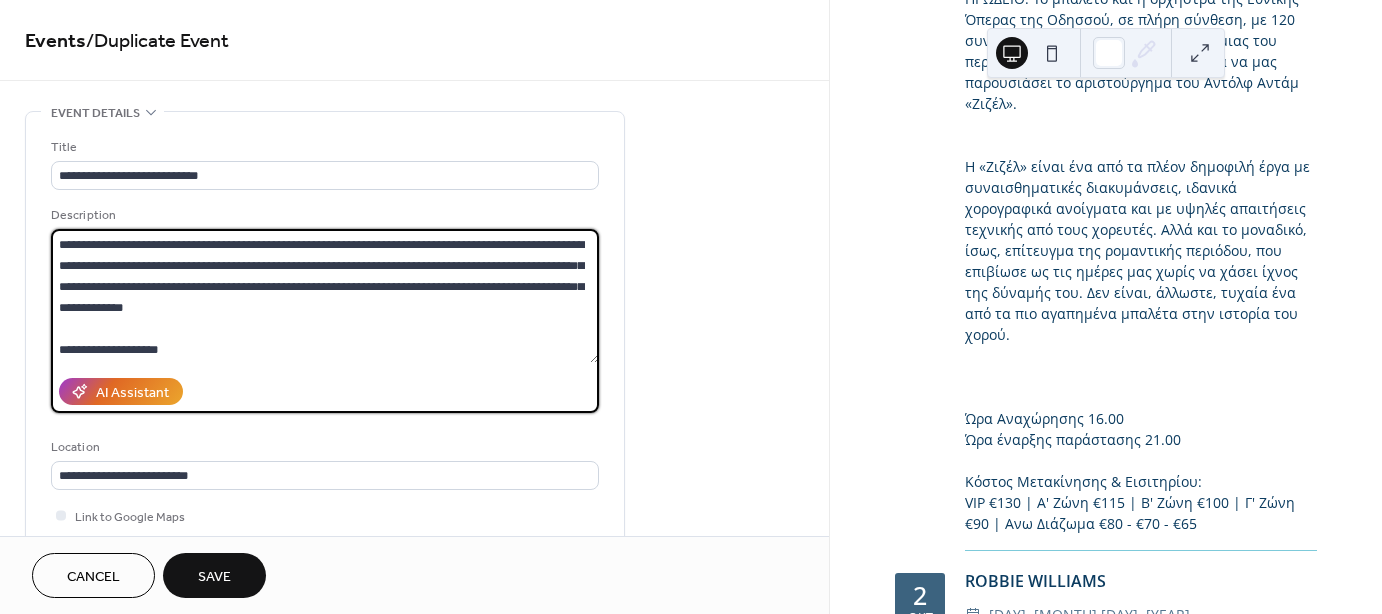 drag, startPoint x: 148, startPoint y: 239, endPoint x: 387, endPoint y: 304, distance: 247.68124 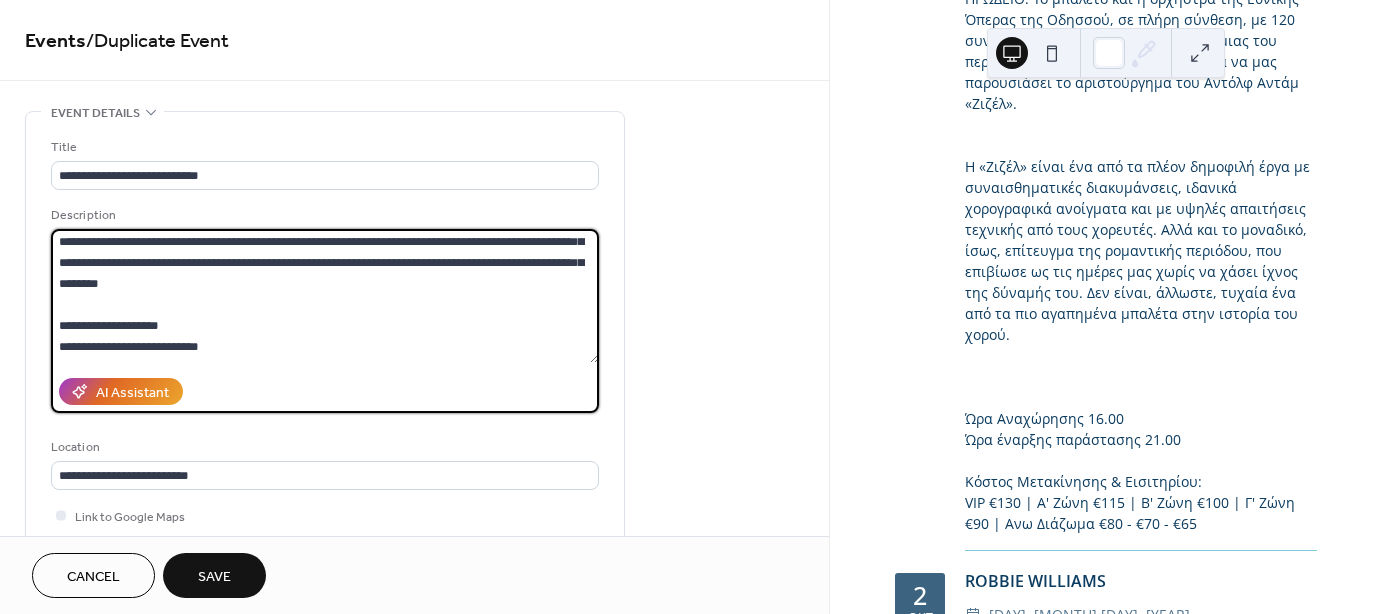 scroll, scrollTop: 160, scrollLeft: 0, axis: vertical 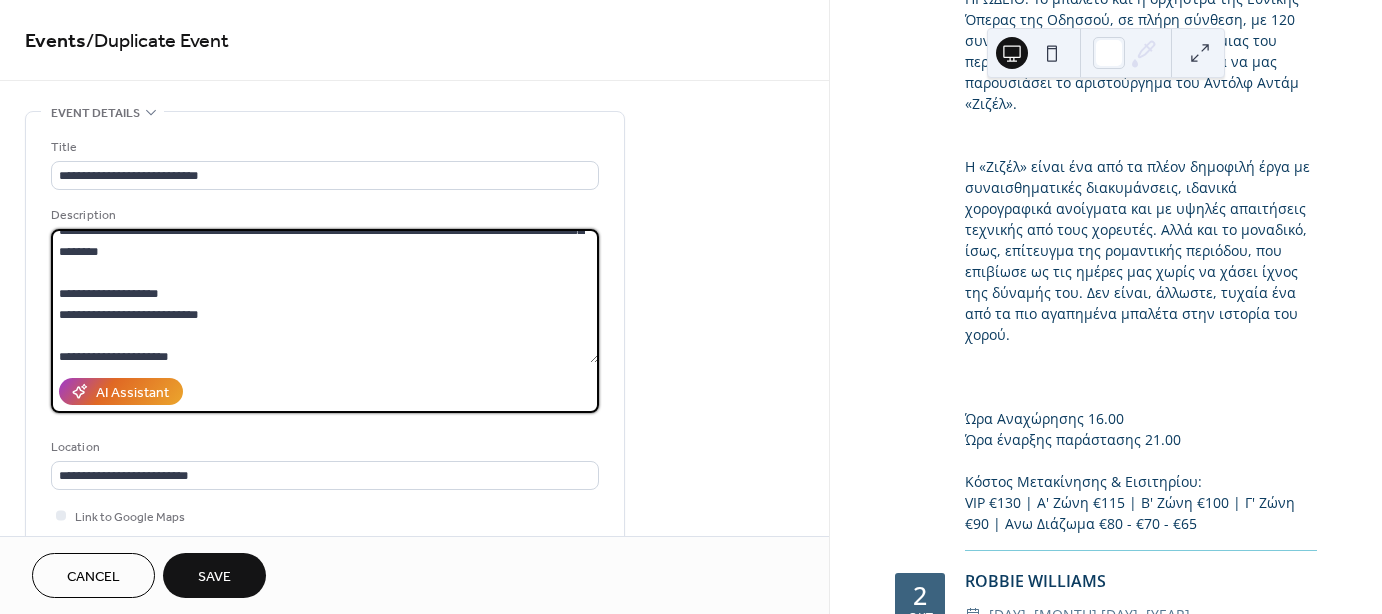 type on "**********" 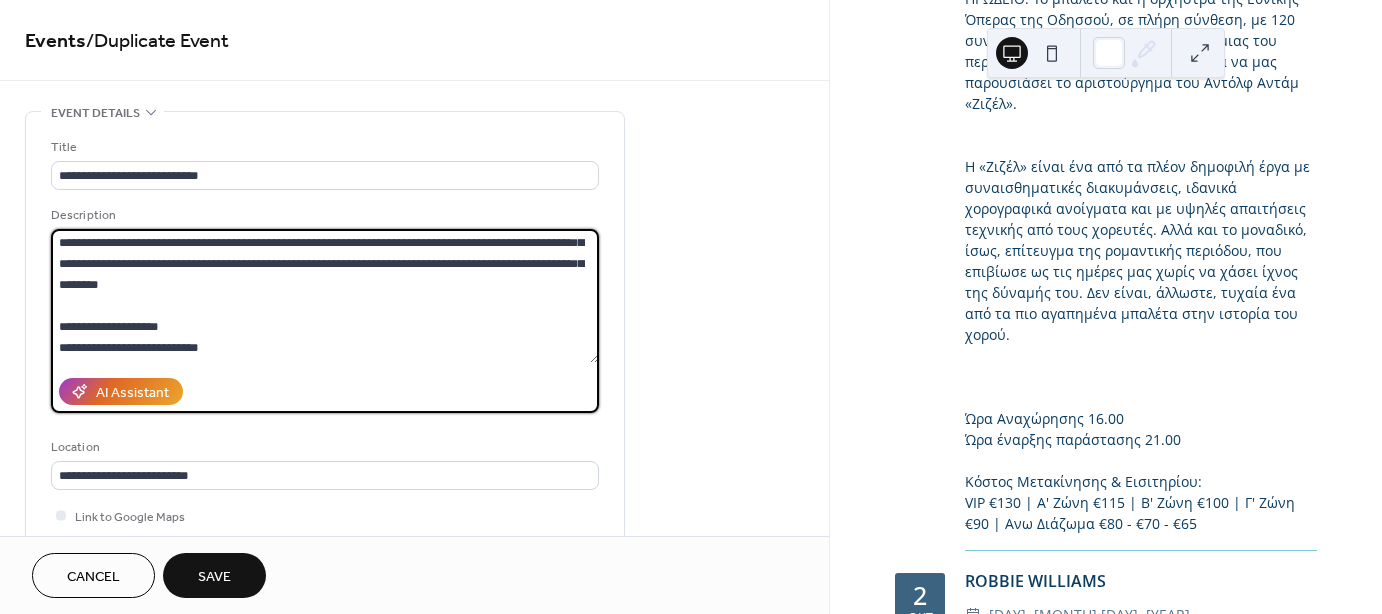 scroll, scrollTop: 200, scrollLeft: 0, axis: vertical 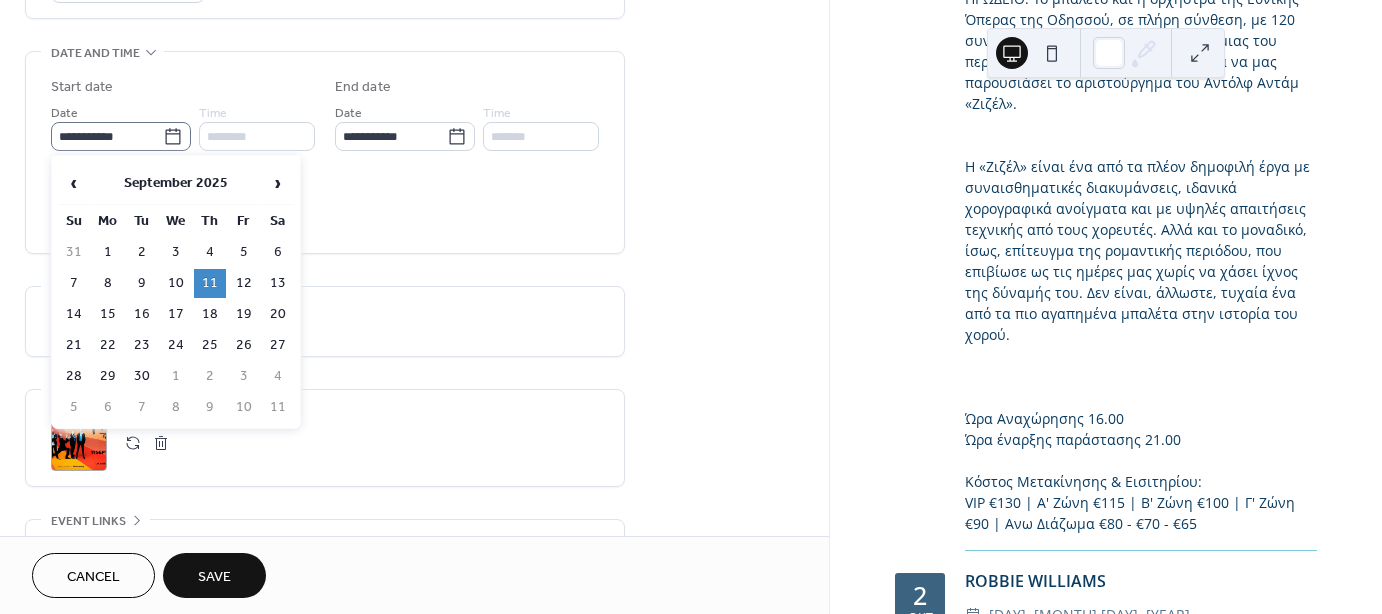 click 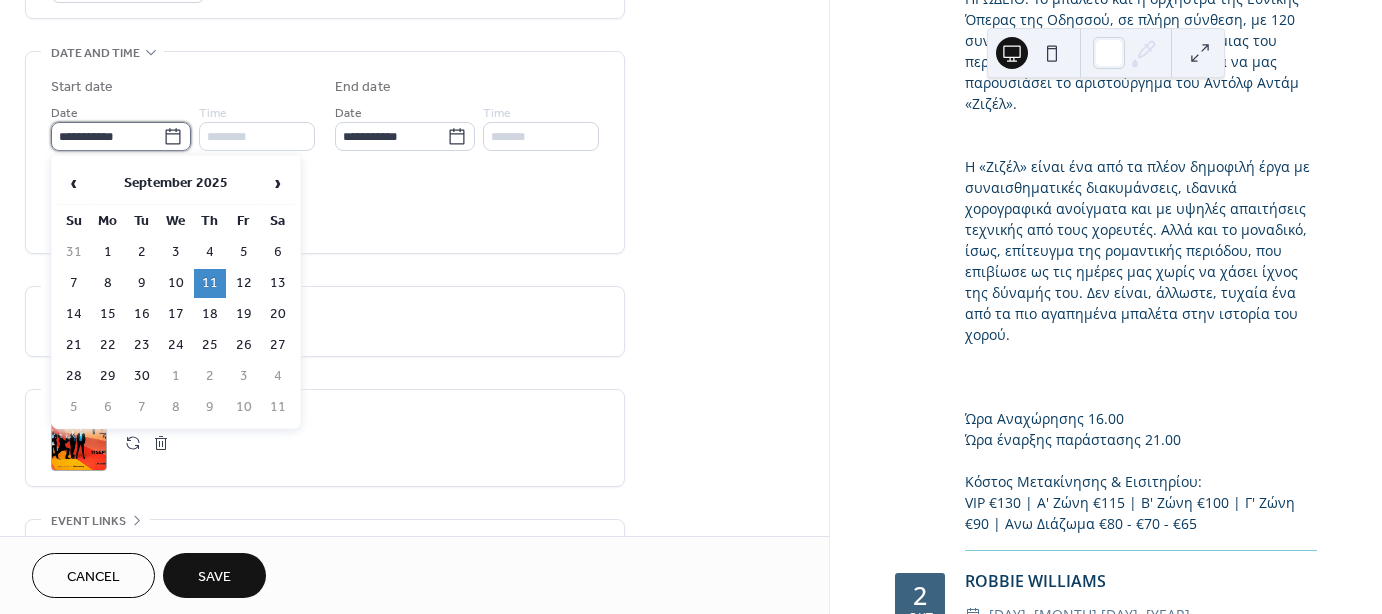 click on "**********" at bounding box center [107, 136] 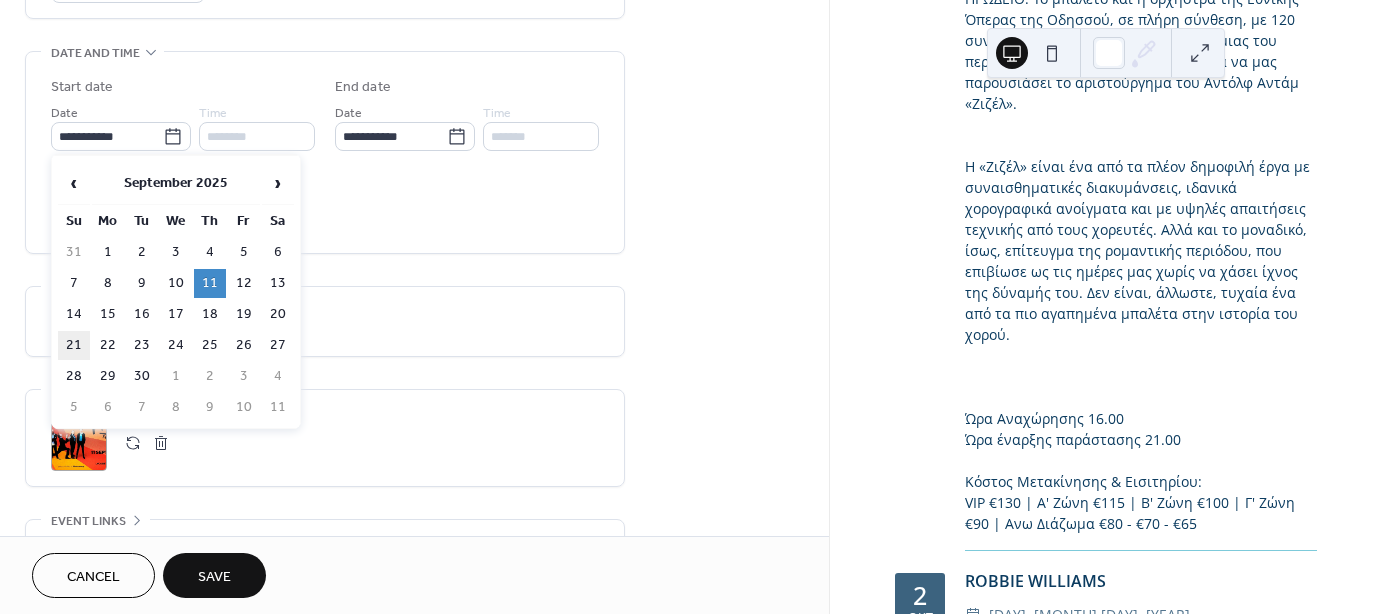 click on "21" at bounding box center (74, 345) 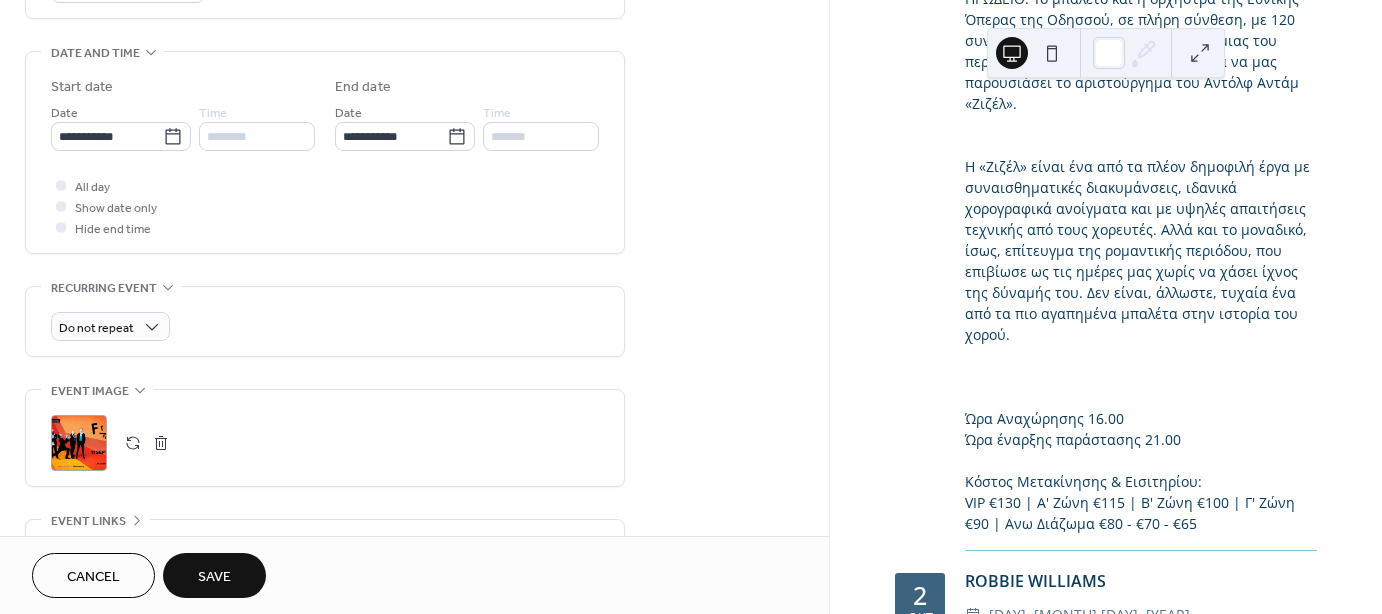 click at bounding box center (133, 443) 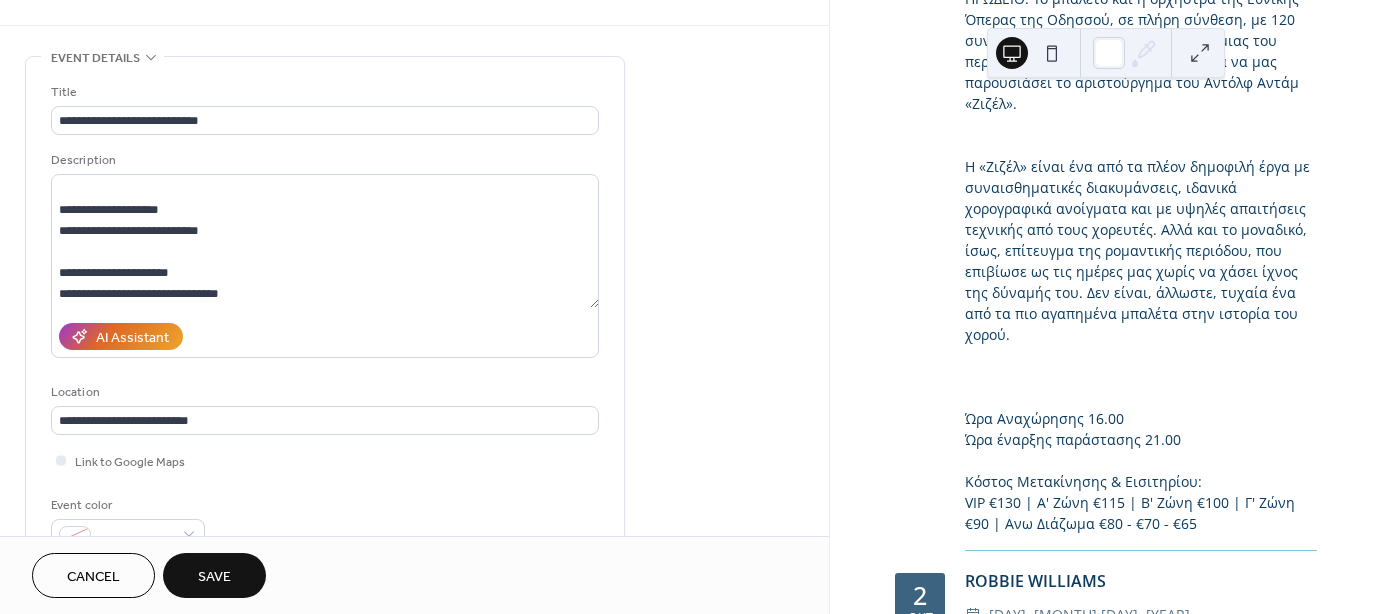 scroll, scrollTop: 0, scrollLeft: 0, axis: both 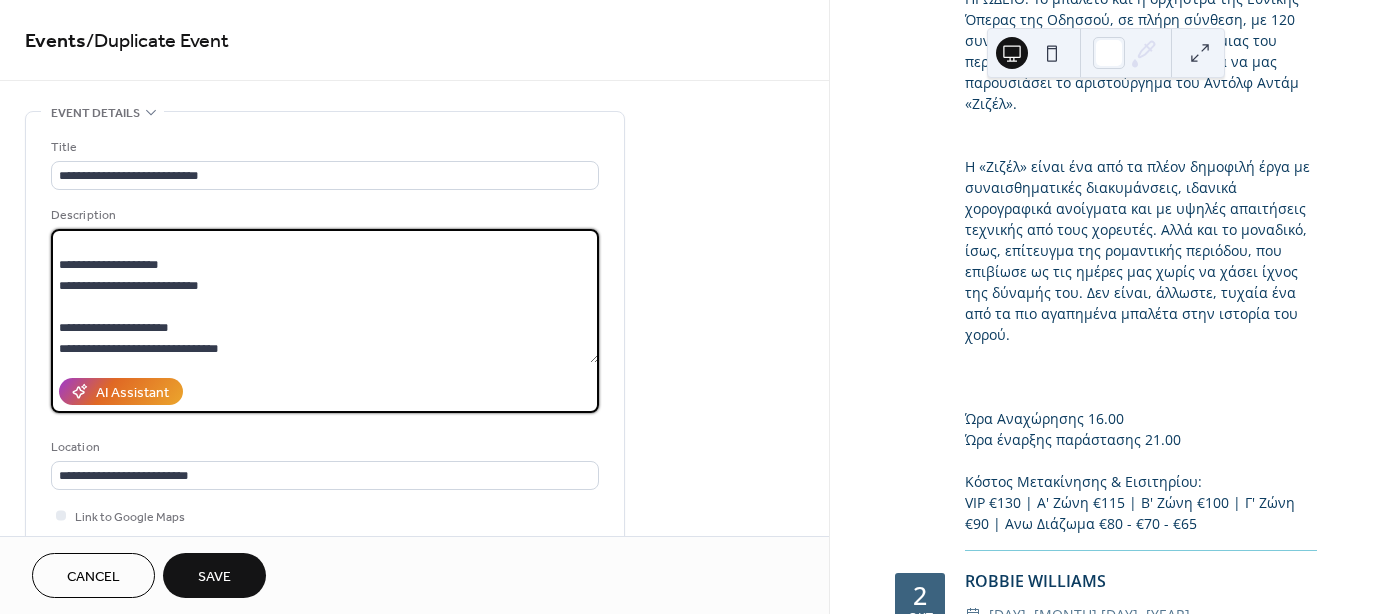 drag, startPoint x: 221, startPoint y: 326, endPoint x: 209, endPoint y: 323, distance: 12.369317 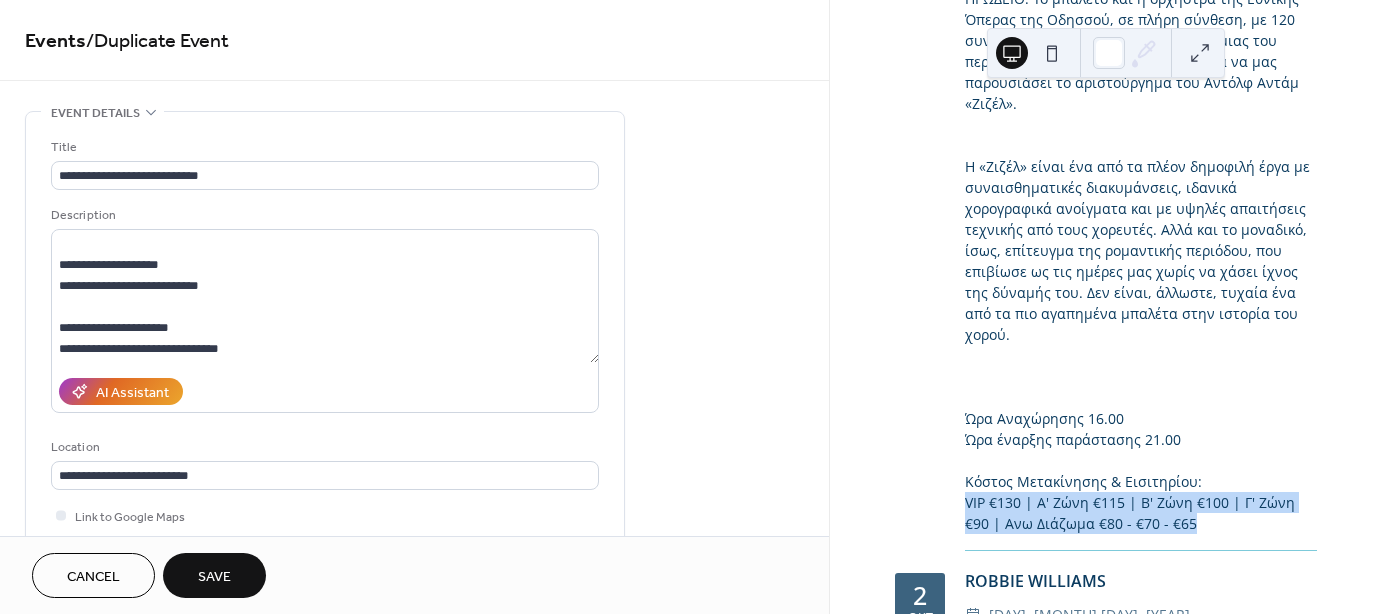 drag, startPoint x: 1198, startPoint y: 541, endPoint x: 933, endPoint y: 520, distance: 265.83078 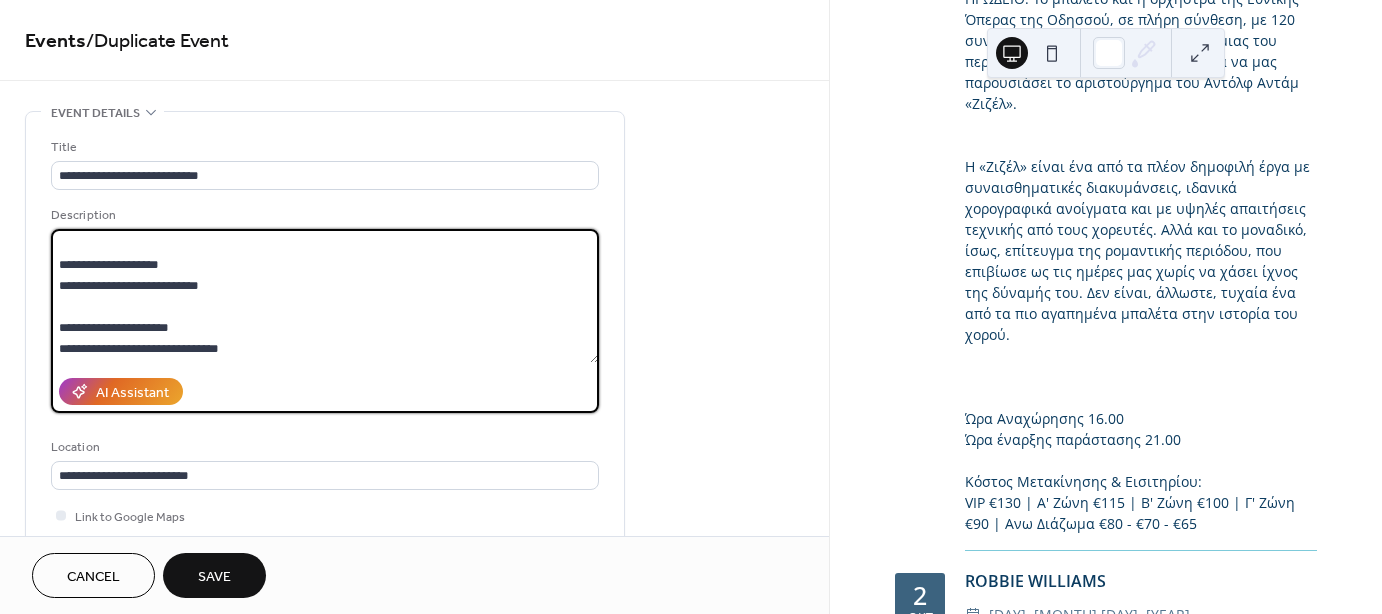 drag, startPoint x: 264, startPoint y: 337, endPoint x: 199, endPoint y: 327, distance: 65.76473 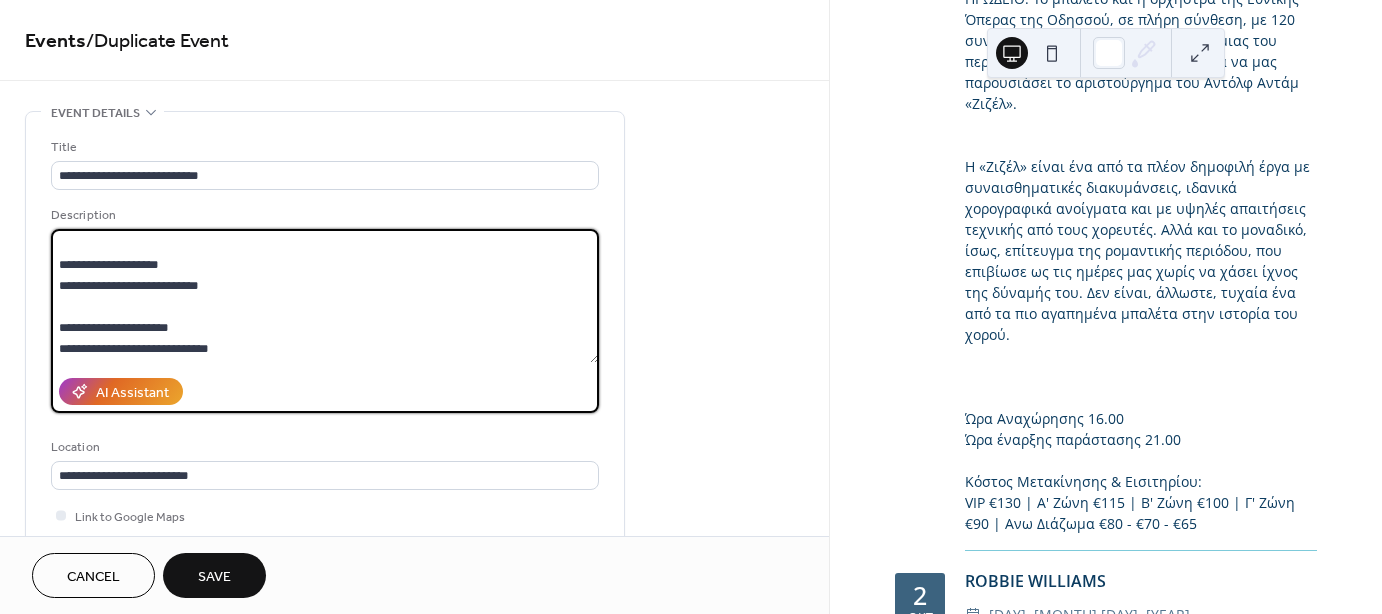 paste on "**********" 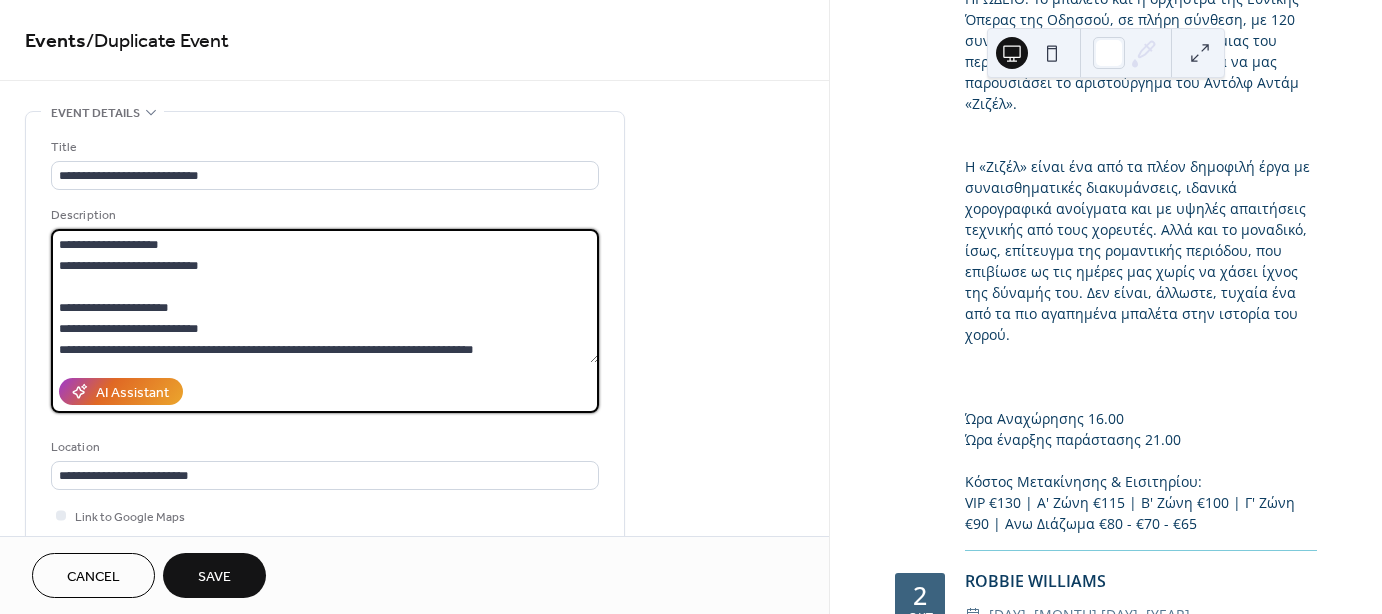 scroll, scrollTop: 220, scrollLeft: 0, axis: vertical 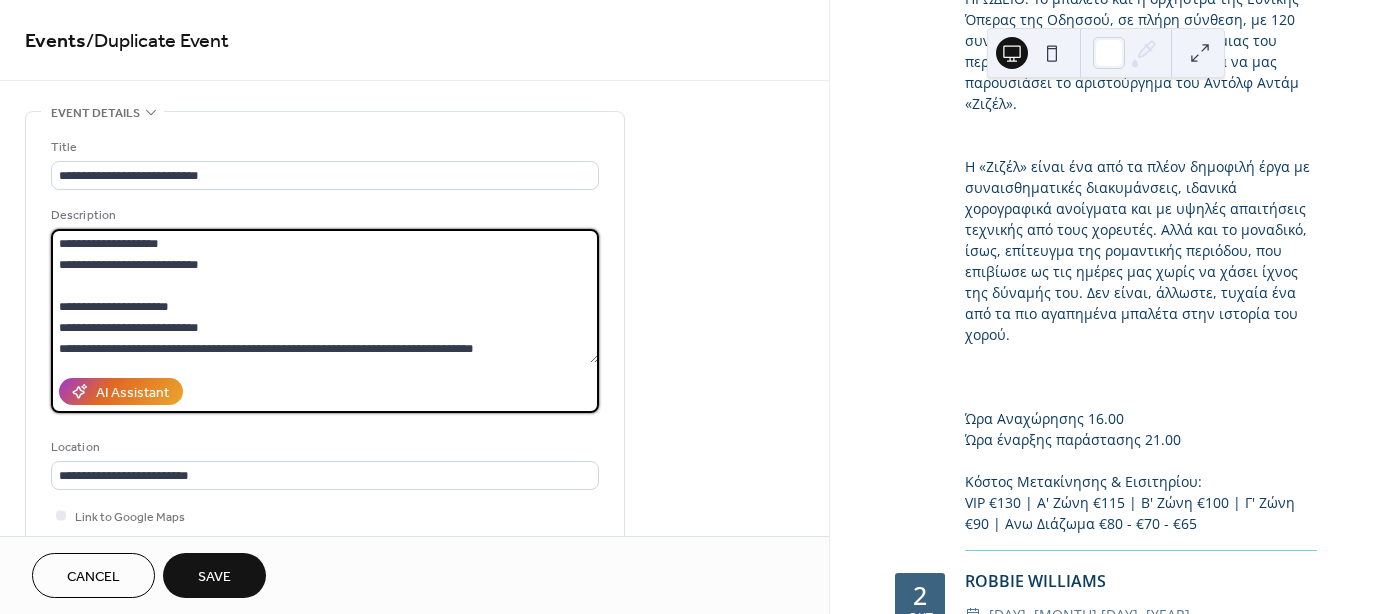 click on "**********" at bounding box center (325, 296) 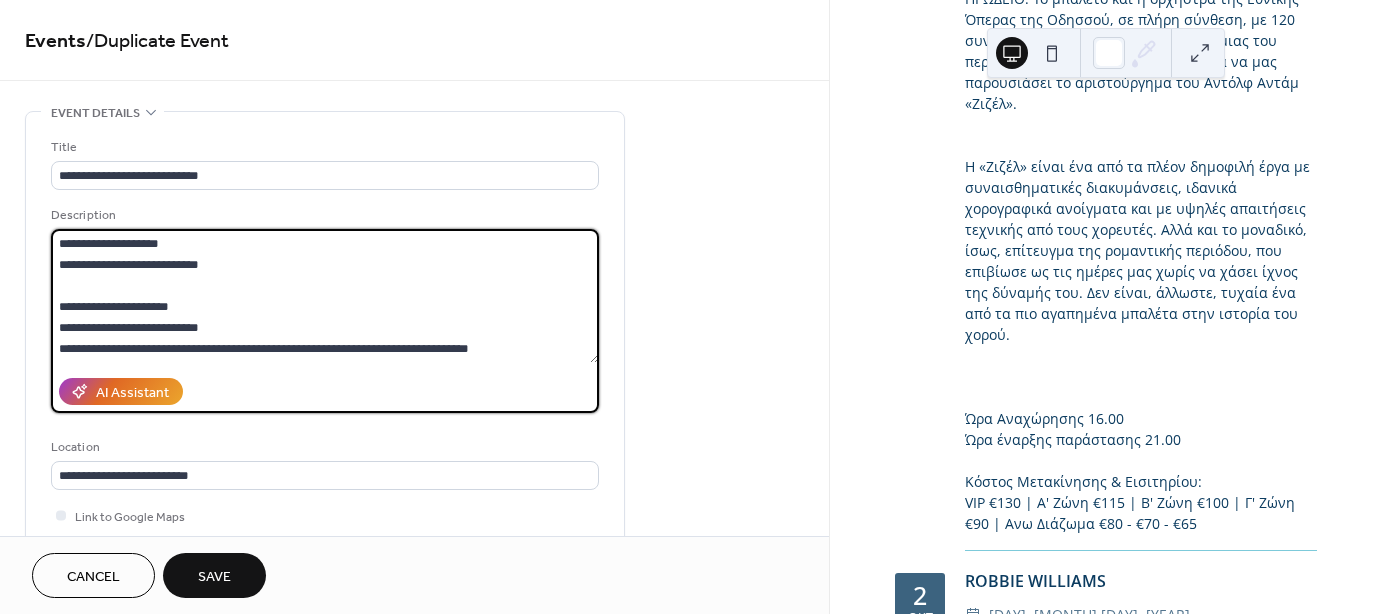 drag, startPoint x: 168, startPoint y: 334, endPoint x: 158, endPoint y: 332, distance: 10.198039 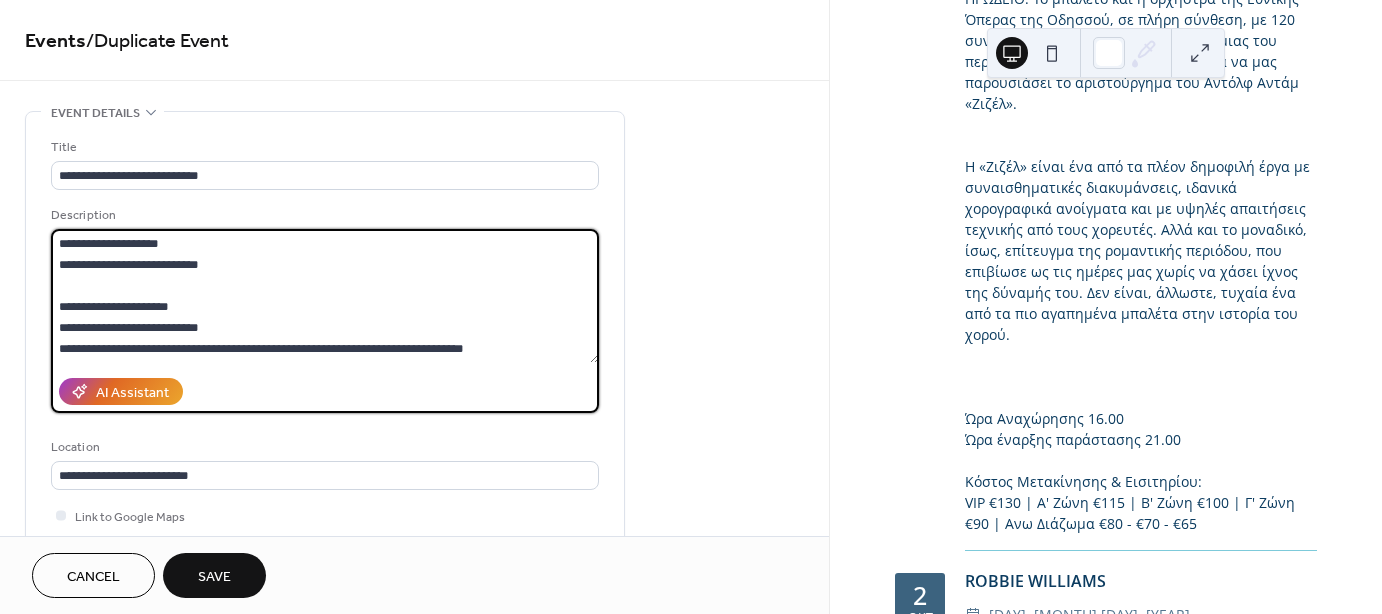 click on "**********" at bounding box center (325, 296) 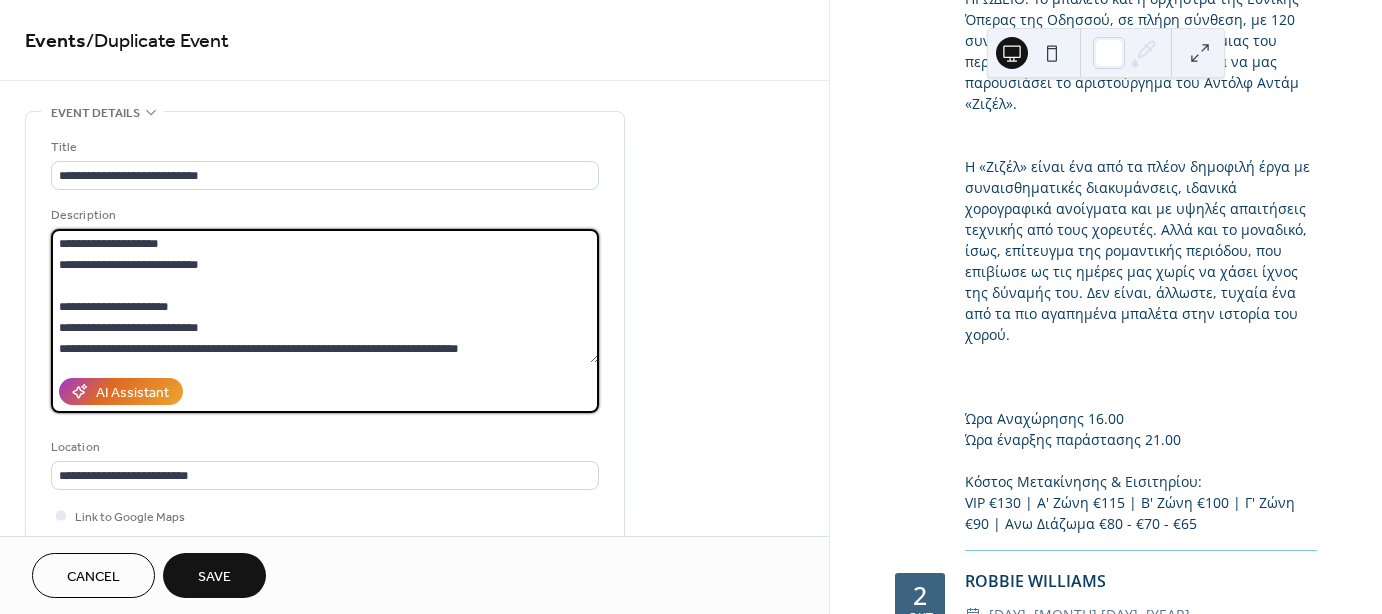 drag, startPoint x: 304, startPoint y: 337, endPoint x: 292, endPoint y: 340, distance: 12.369317 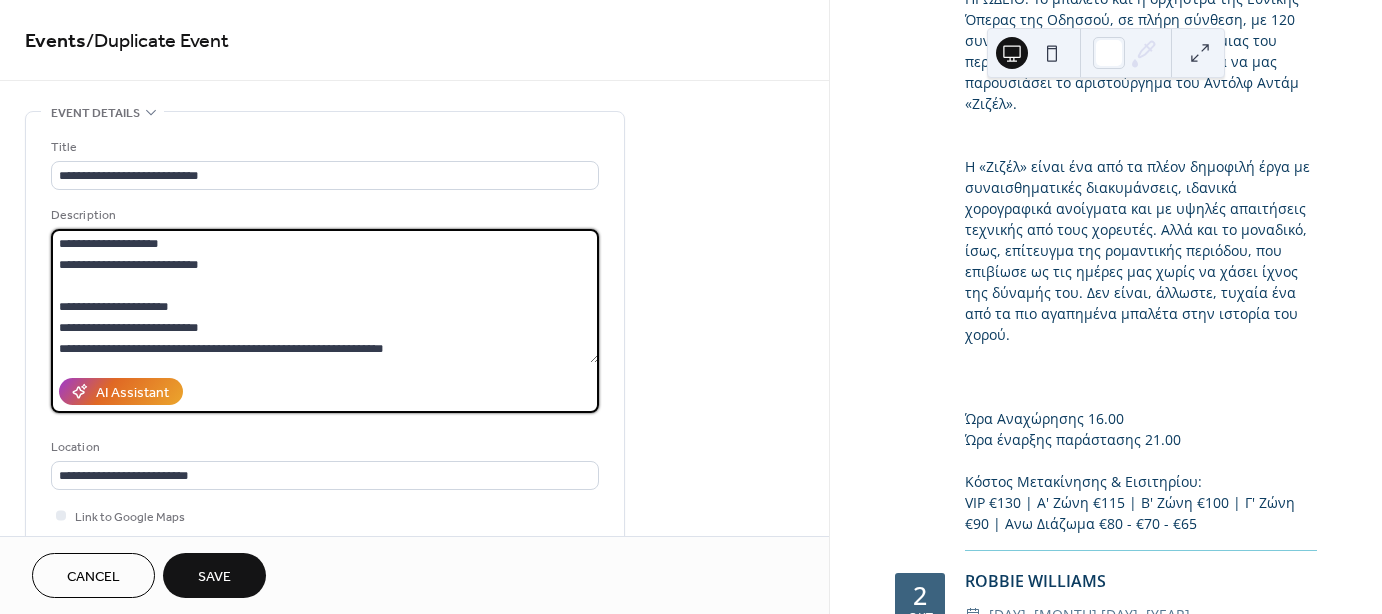 click on "**********" at bounding box center [325, 296] 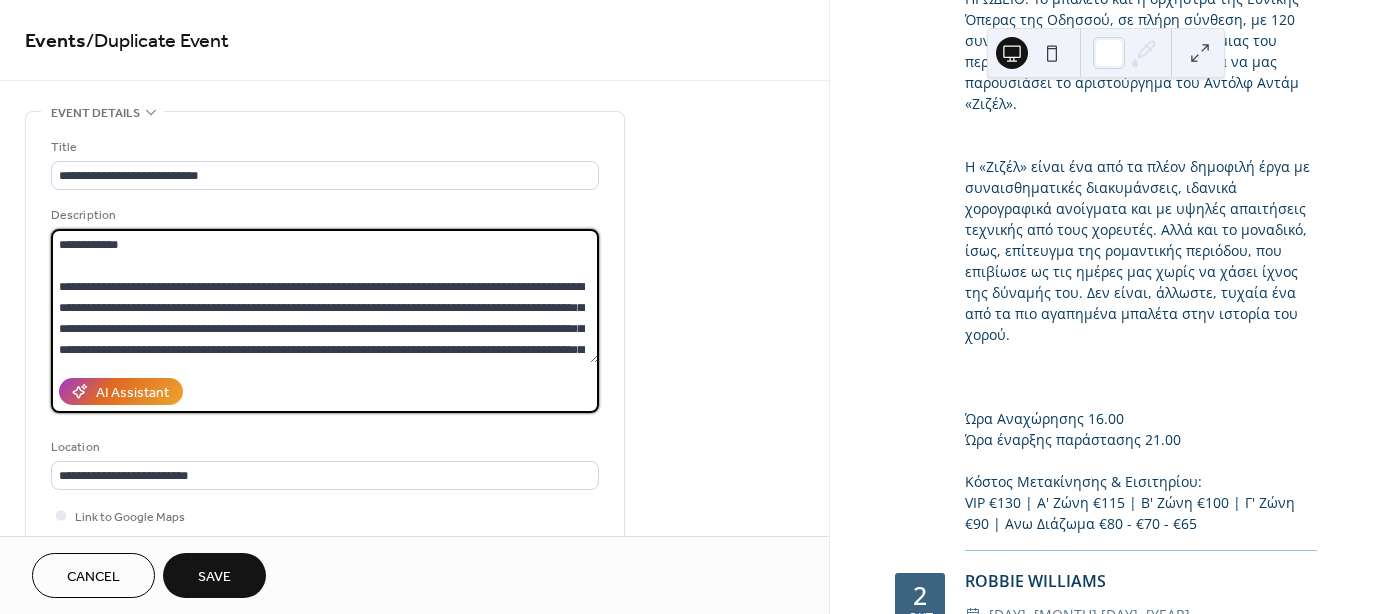 scroll, scrollTop: 0, scrollLeft: 0, axis: both 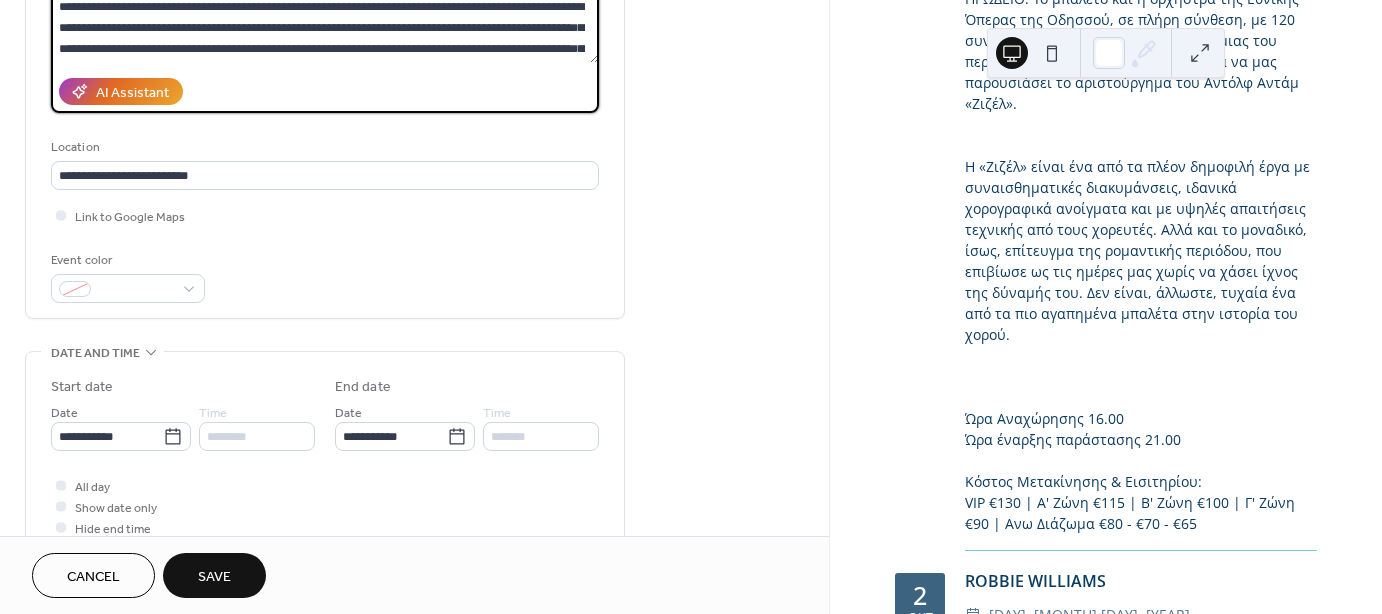 type on "**********" 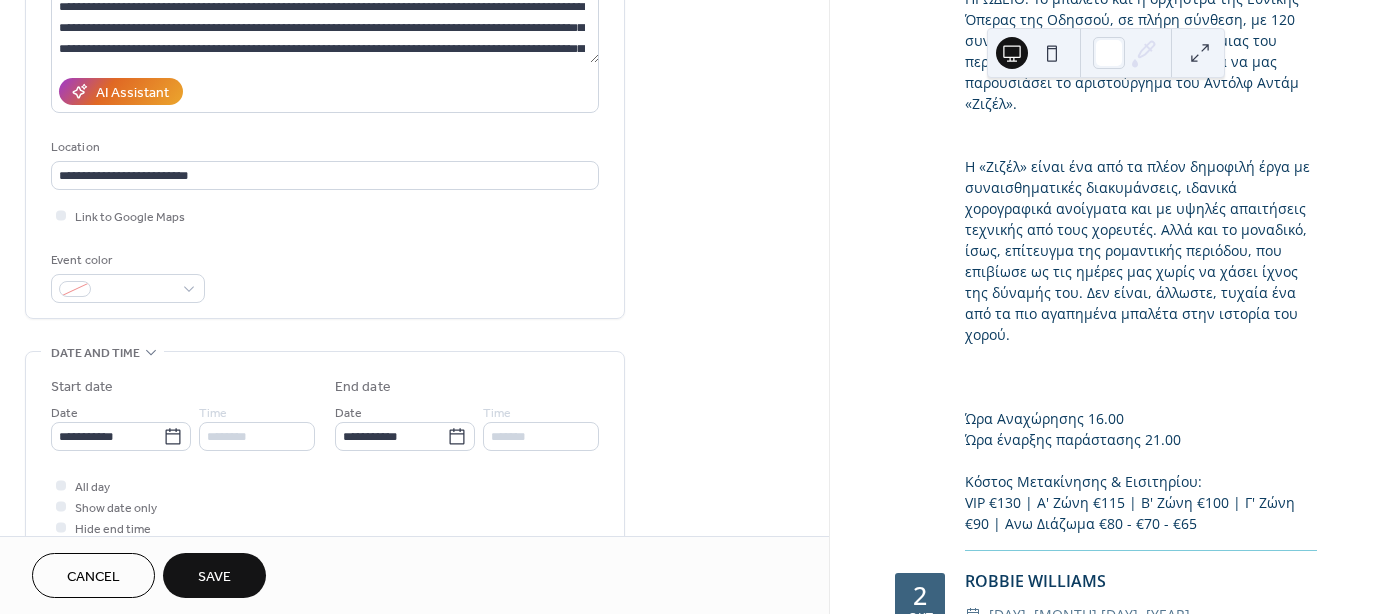 click on "Save" at bounding box center [214, 575] 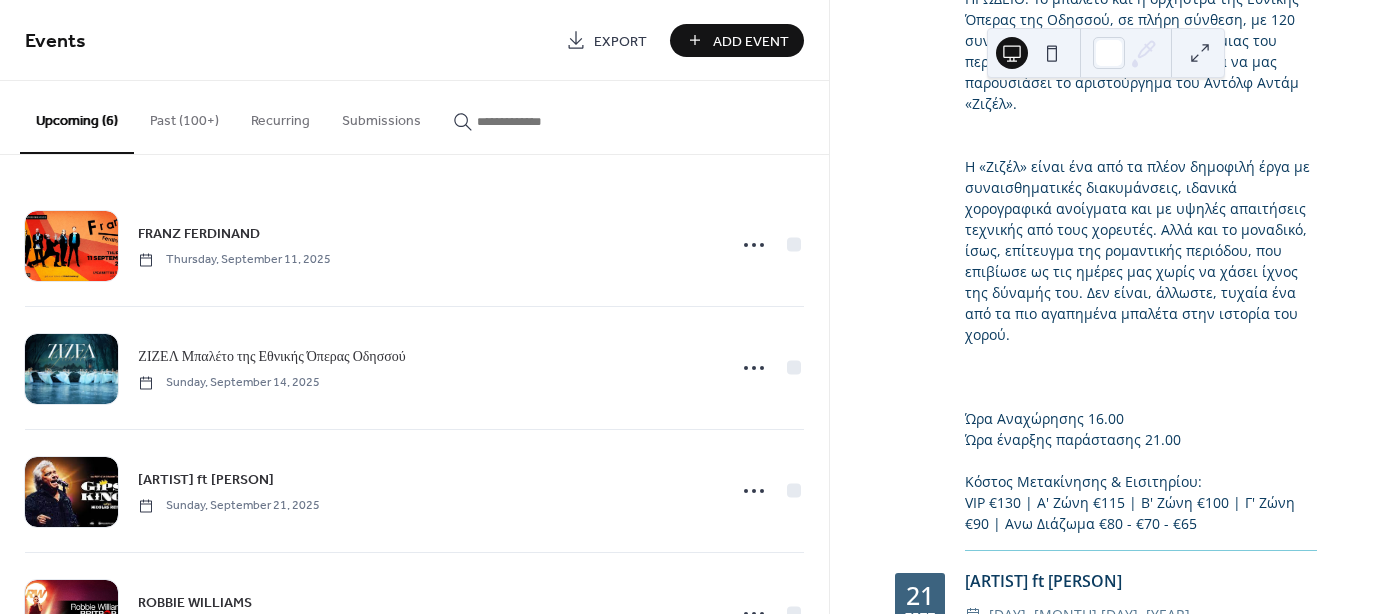 scroll, scrollTop: 0, scrollLeft: 0, axis: both 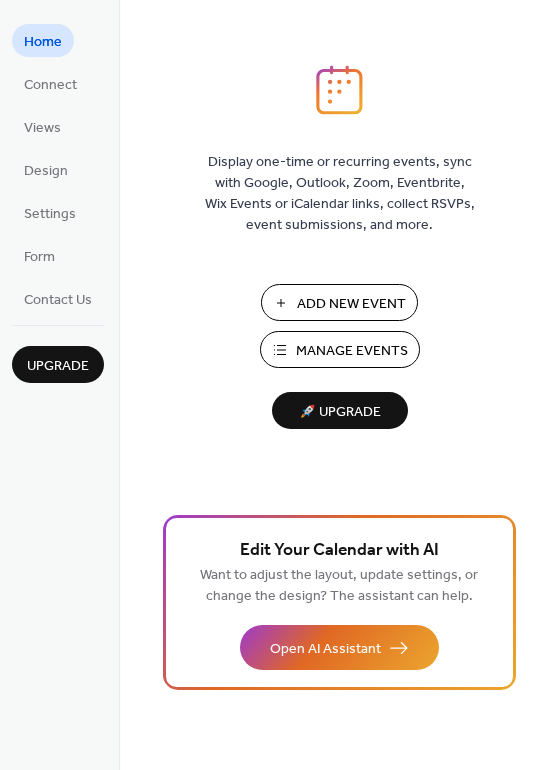 click on "Manage Events" at bounding box center [352, 351] 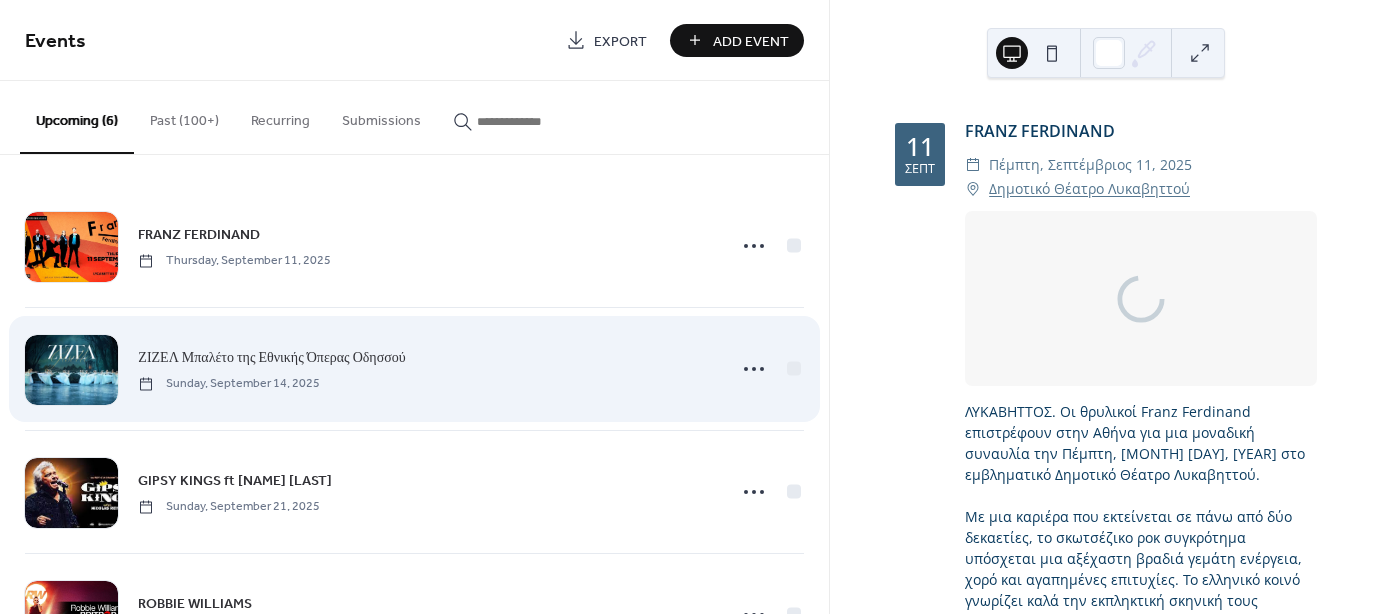 scroll, scrollTop: 0, scrollLeft: 0, axis: both 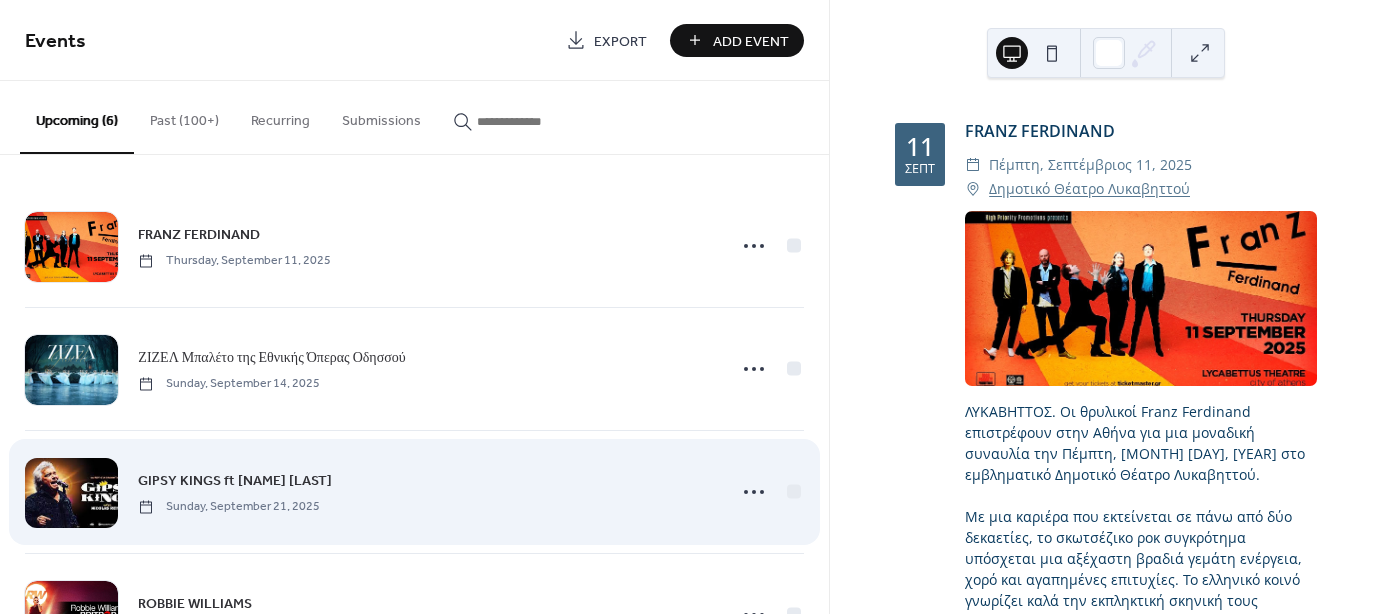 click at bounding box center (71, 493) 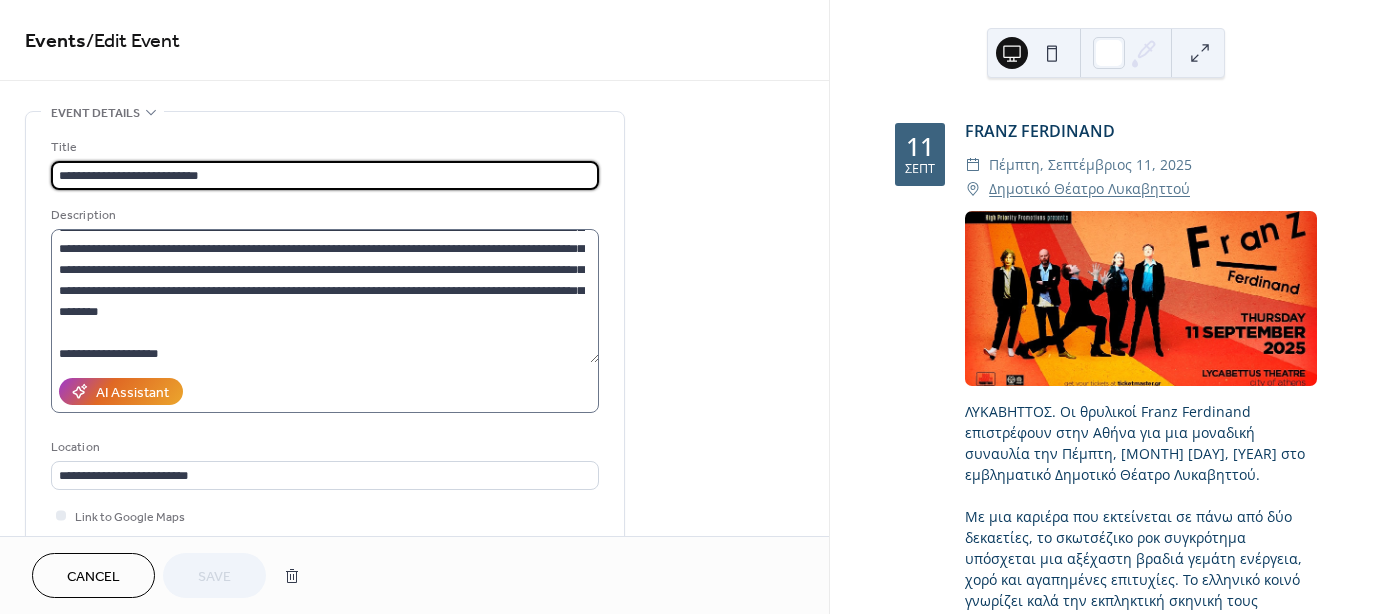 scroll, scrollTop: 230, scrollLeft: 0, axis: vertical 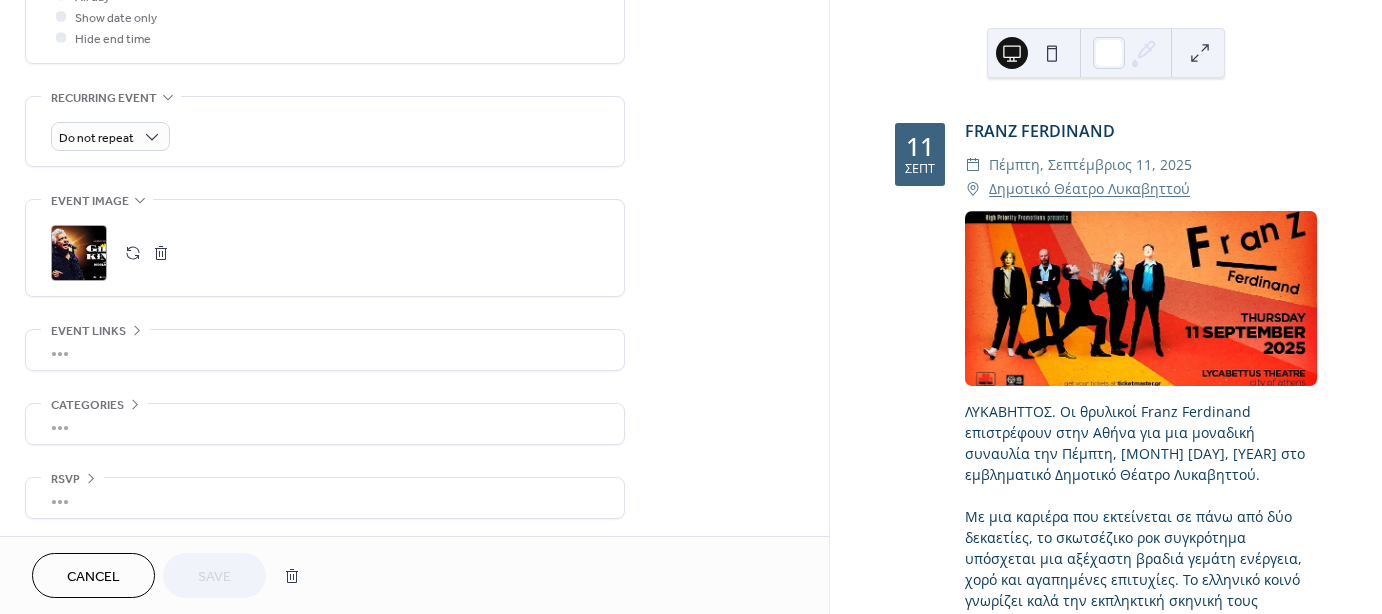 click at bounding box center [161, 253] 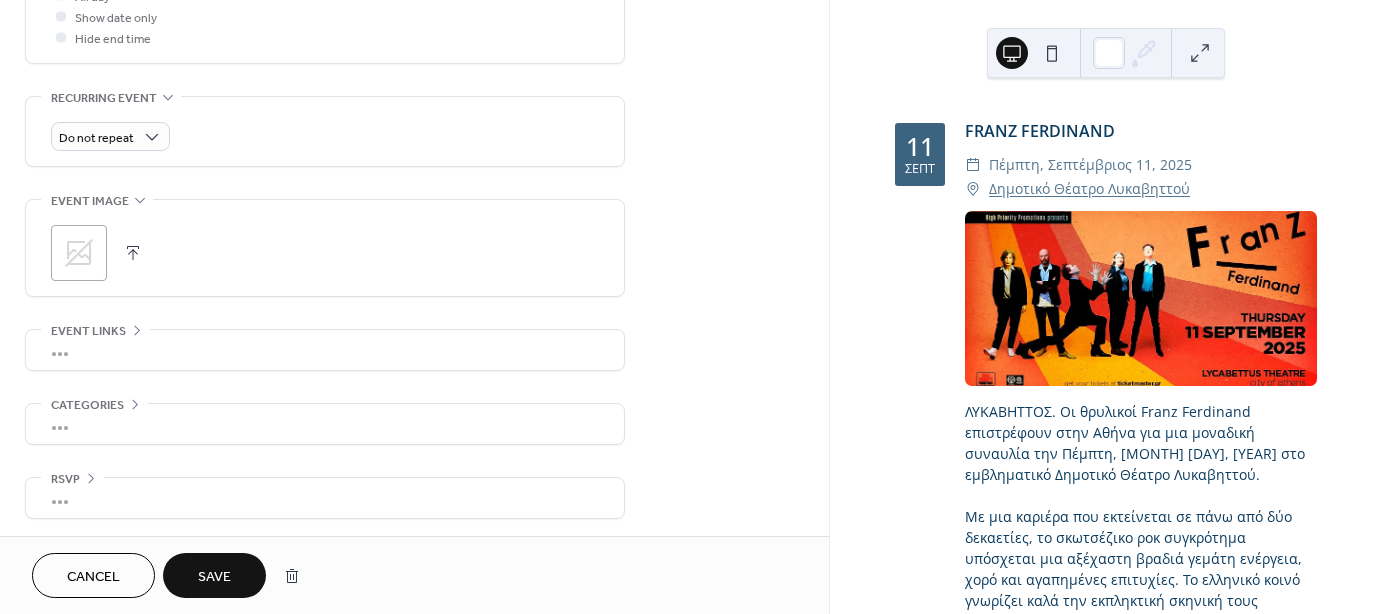 click 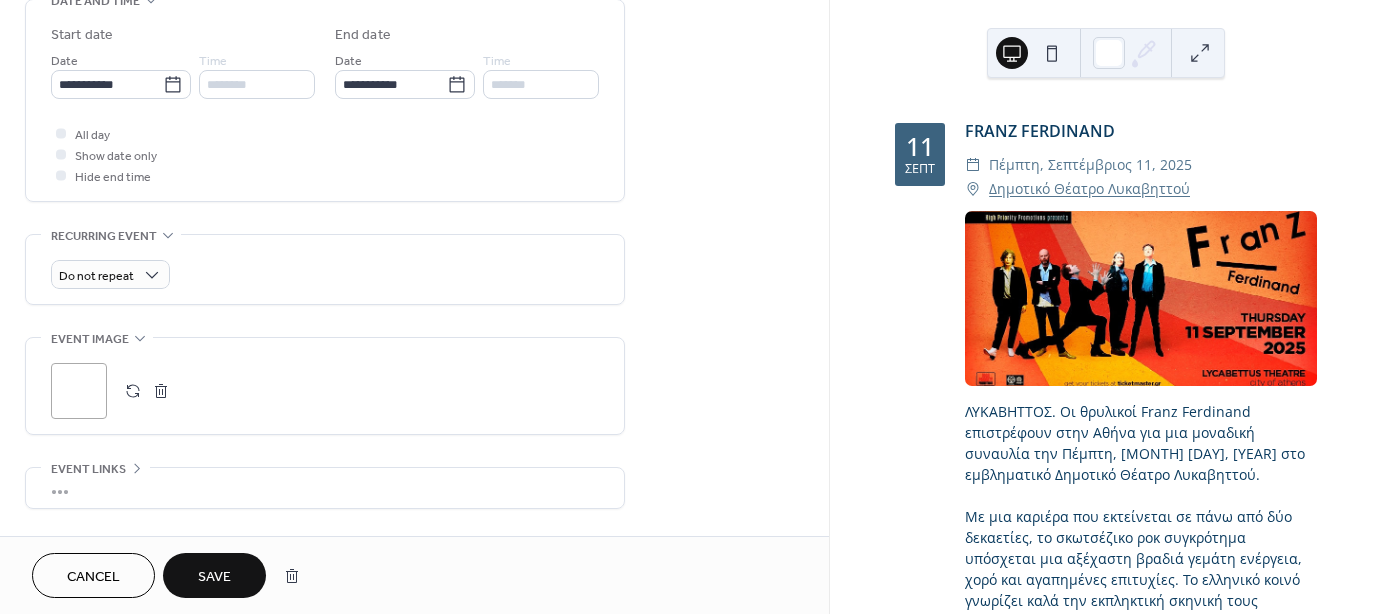 scroll, scrollTop: 700, scrollLeft: 0, axis: vertical 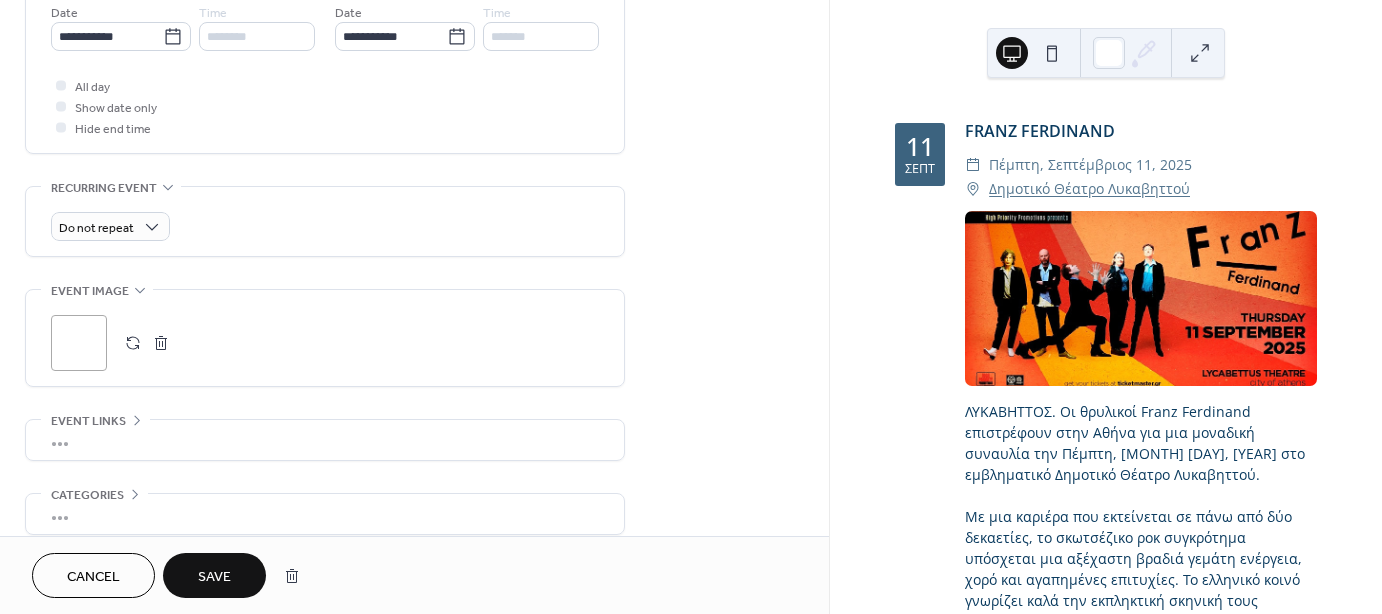 click on "Save" at bounding box center [214, 575] 